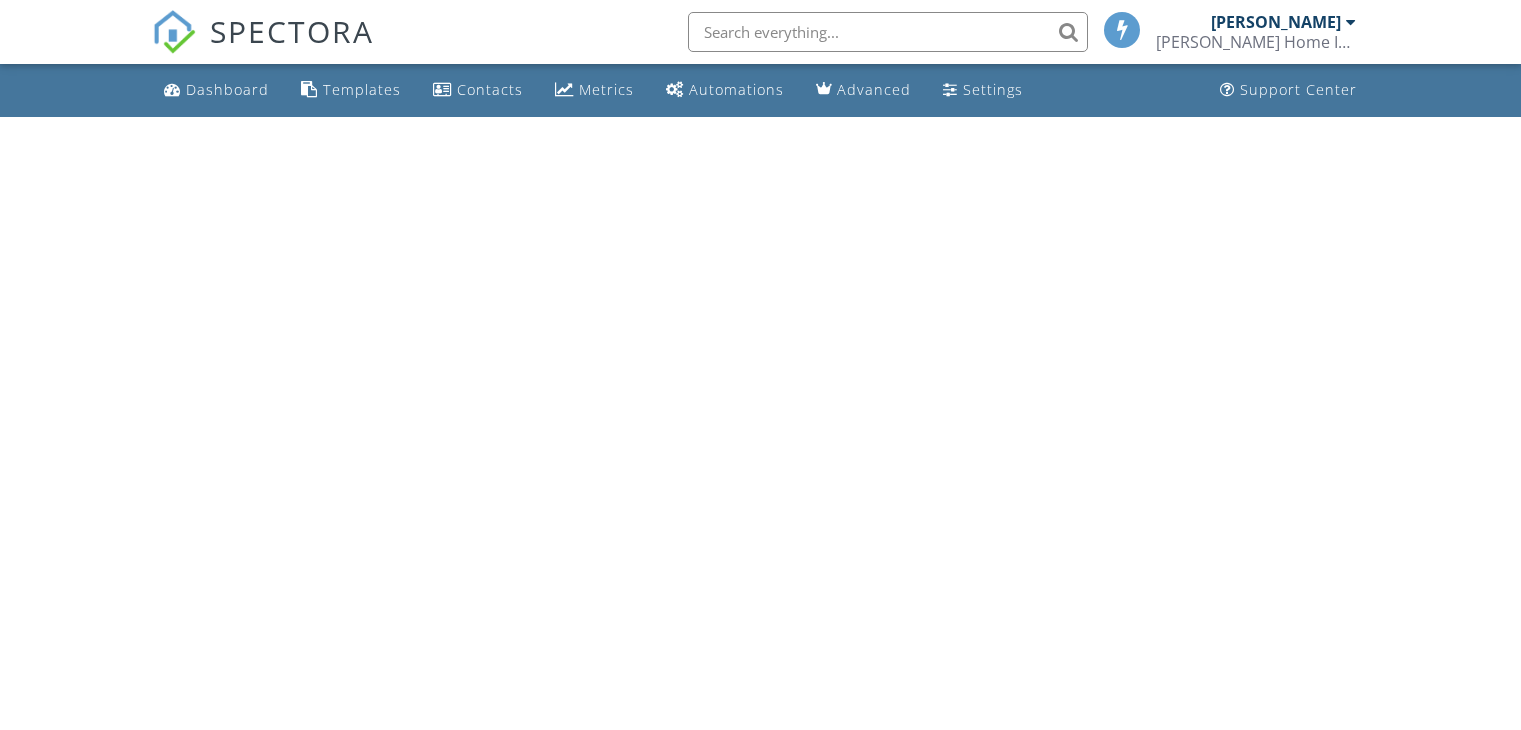 scroll, scrollTop: 0, scrollLeft: 0, axis: both 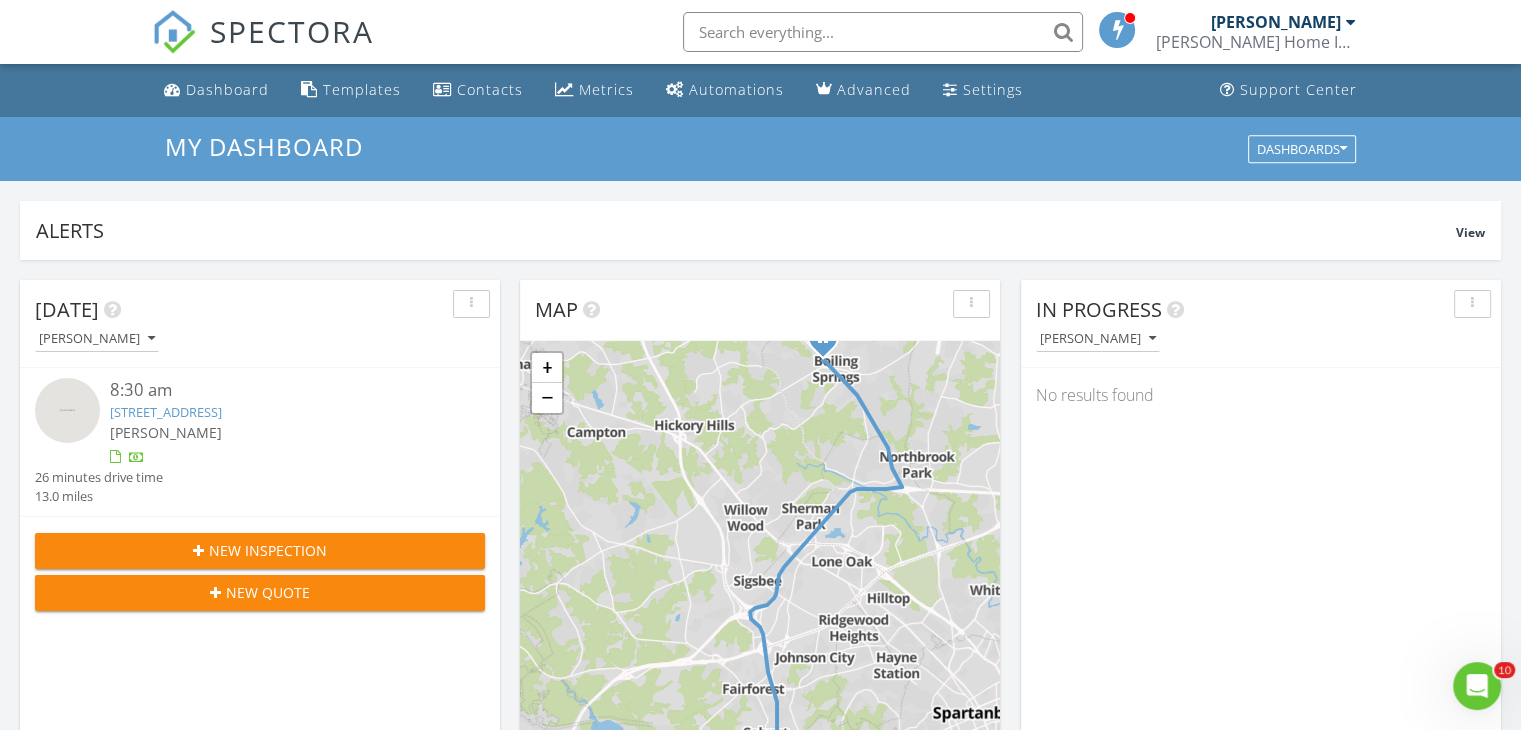 click on "New Inspection" at bounding box center [260, 550] 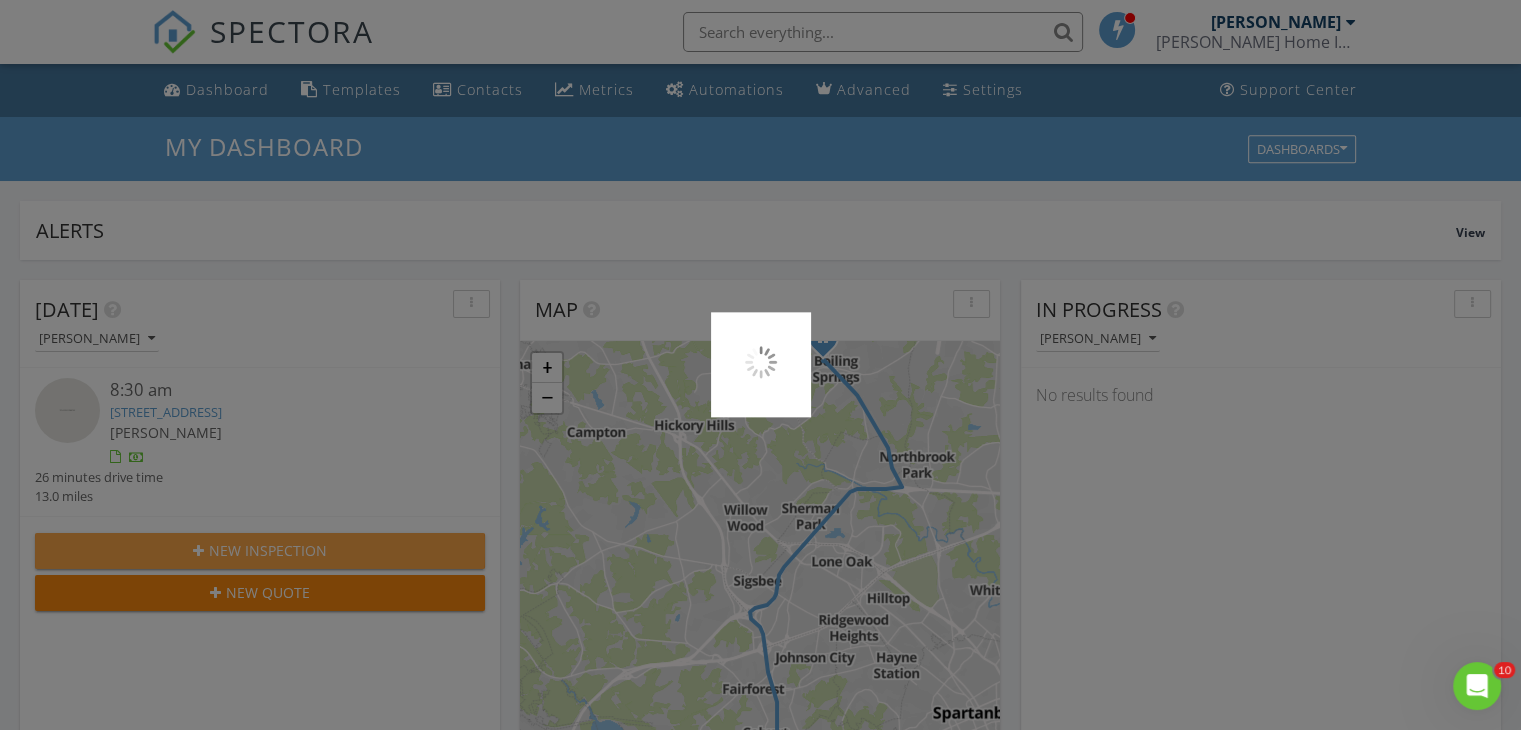 scroll, scrollTop: 9, scrollLeft: 10, axis: both 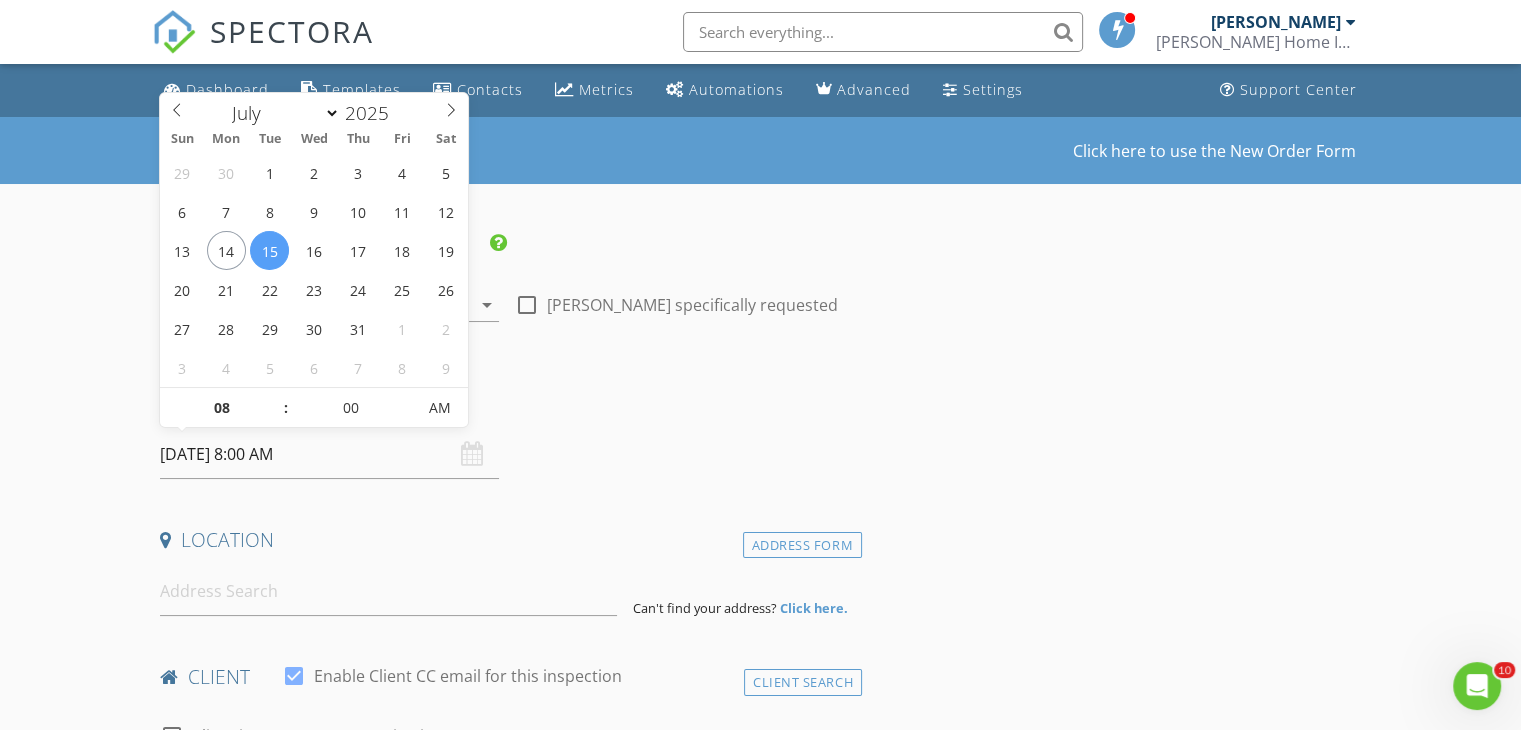 click on "07/15/2025 8:00 AM" at bounding box center [329, 454] 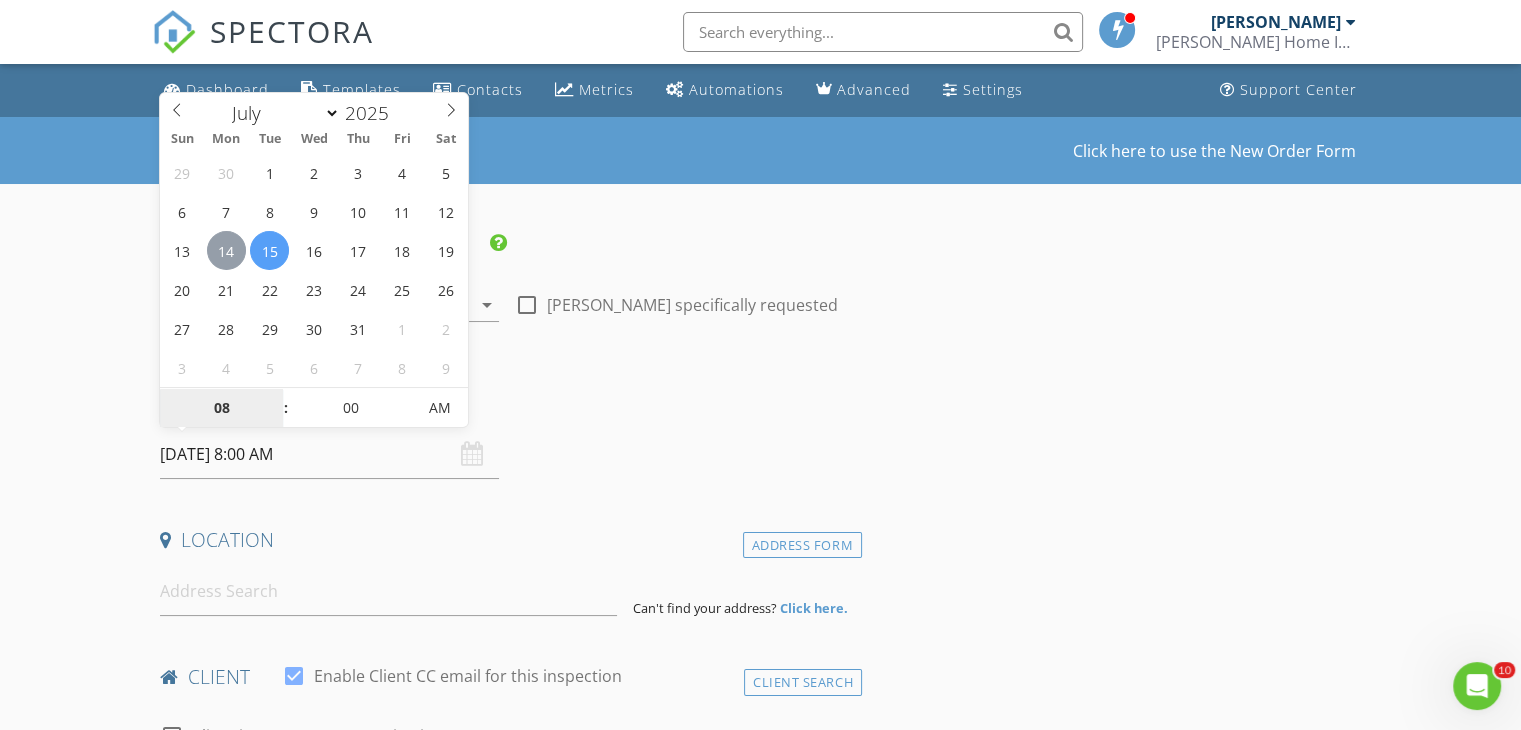 type on "07/14/2025 8:00 AM" 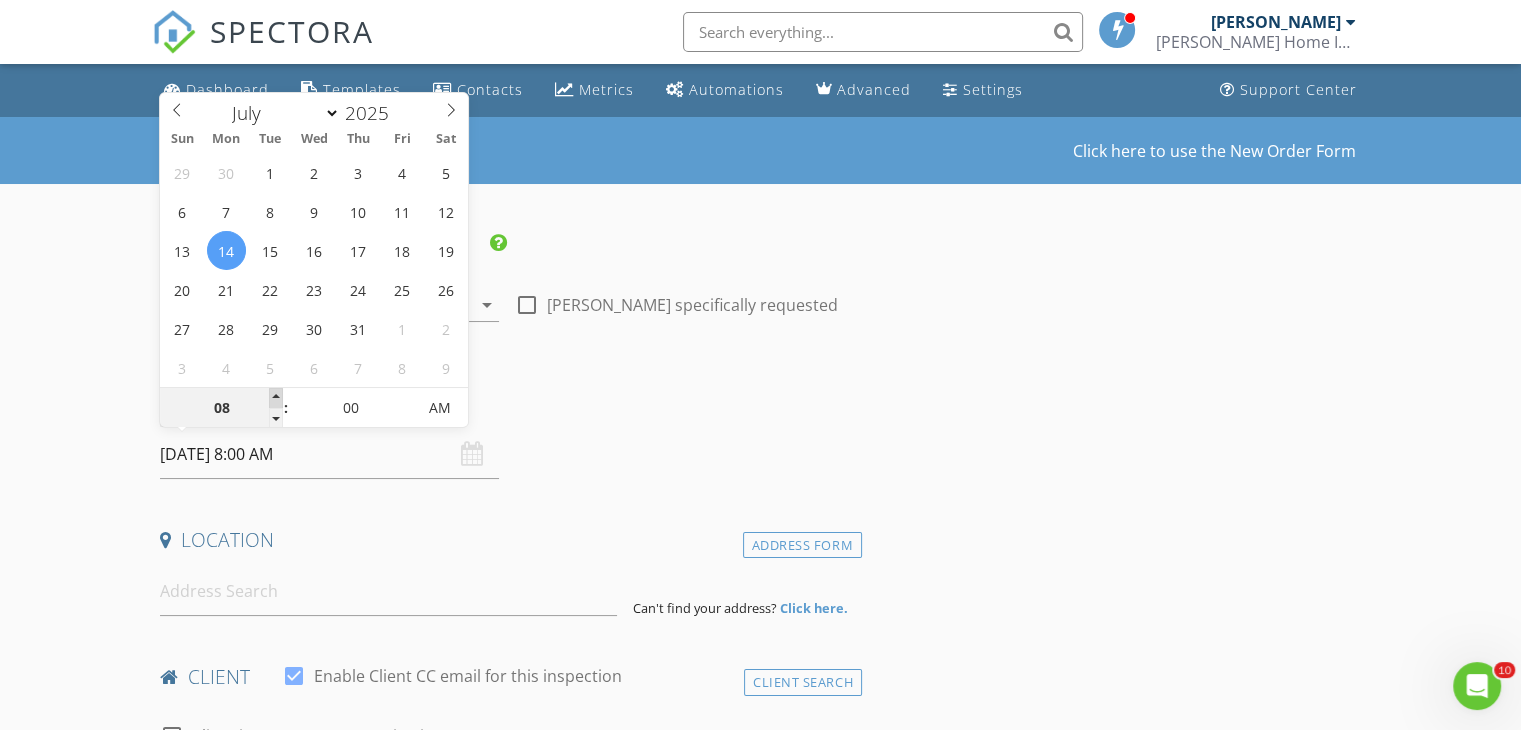 type on "09" 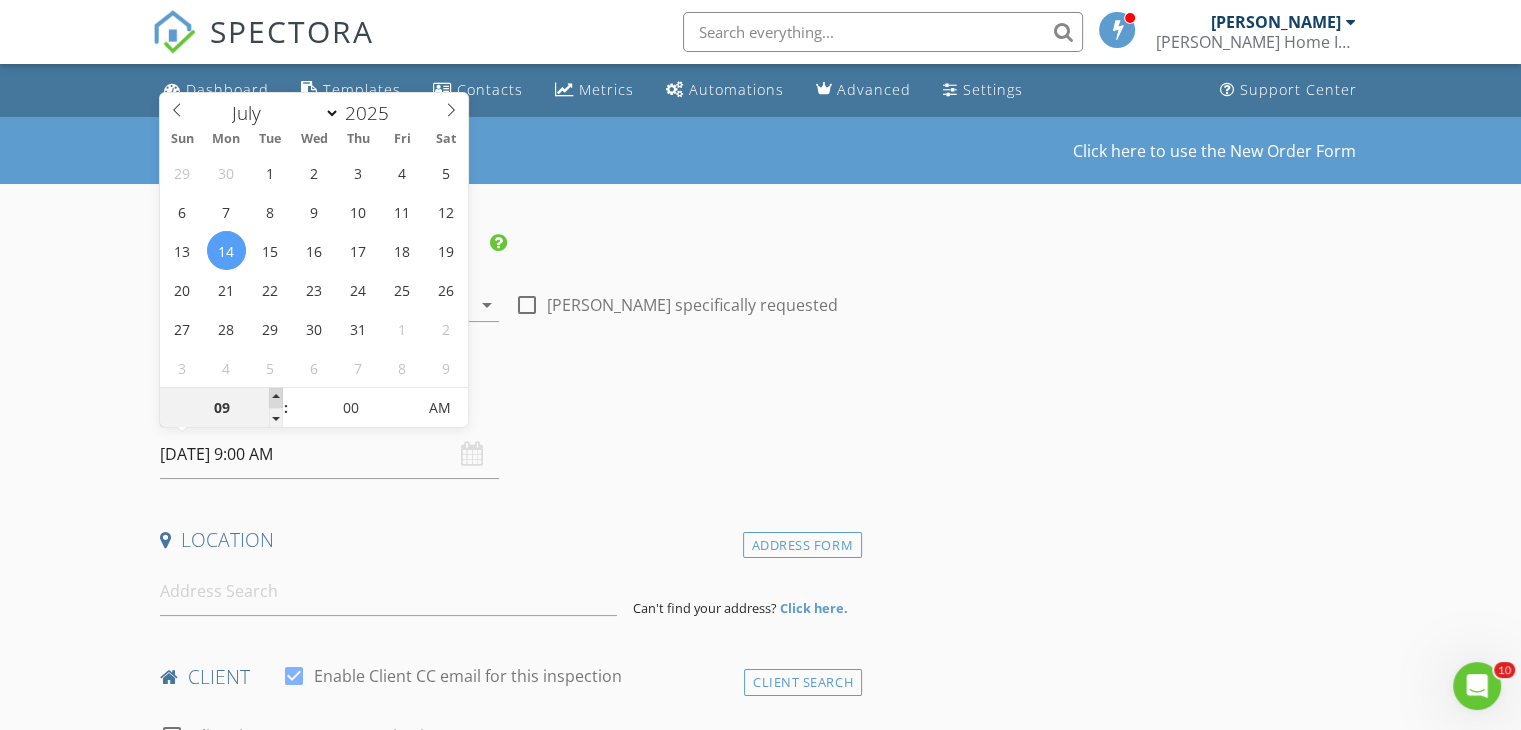click at bounding box center [276, 398] 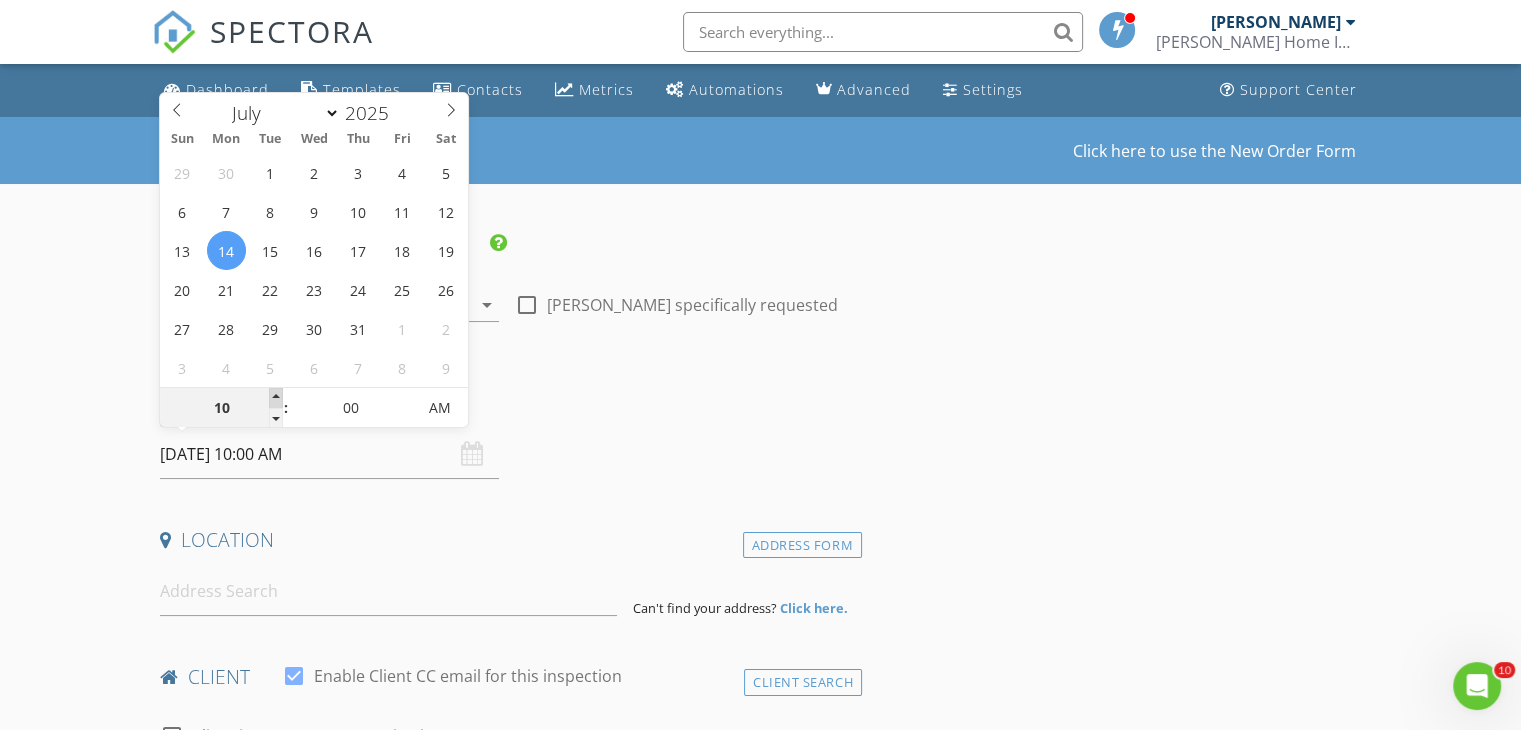 click at bounding box center [276, 398] 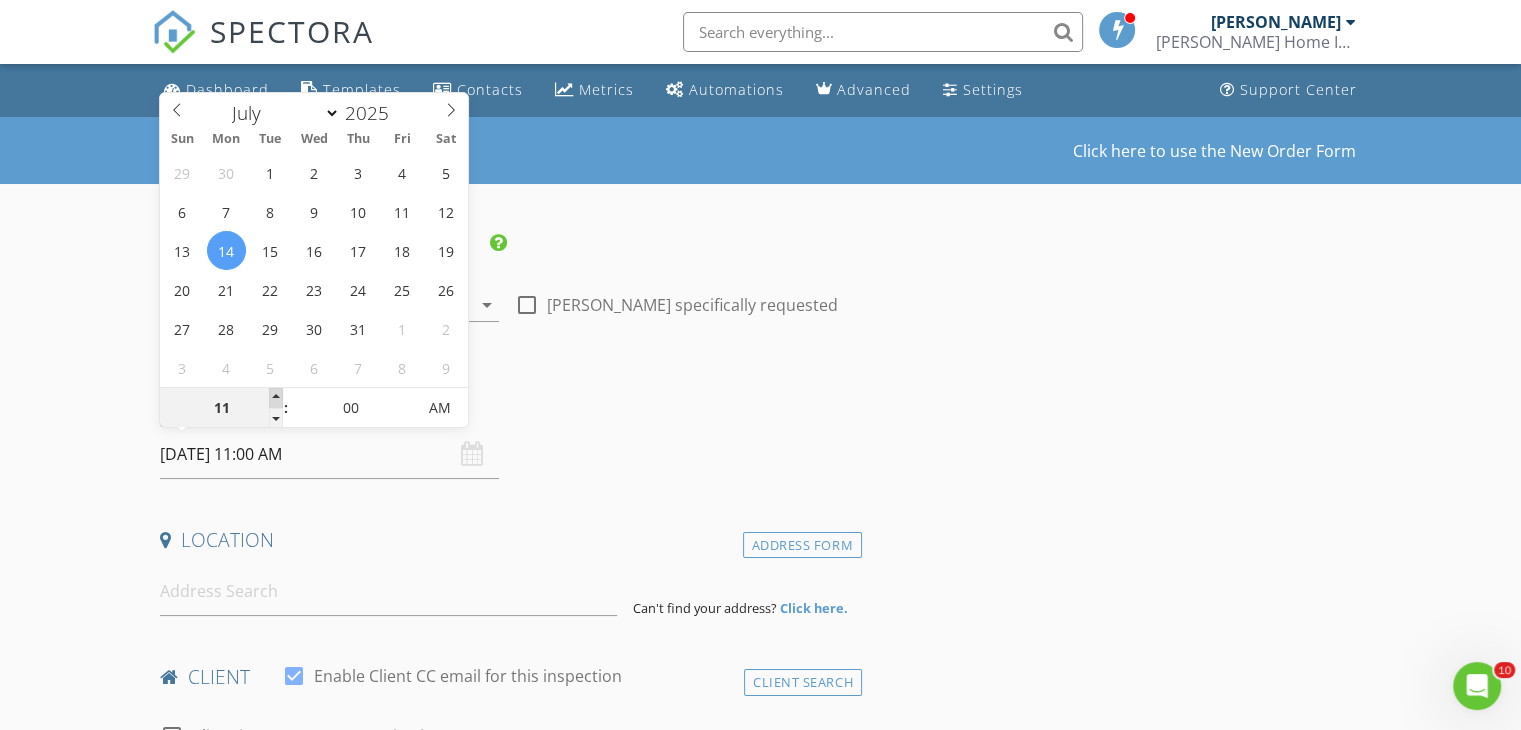 click at bounding box center [276, 398] 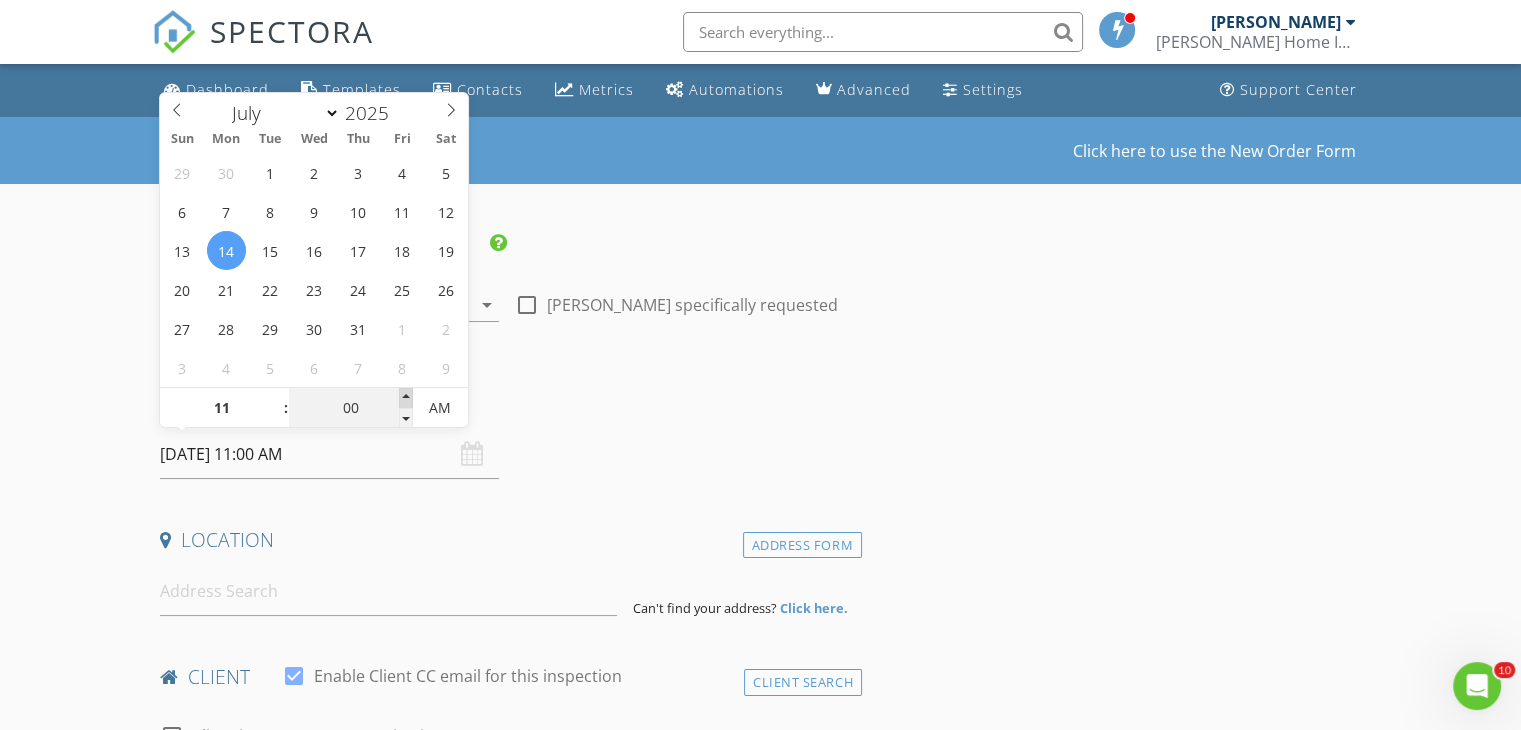type on "05" 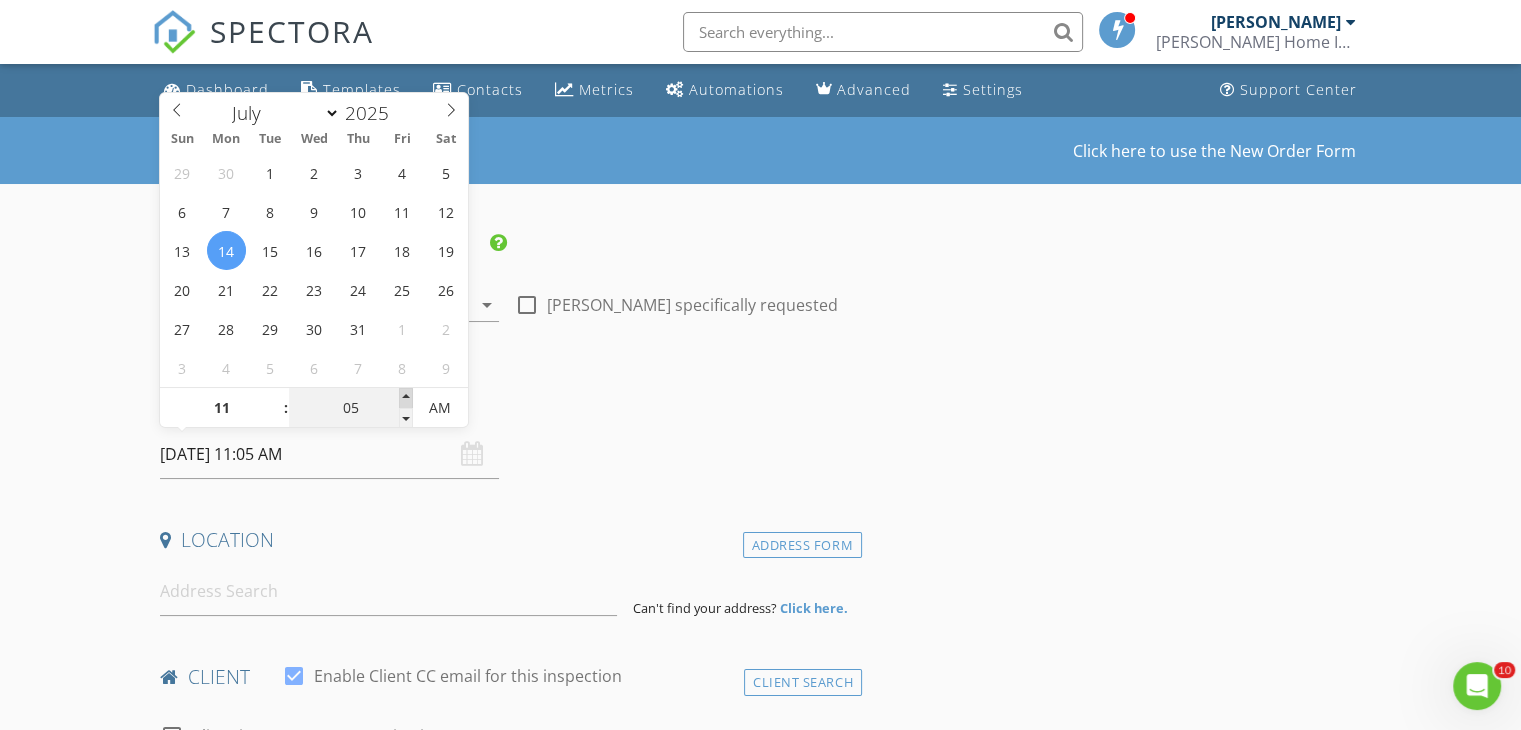 click at bounding box center [406, 398] 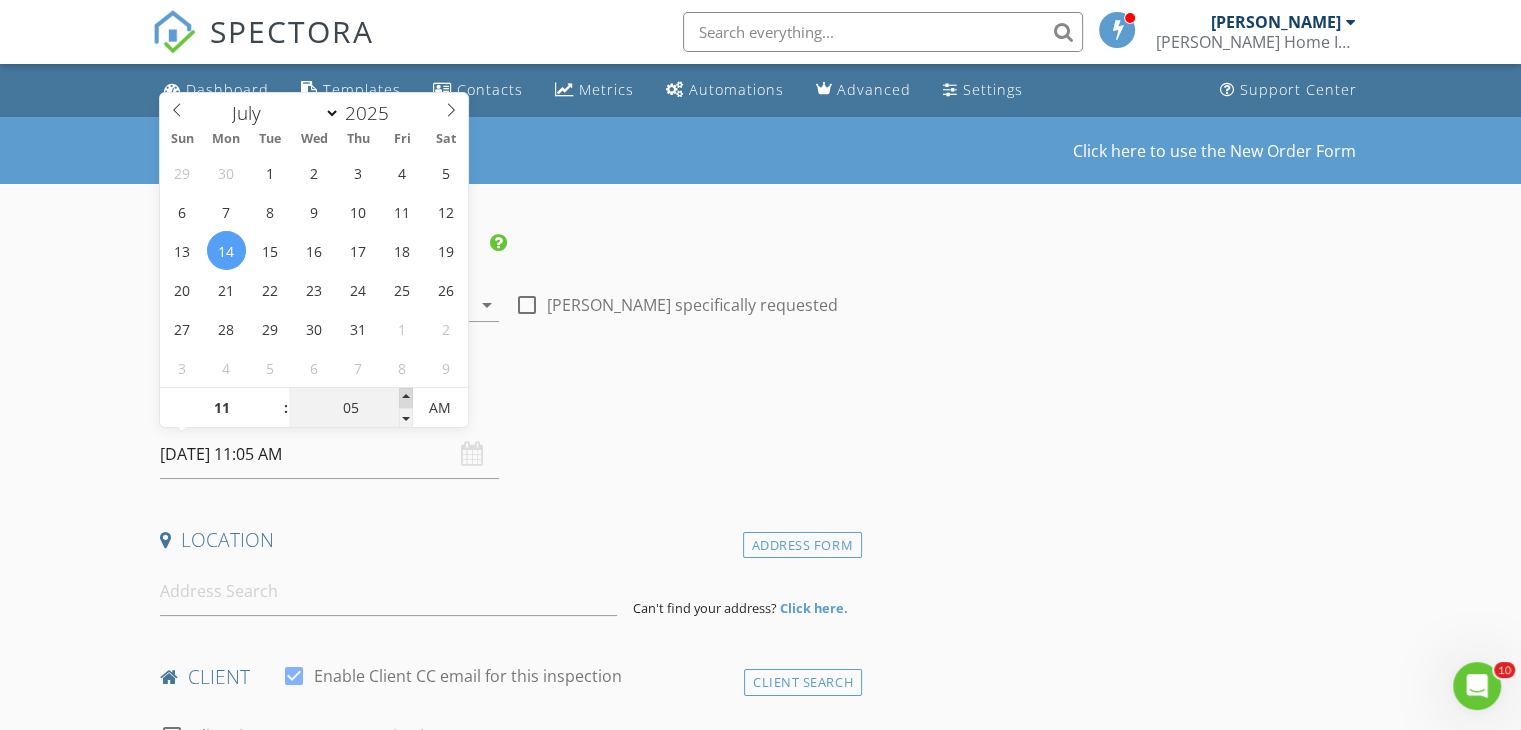 type on "10" 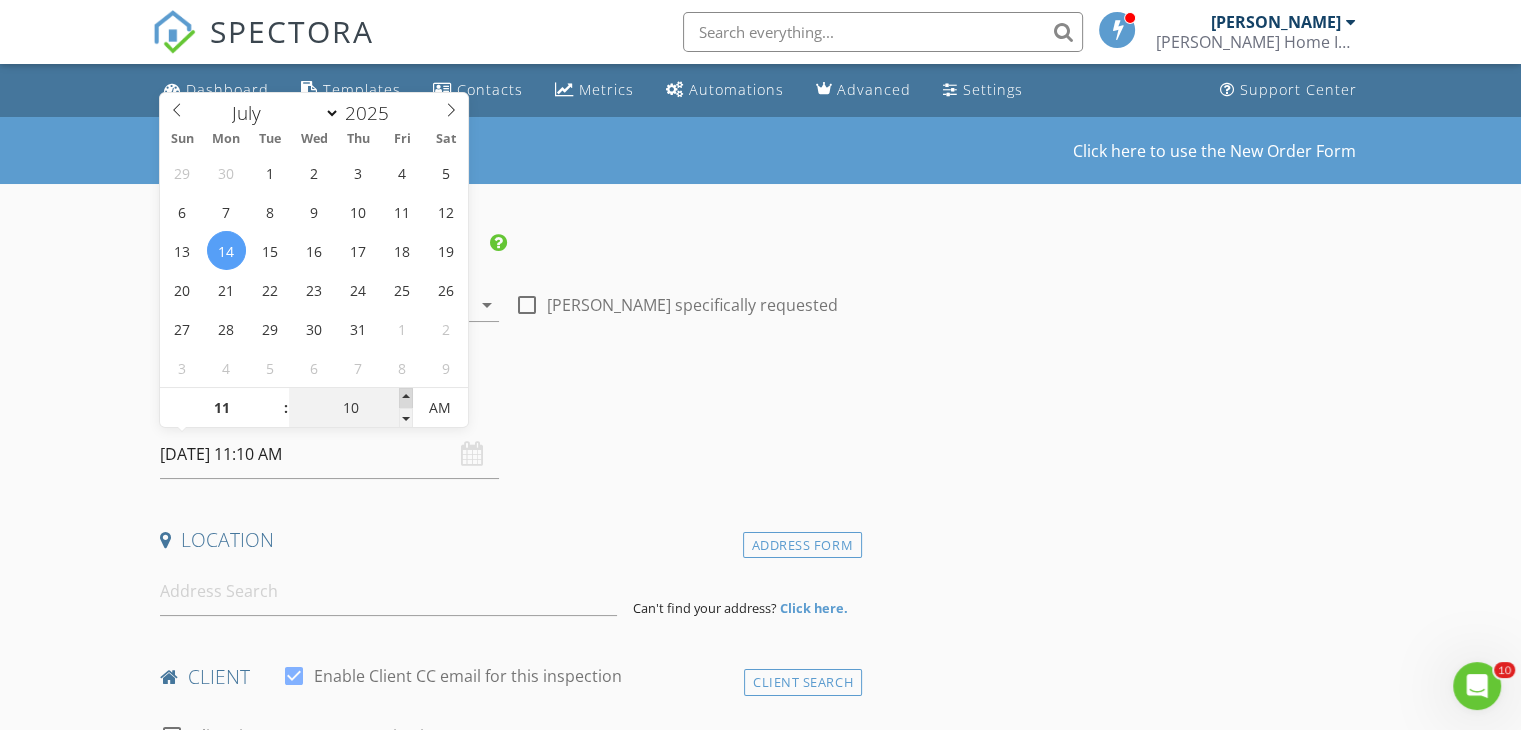 click at bounding box center [406, 398] 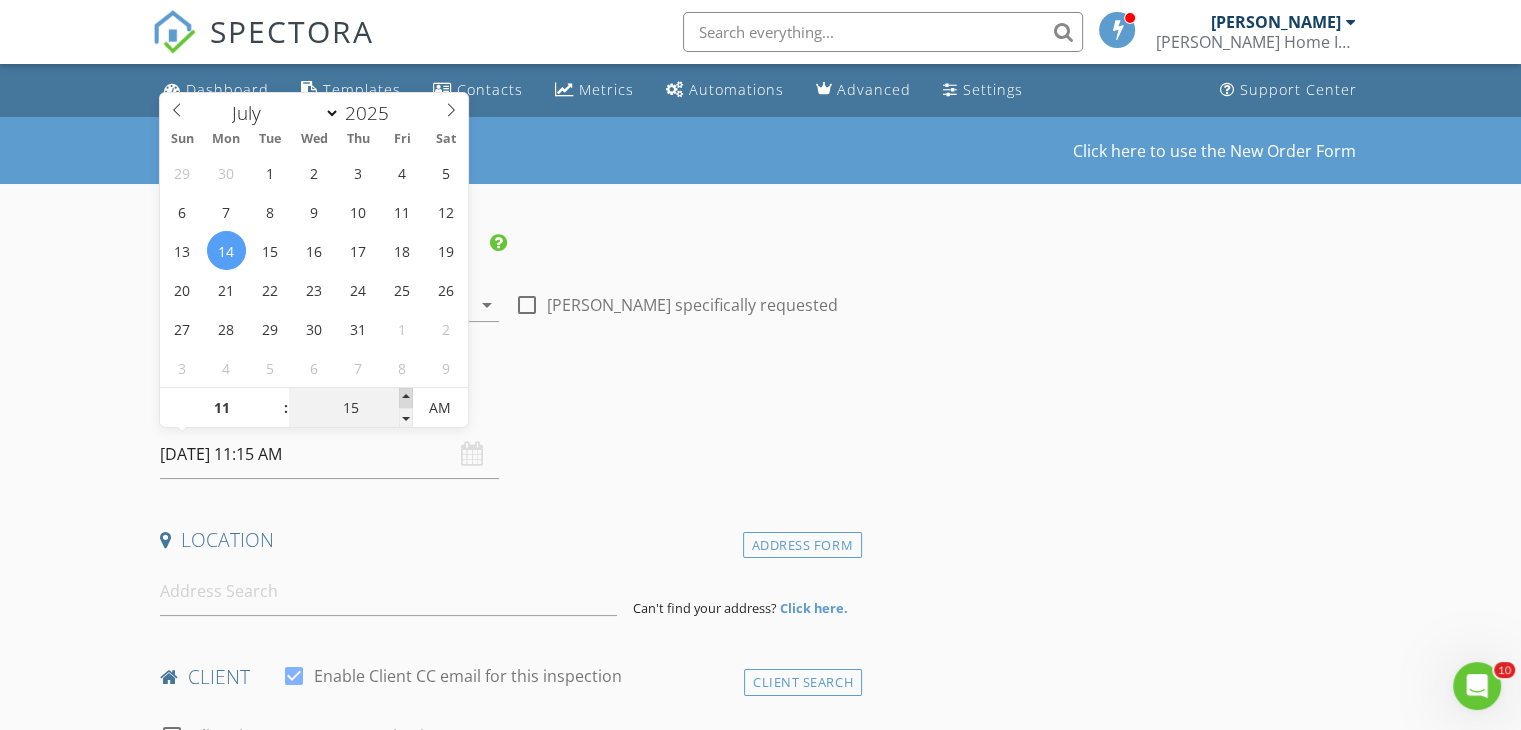 click at bounding box center [406, 398] 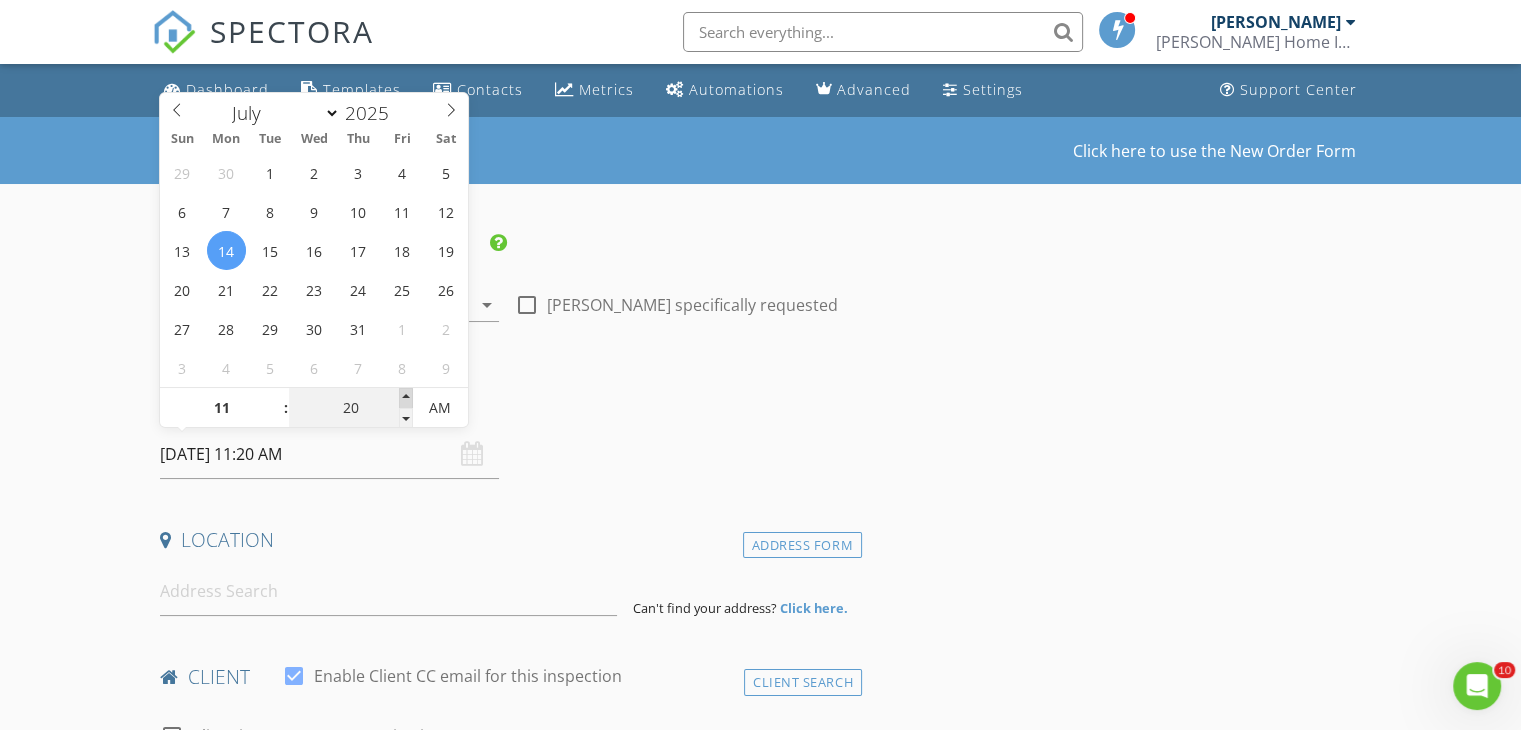click at bounding box center [406, 398] 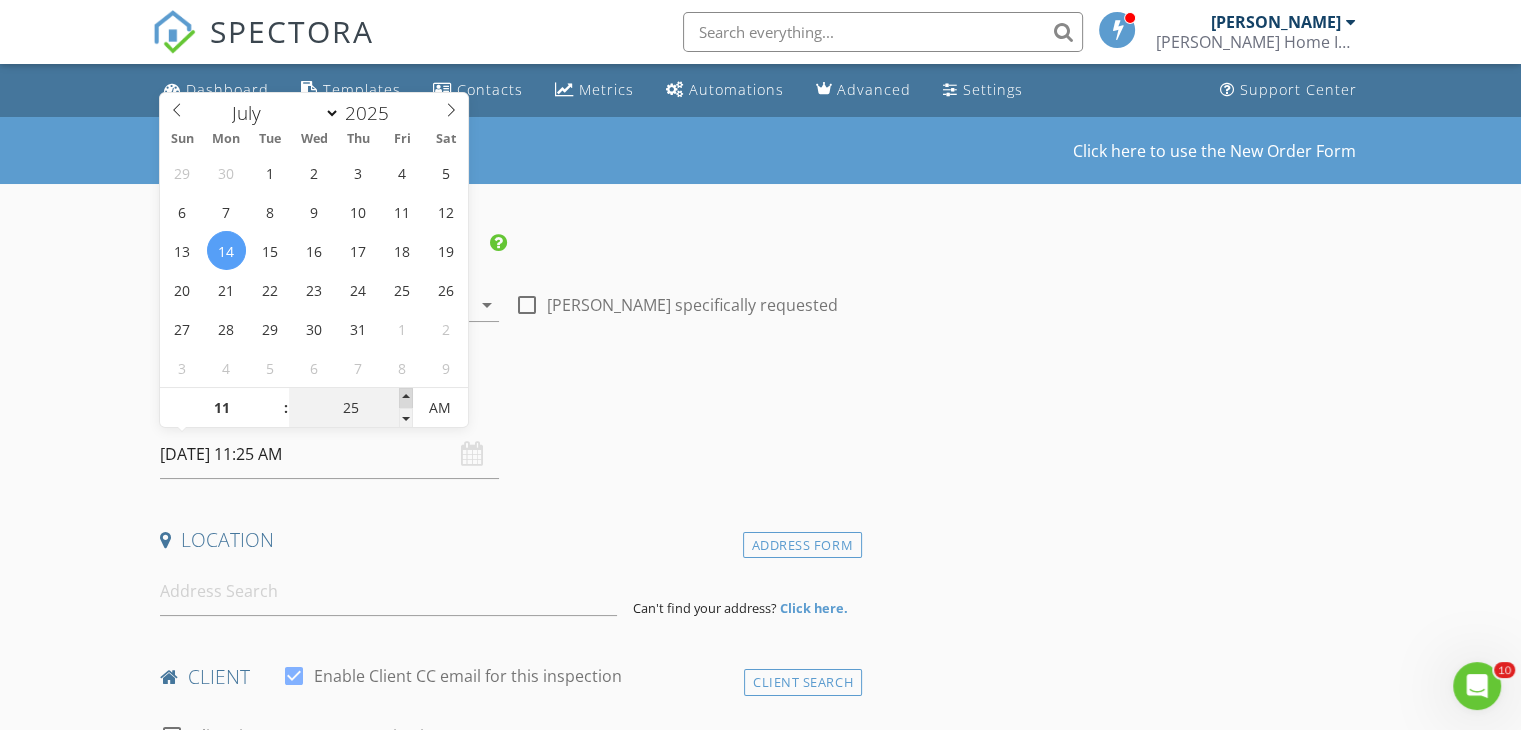 click at bounding box center (406, 398) 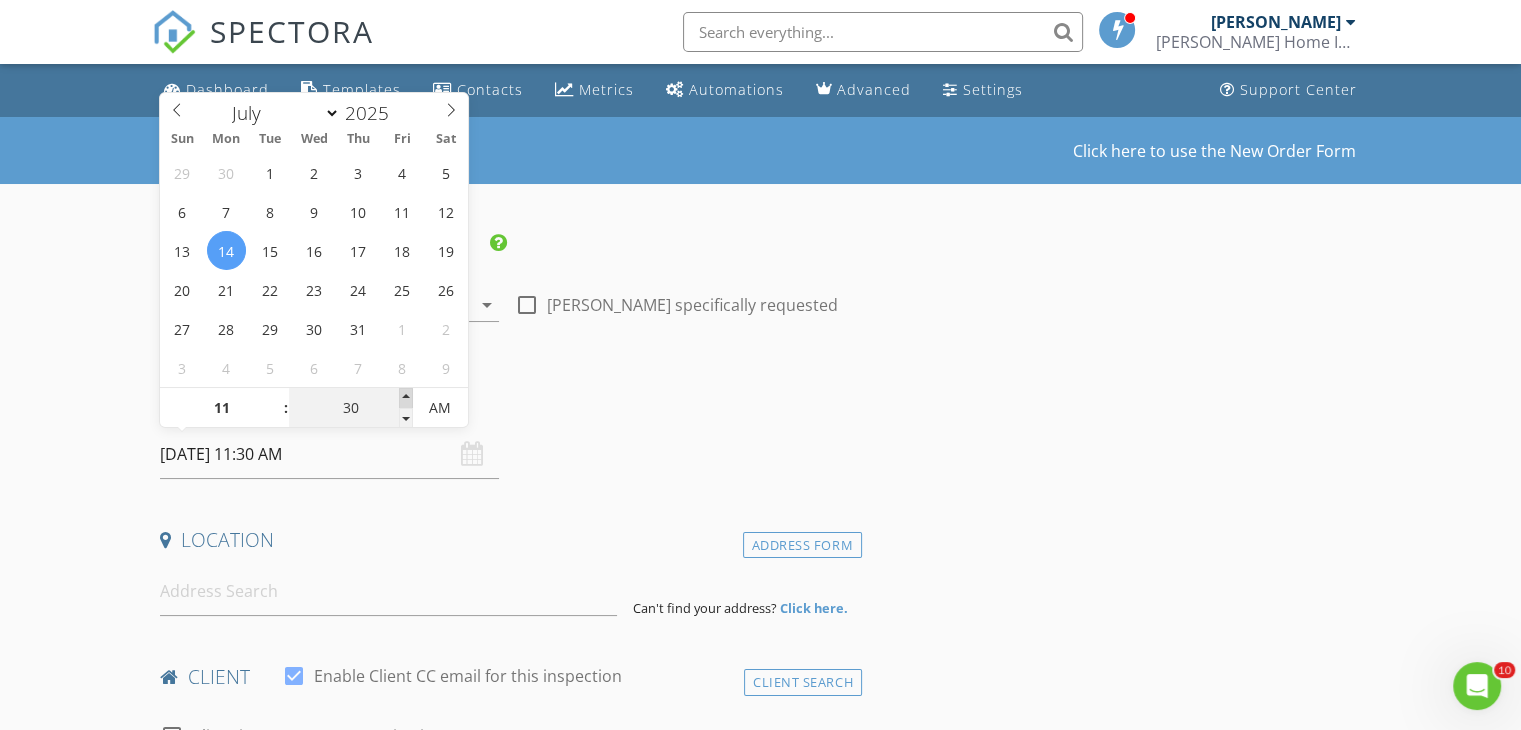 click at bounding box center [406, 398] 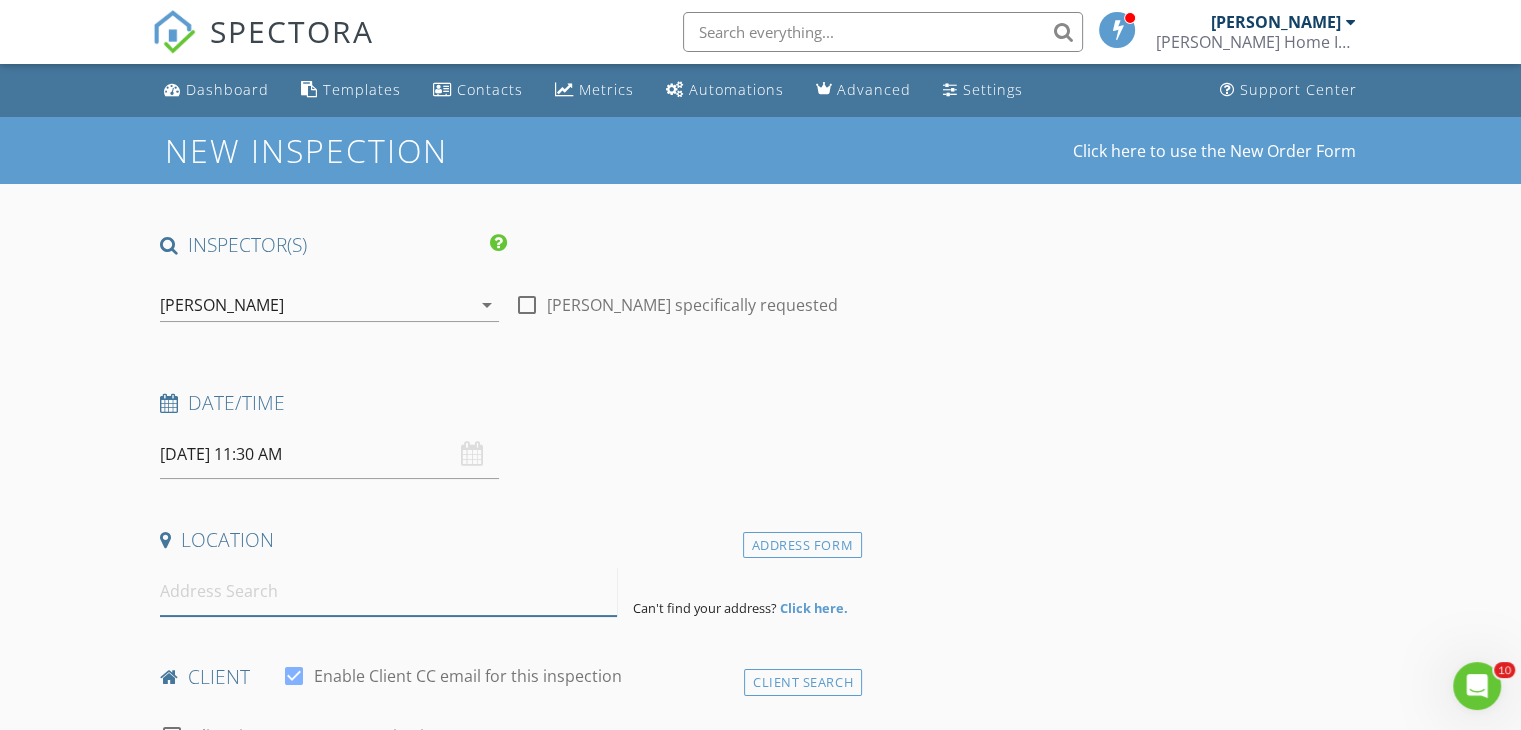 click at bounding box center [388, 591] 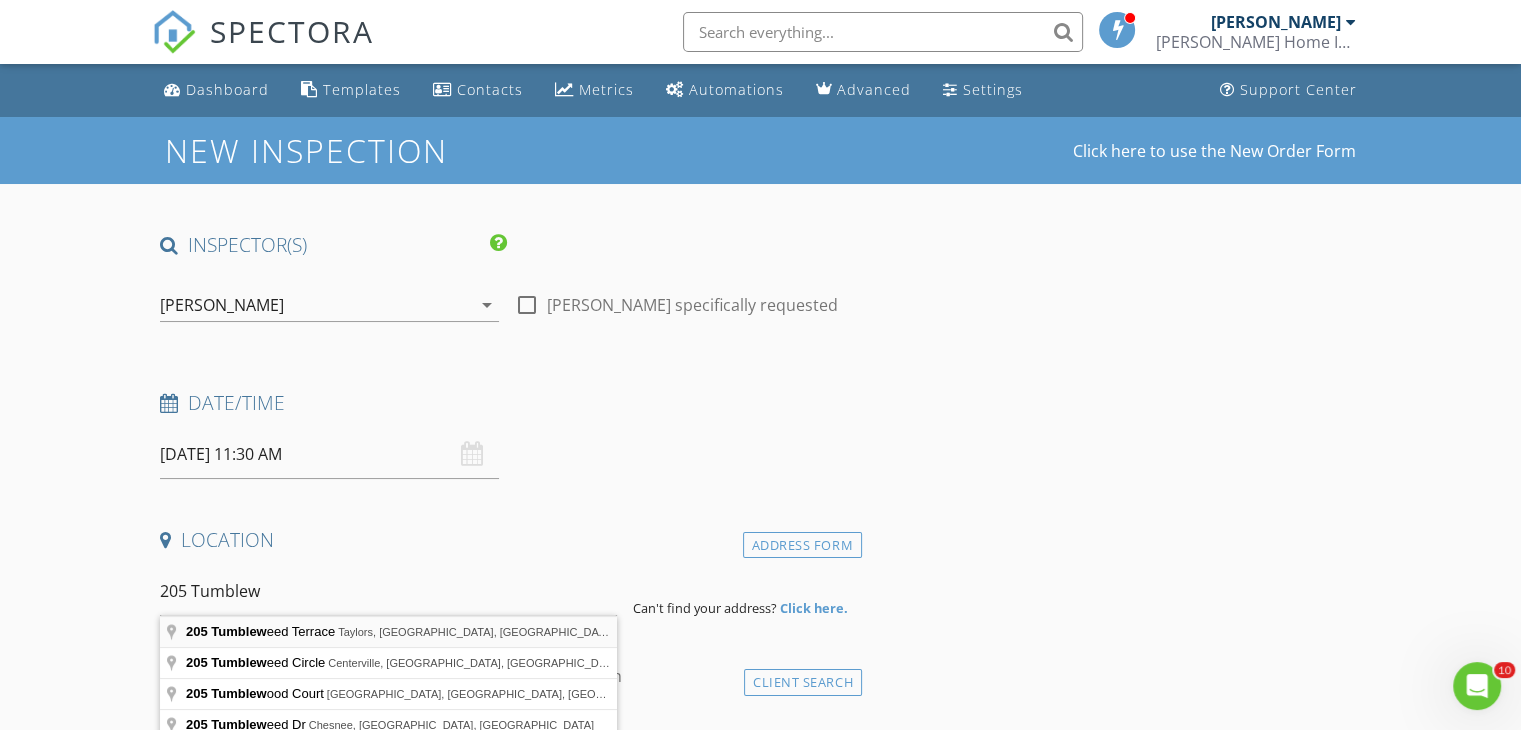 type on "205 Tumbleweed Terrace, Taylors, SC, USA" 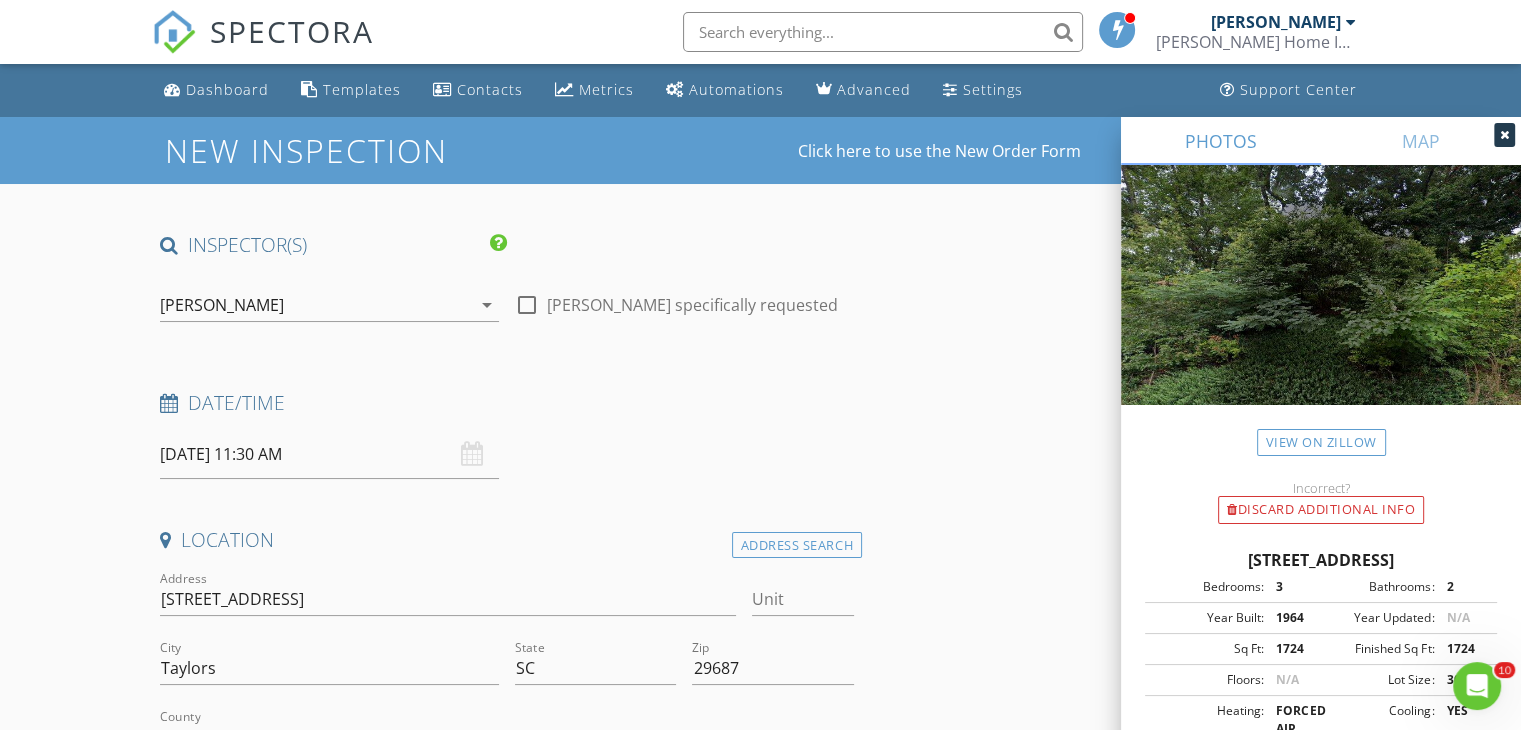 click on "INSPECTOR(S)
check_box   Phil Knox   PRIMARY   Phil Knox arrow_drop_down   check_box_outline_blank Phil Knox specifically requested
Date/Time
07/14/2025 11:30 AM
Location
Address Search       Address 205 Tumbleweed Terrace   Unit   City Taylors   State SC   Zip 29687   County Greenville     Square Feet 1724   Year Built 1964   Foundation arrow_drop_down     Phil Knox     18.4 miles     (36 minutes)
client
check_box Enable Client CC email for this inspection   Client Search     check_box_outline_blank Client is a Company/Organization     First Name   Last Name   Email   CC Email   Phone           Notes   Private Notes
ADD ADDITIONAL client
SERVICES
check_box_outline_blank   Residential Inspection   Sq. Ft 0-1500 check_box_outline_blank   Radon Testing     Re-Inspection" at bounding box center (760, 1871) 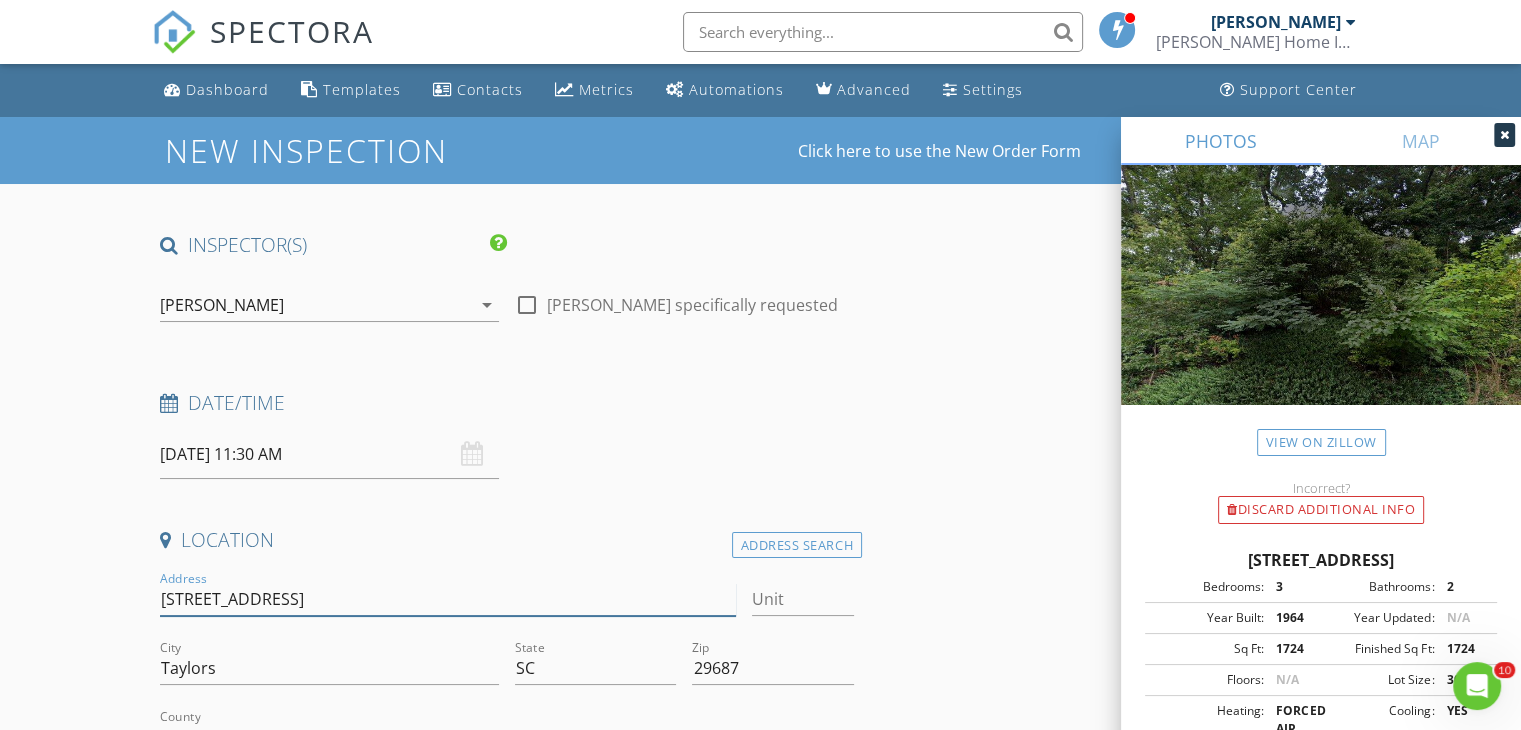 click on "205 Tumbleweed Terrace" at bounding box center [447, 599] 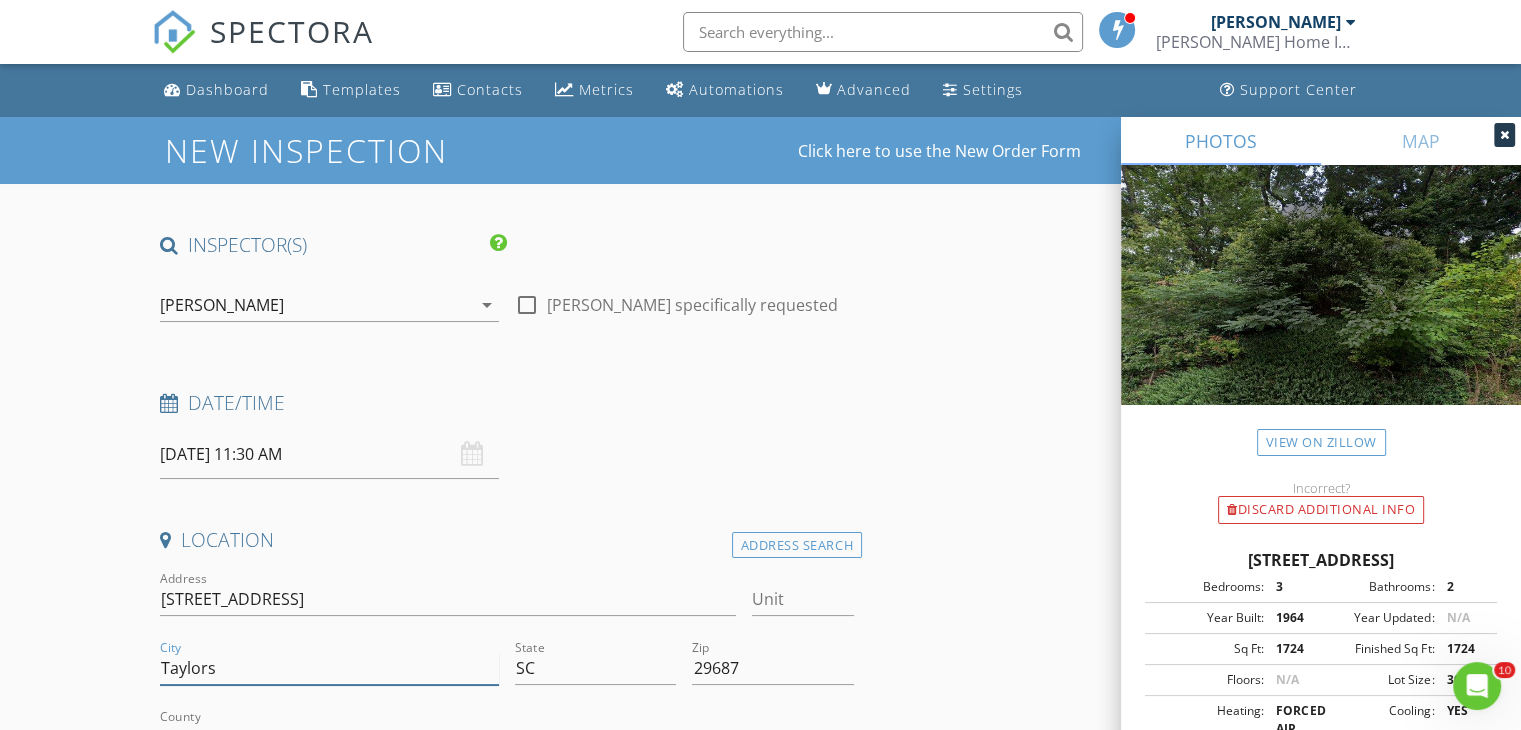 type 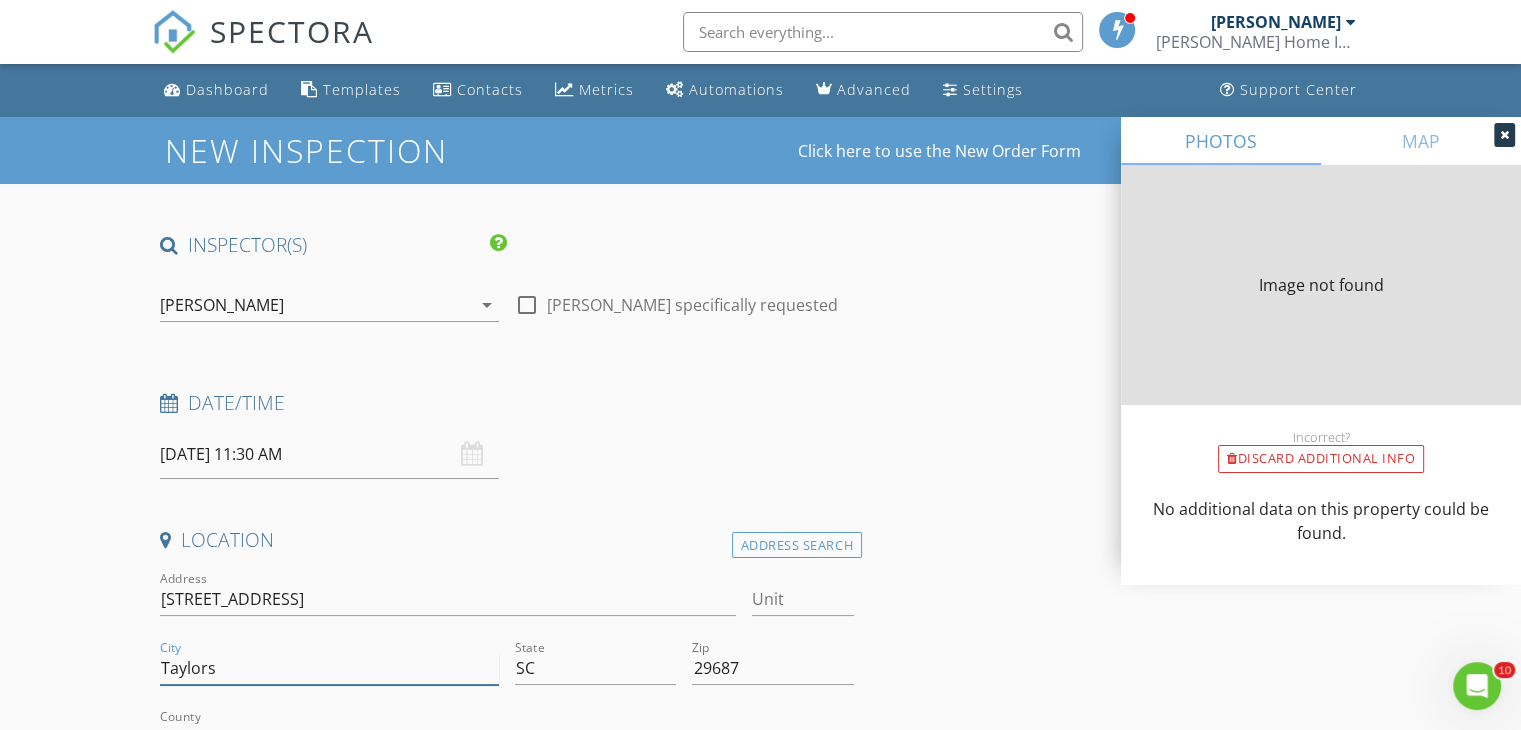 type on "1724" 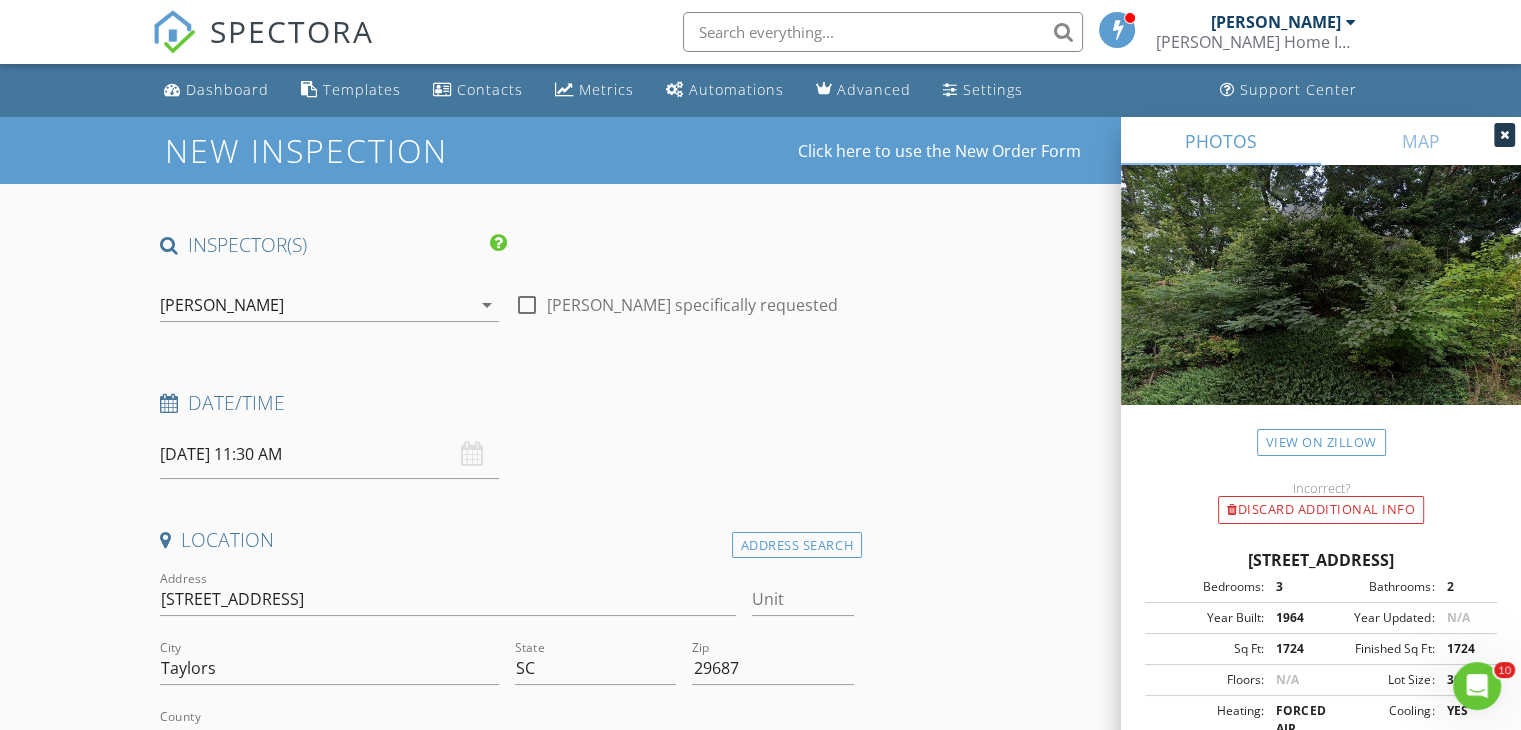 click at bounding box center (1504, 135) 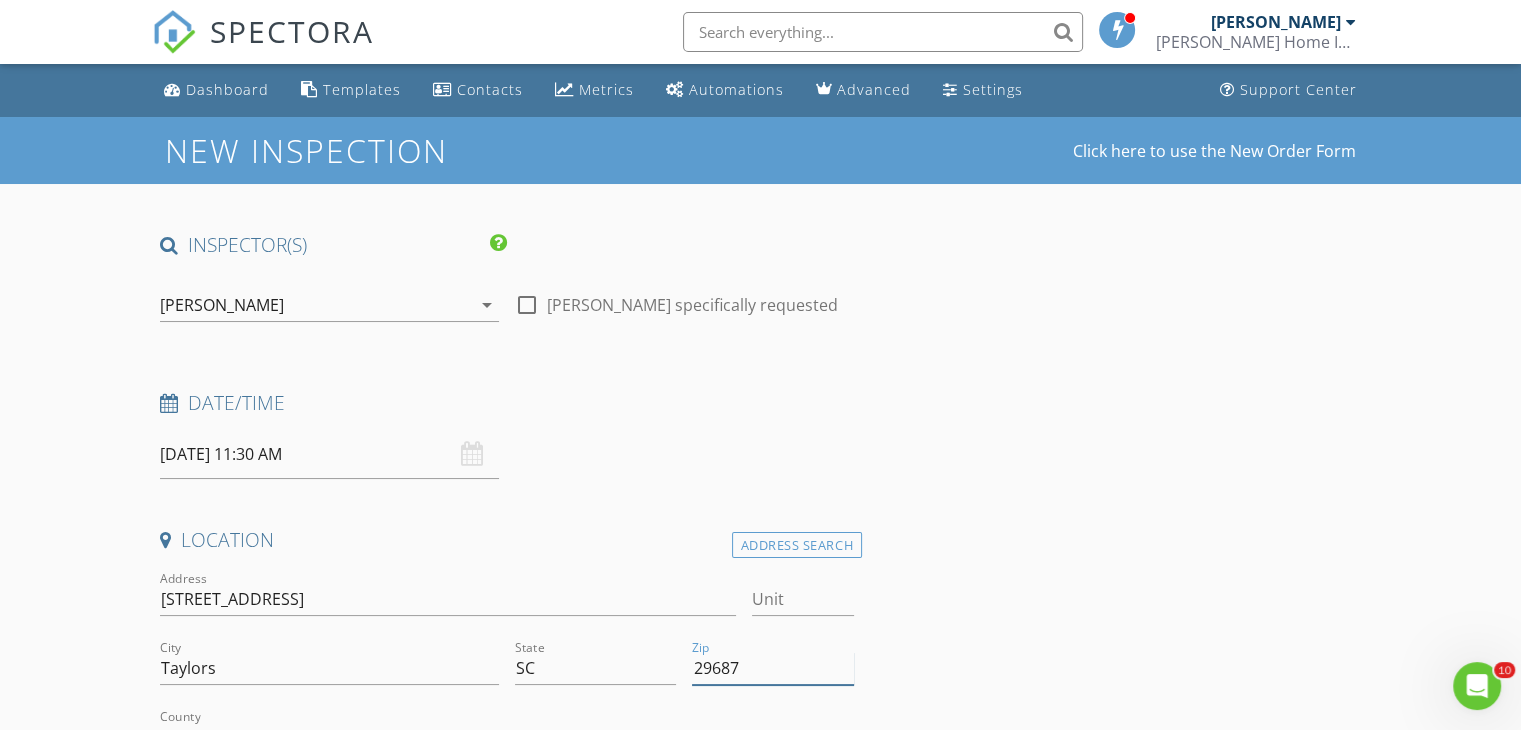 click on "29687" at bounding box center (772, 668) 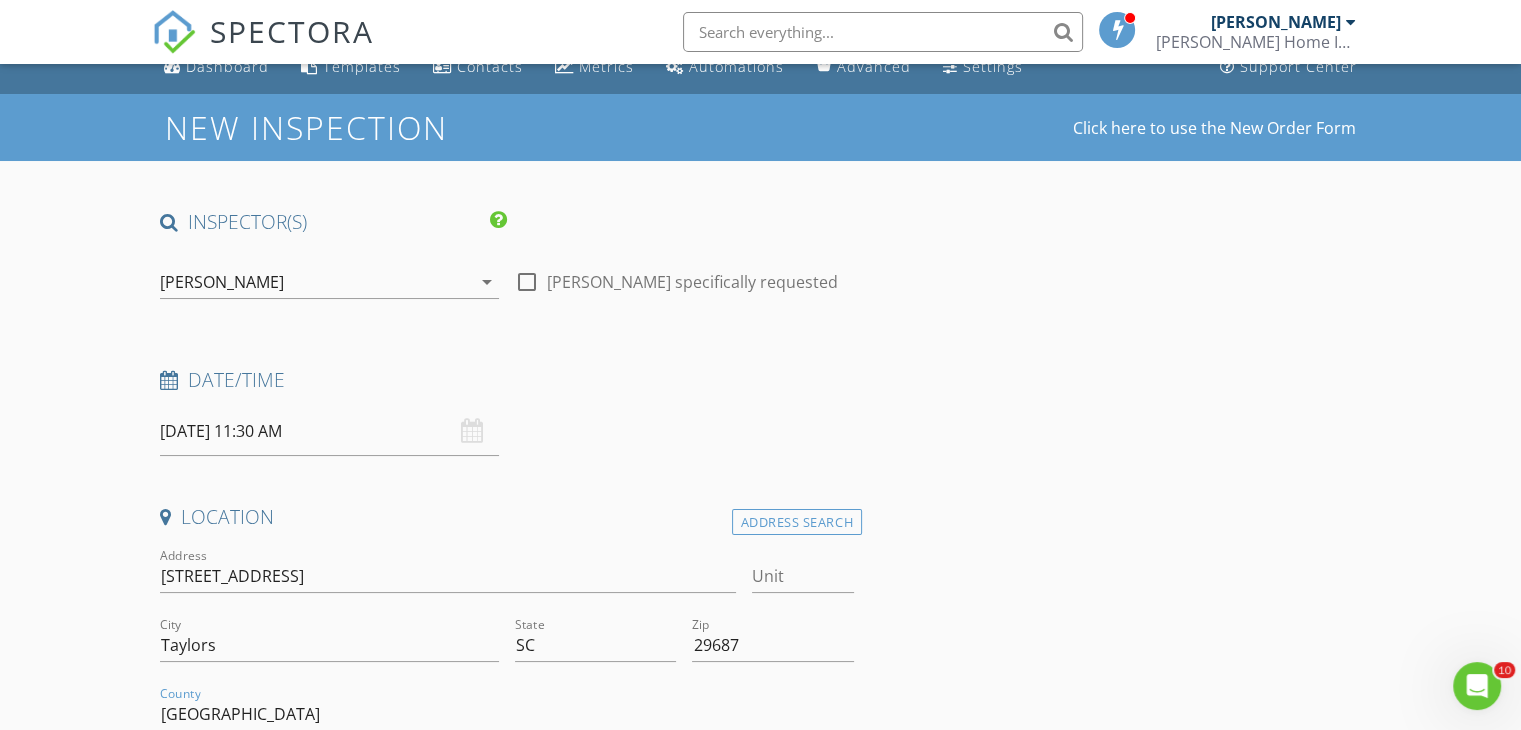 scroll, scrollTop: 440, scrollLeft: 0, axis: vertical 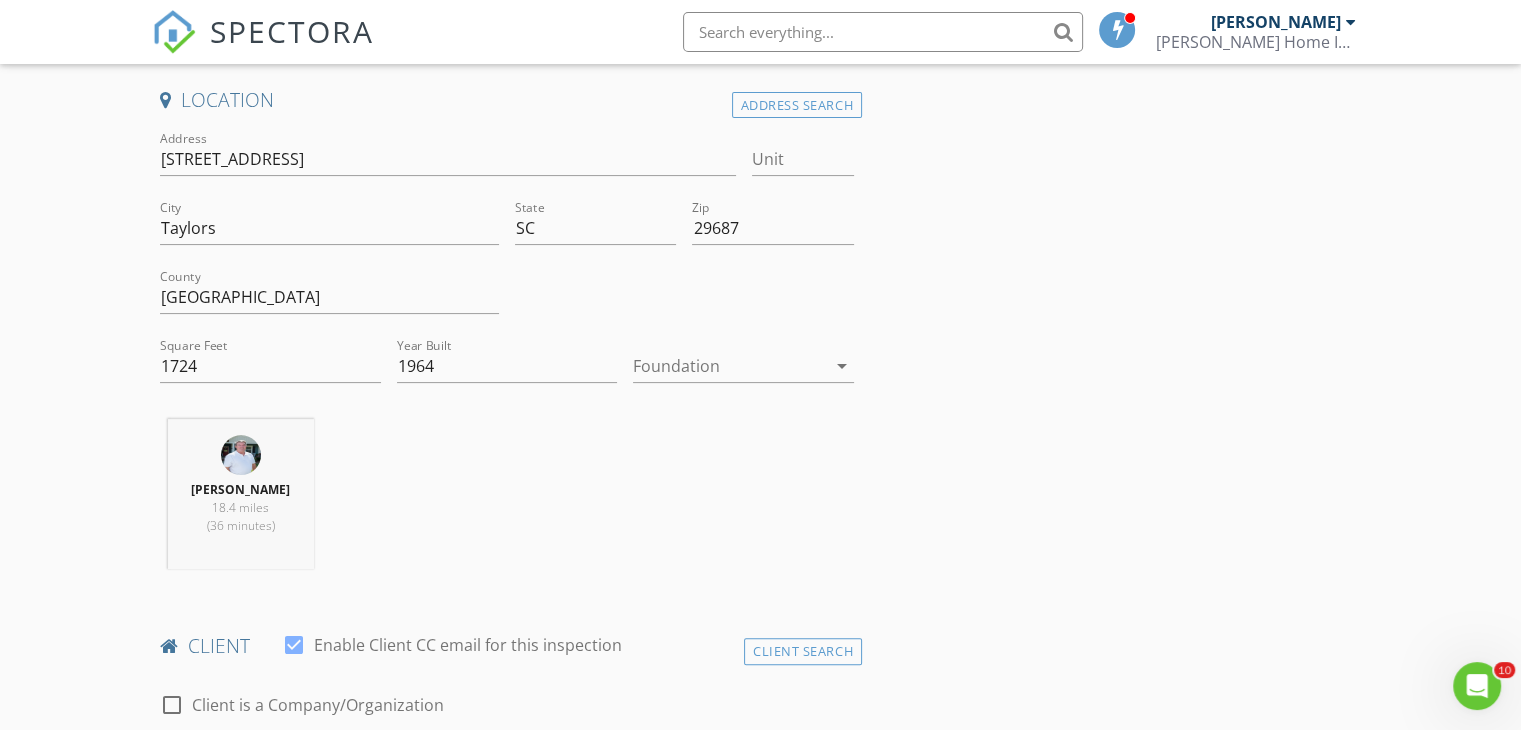 click on "Year Built 1964" at bounding box center (507, 376) 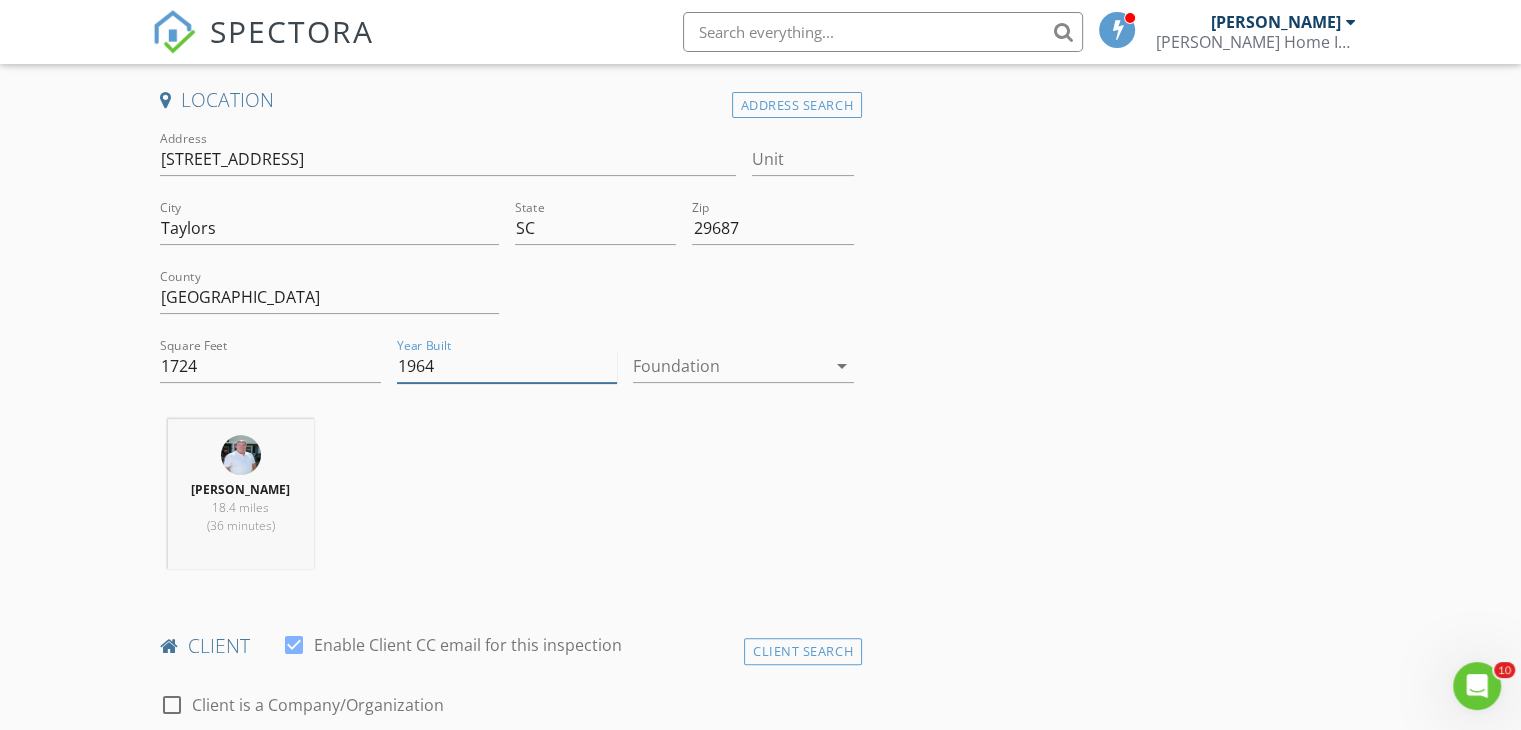 click on "1964" at bounding box center (507, 366) 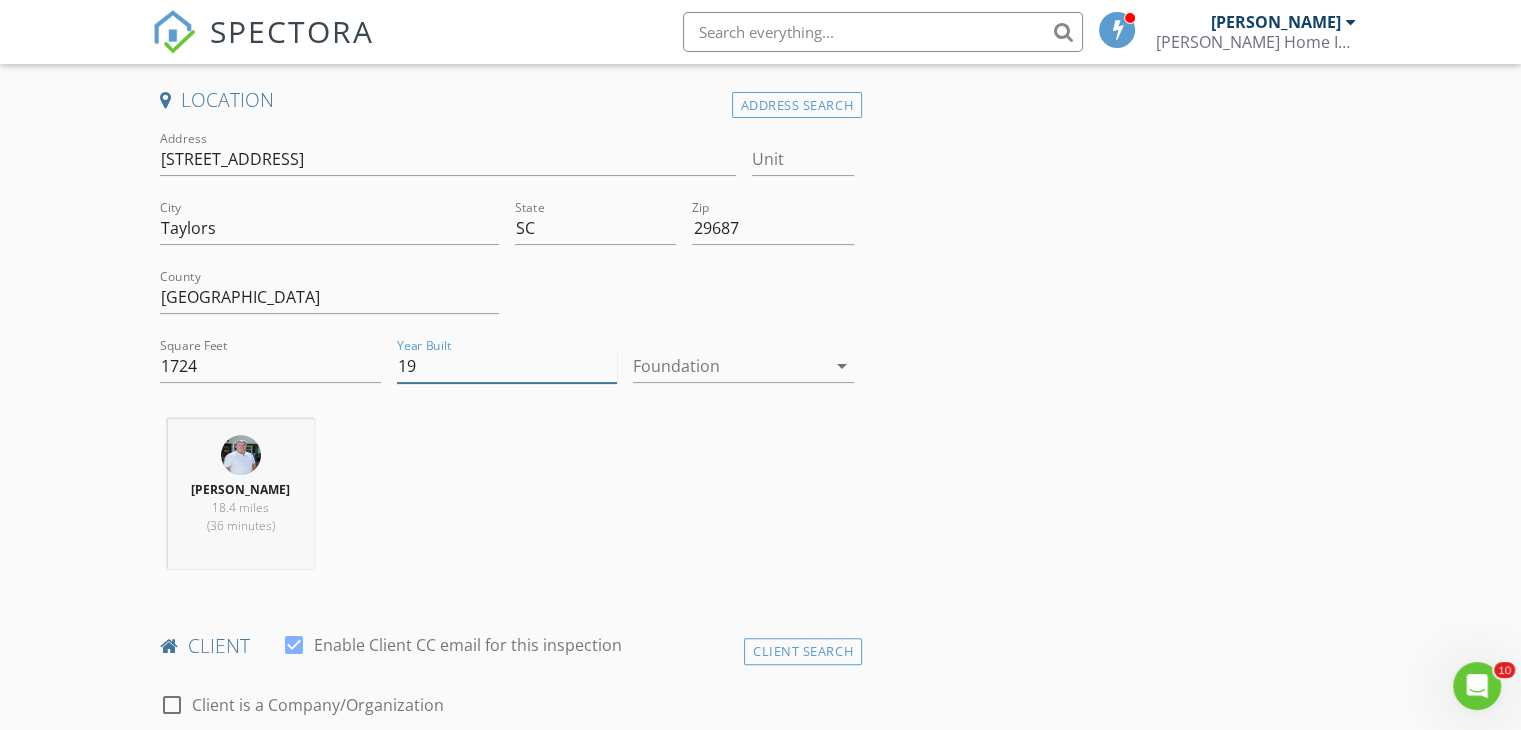 type on "1" 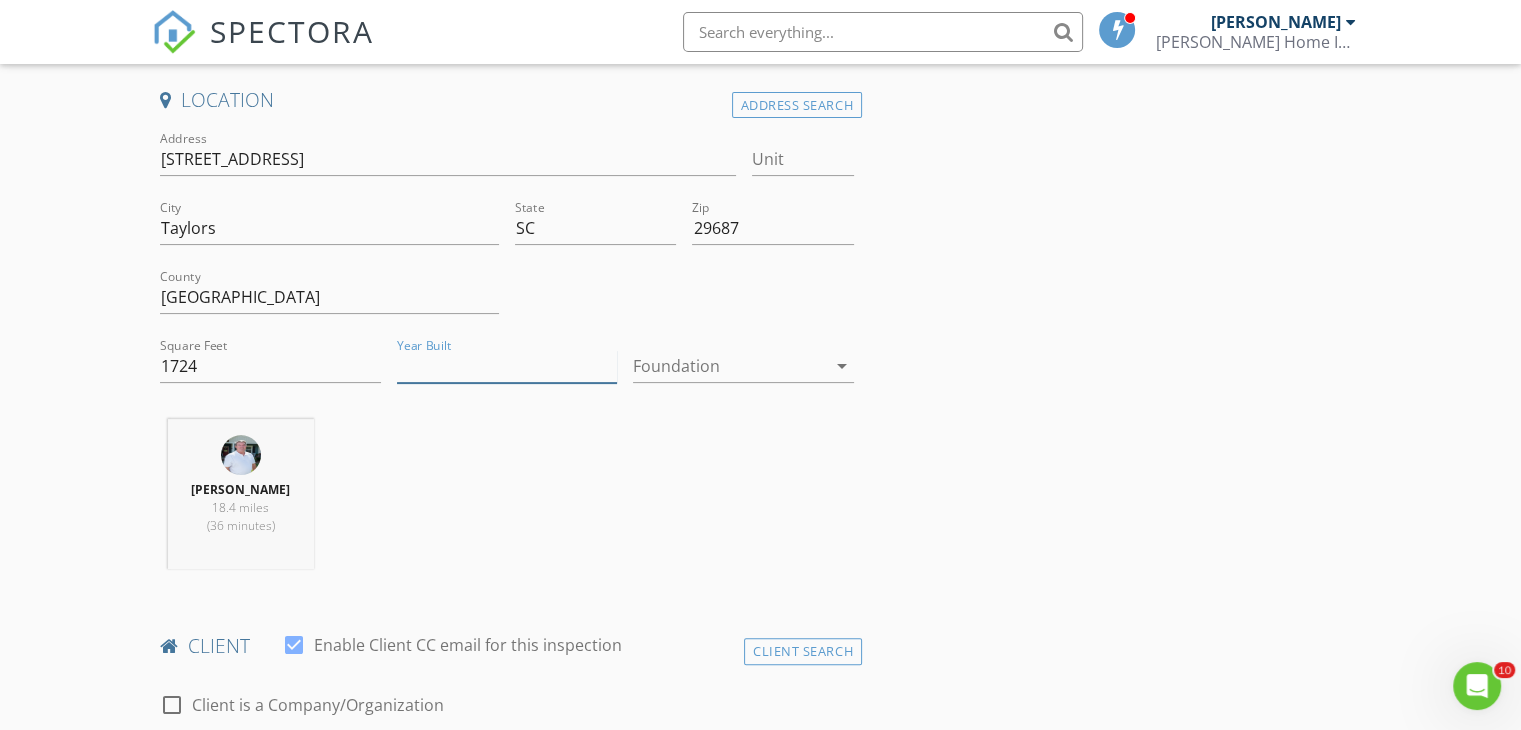 type 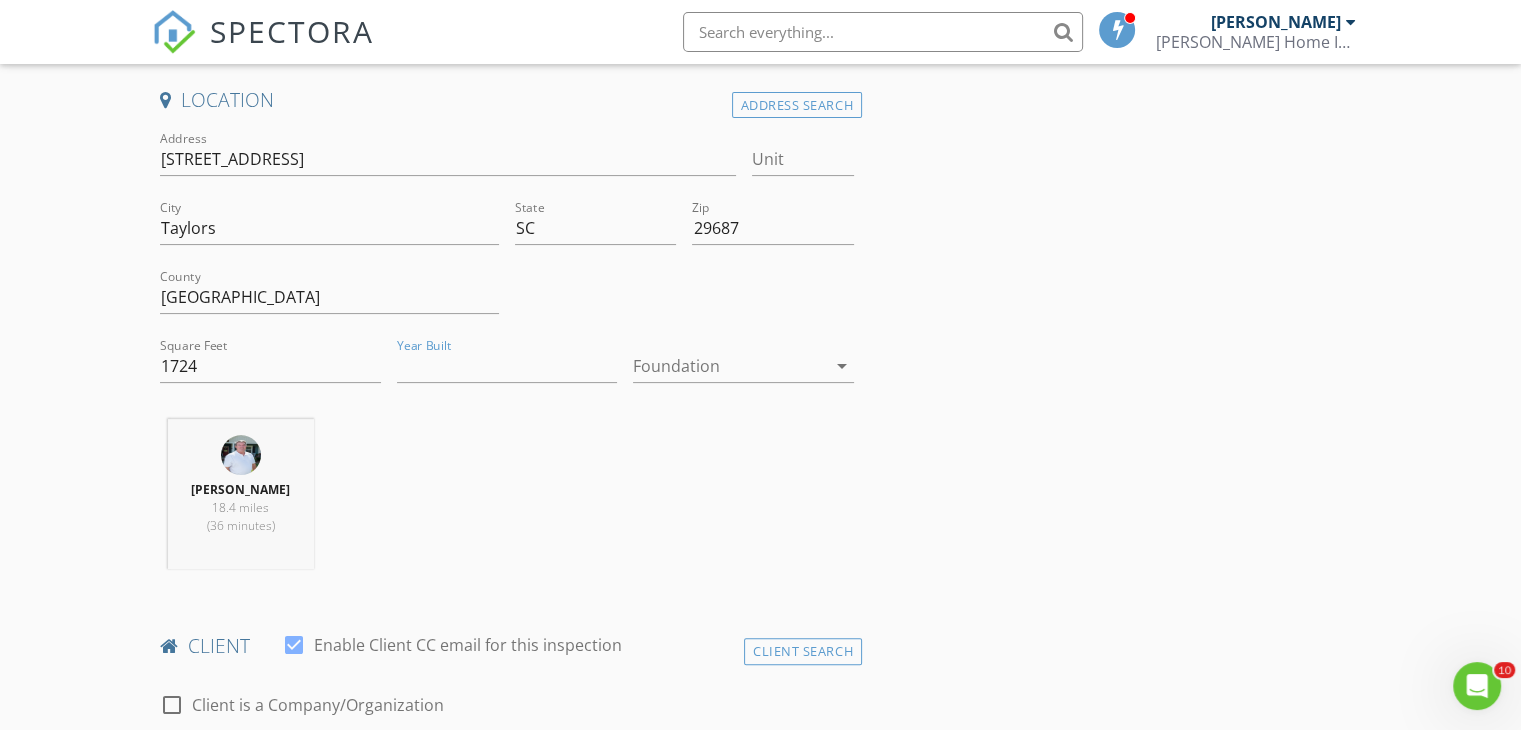 click on "arrow_drop_down" at bounding box center (842, 366) 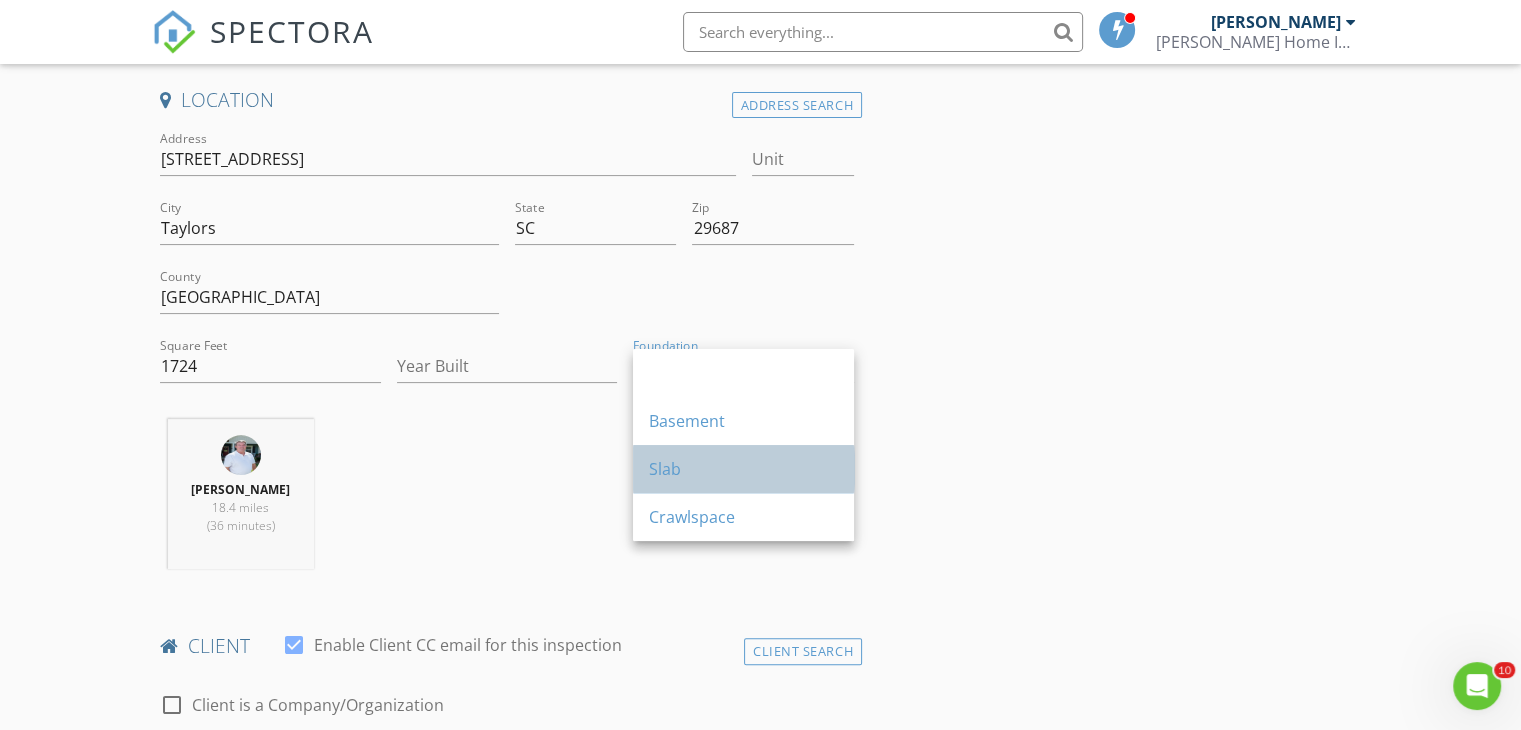 click on "Slab" at bounding box center (743, 469) 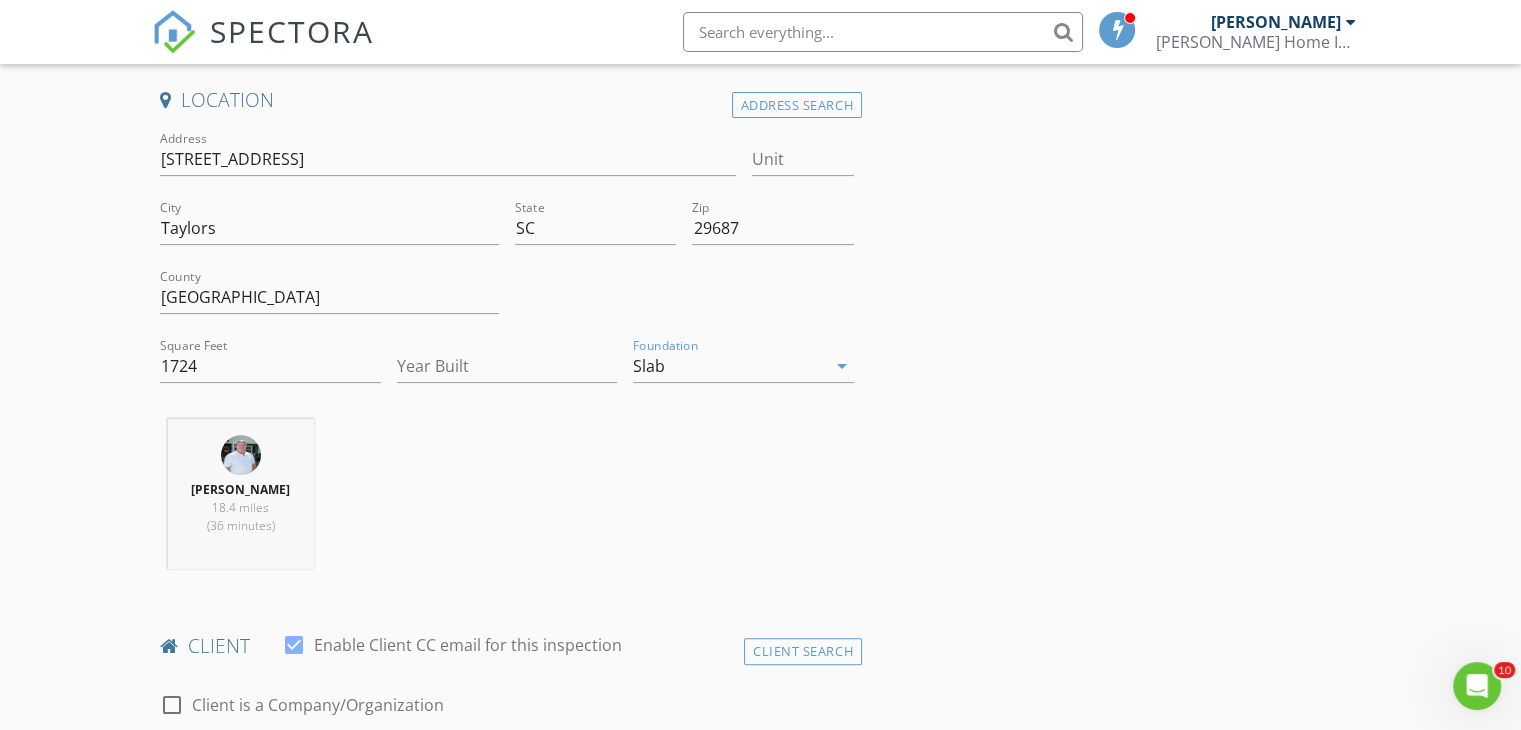 click on "INSPECTOR(S)
check_box   Phil Knox   PRIMARY   Phil Knox arrow_drop_down   check_box_outline_blank Phil Knox specifically requested
Date/Time
07/14/2025 11:30 AM
Location
Address Search       Address 205 Tumbleweed Terrace   Unit   City Taylors   State SC   Zip 29687   County Greenville     Square Feet 1724   Year Built   Foundation Slab arrow_drop_down     Phil Knox     18.4 miles     (36 minutes)
client
check_box Enable Client CC email for this inspection   Client Search     check_box_outline_blank Client is a Company/Organization     First Name   Last Name   Email   CC Email   Phone           Notes   Private Notes
ADD ADDITIONAL client
SERVICES
check_box_outline_blank   Residential Inspection   Sq. Ft 0-1500 check_box_outline_blank   Radon Testing     Re-Inspection" at bounding box center [760, 1431] 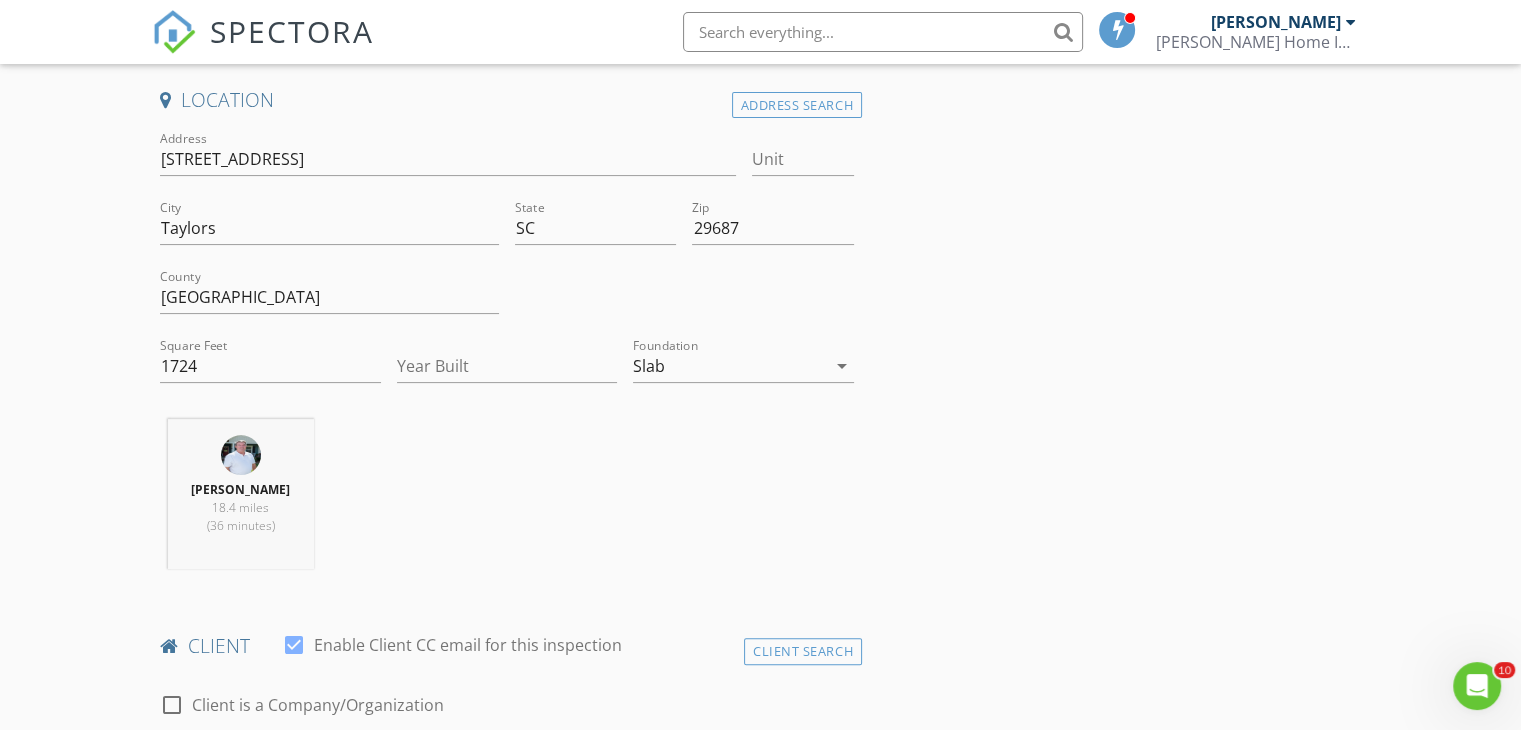 scroll, scrollTop: 0, scrollLeft: 0, axis: both 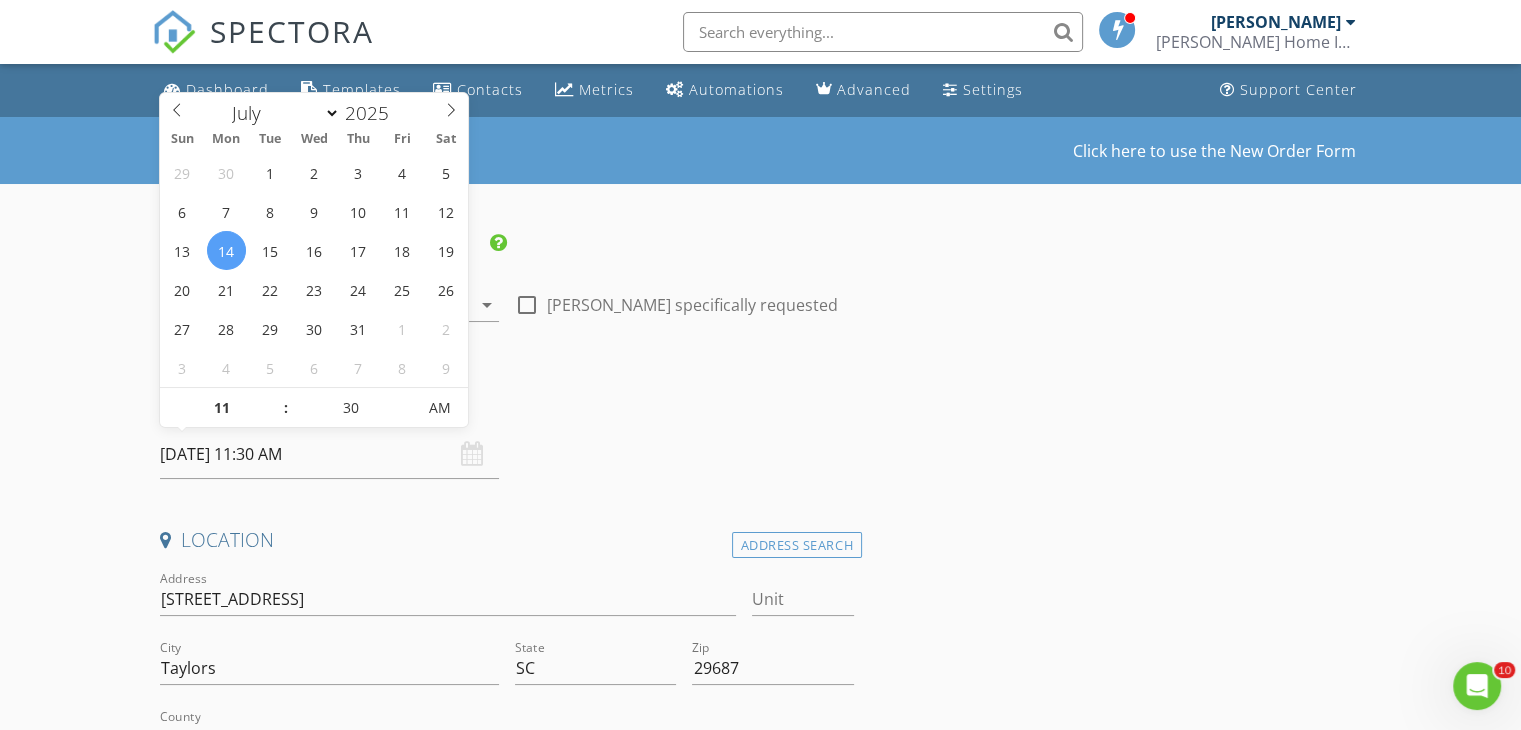 click on "07/14/2025 11:30 AM" at bounding box center [329, 454] 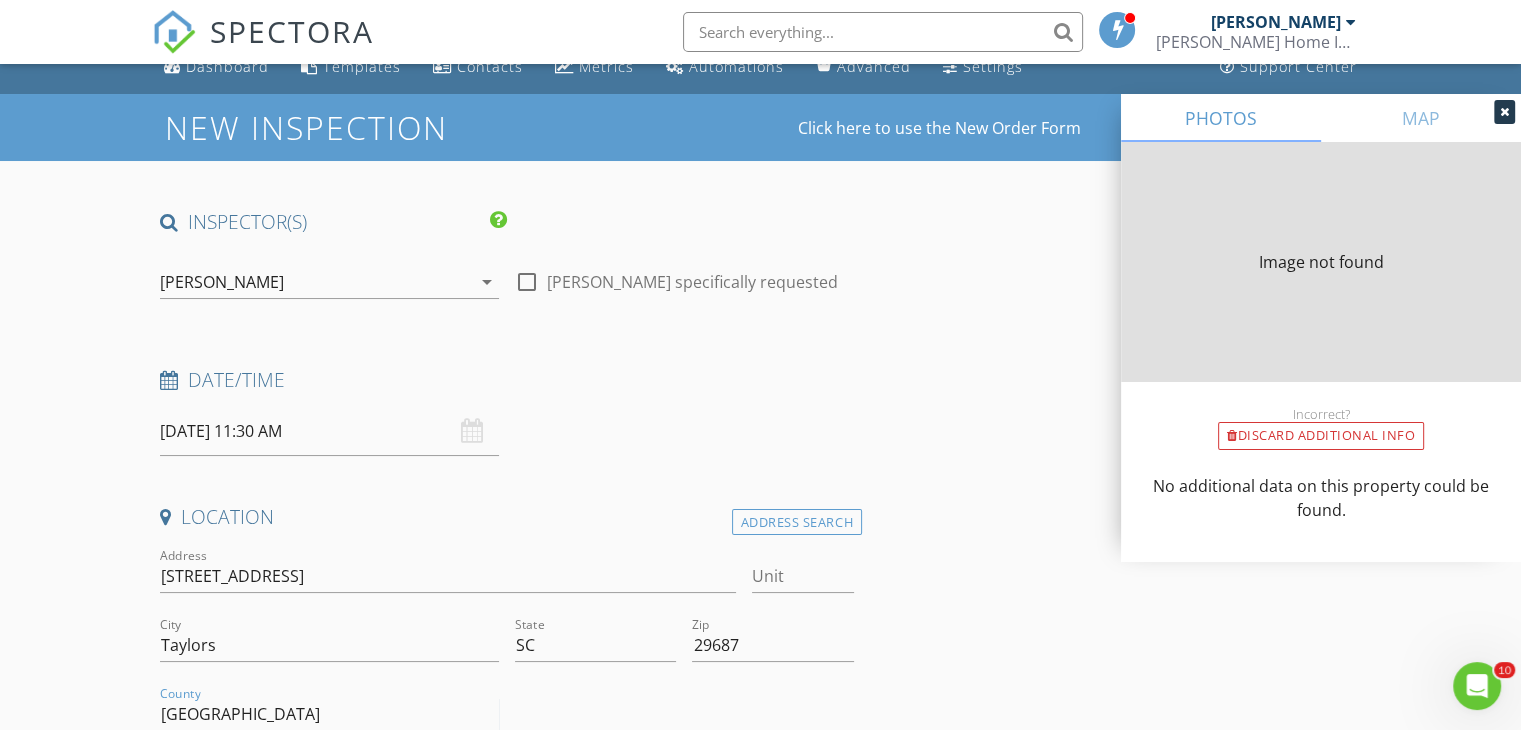 type on "1724" 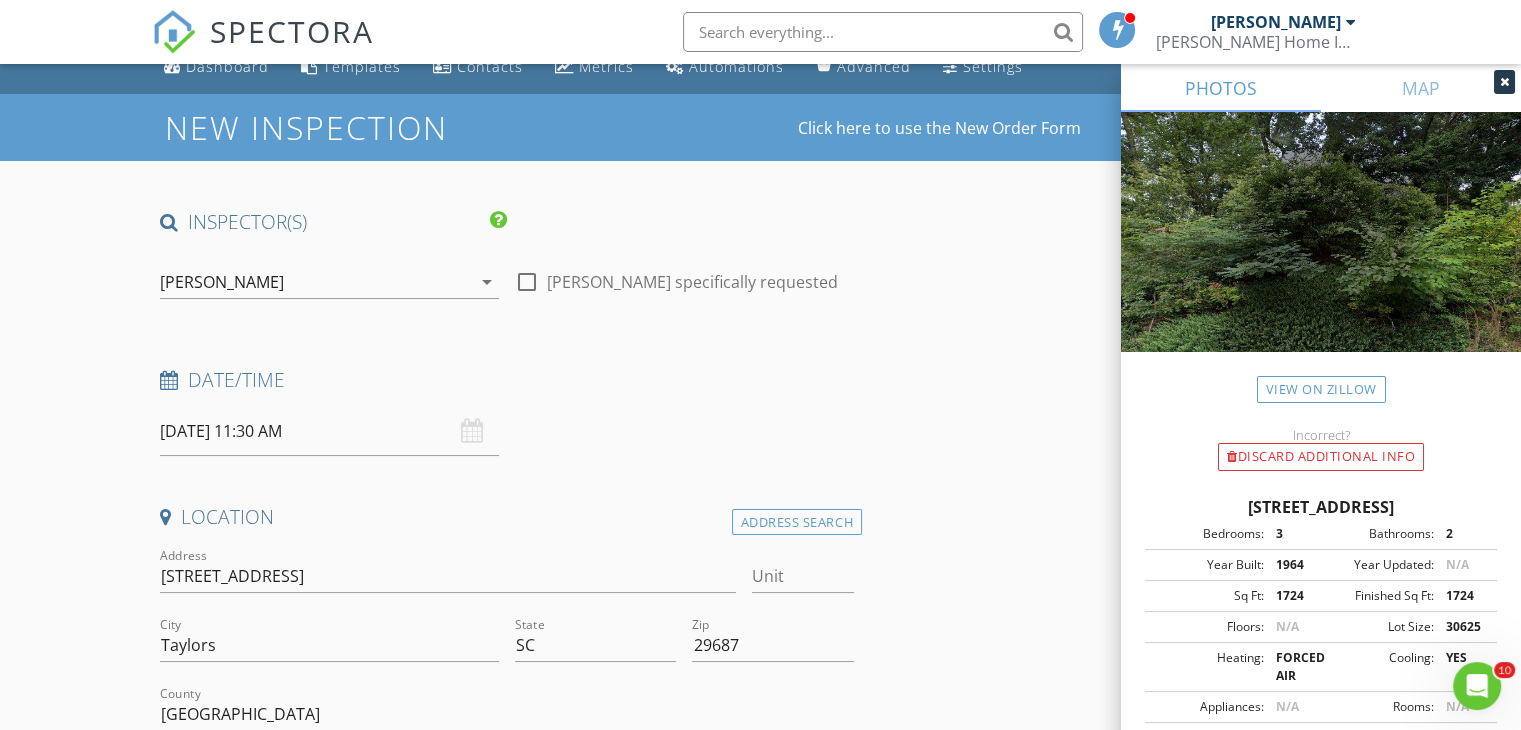 scroll, scrollTop: 440, scrollLeft: 0, axis: vertical 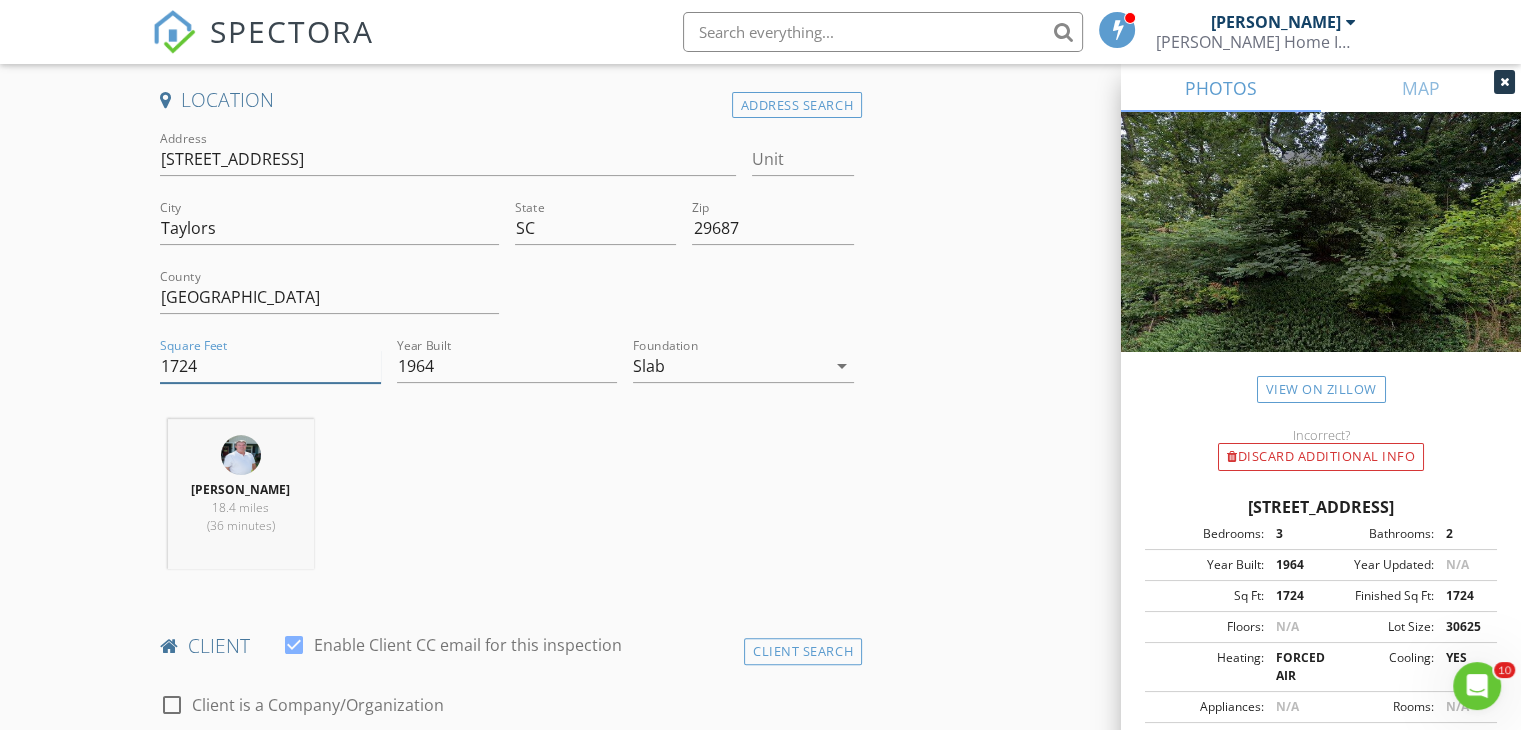 type 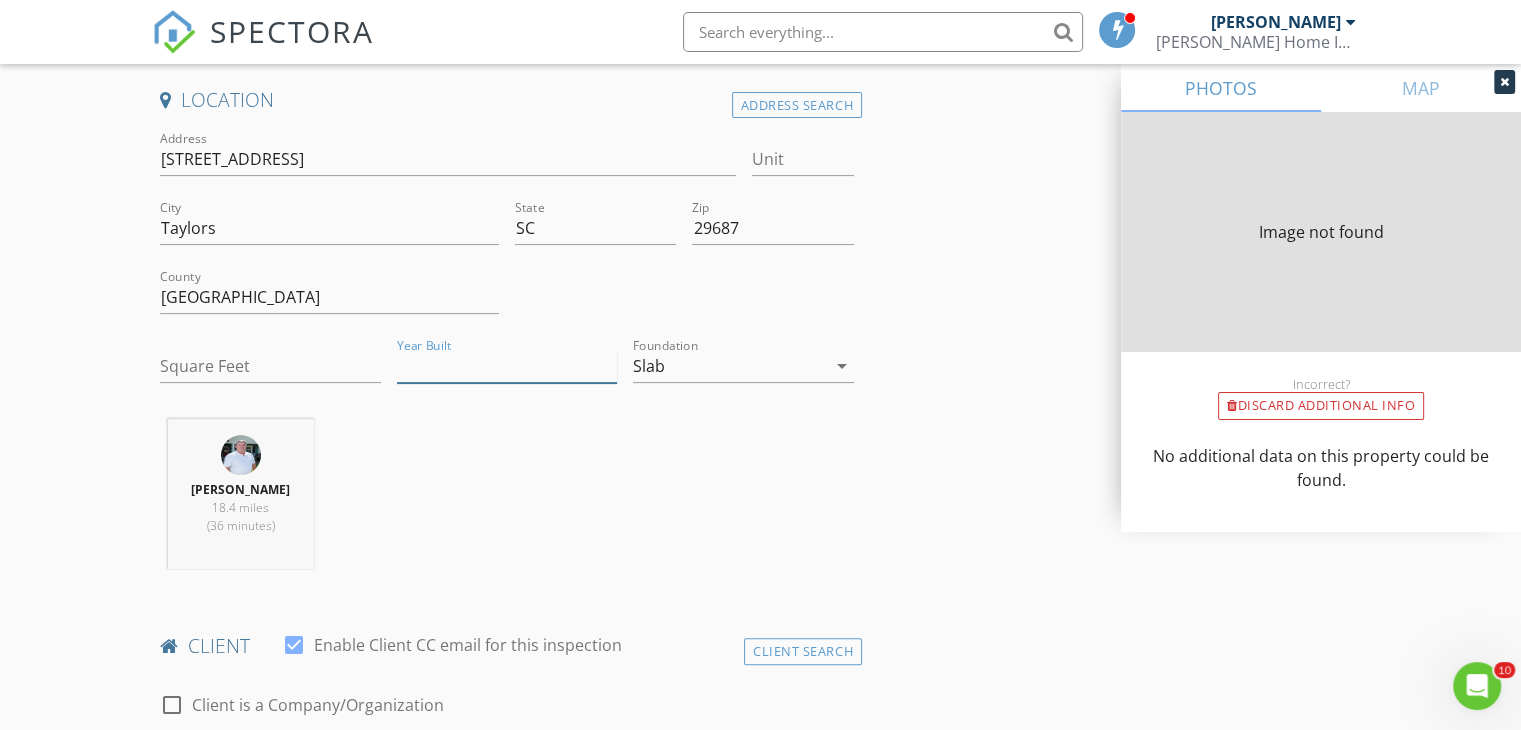 type on "1724" 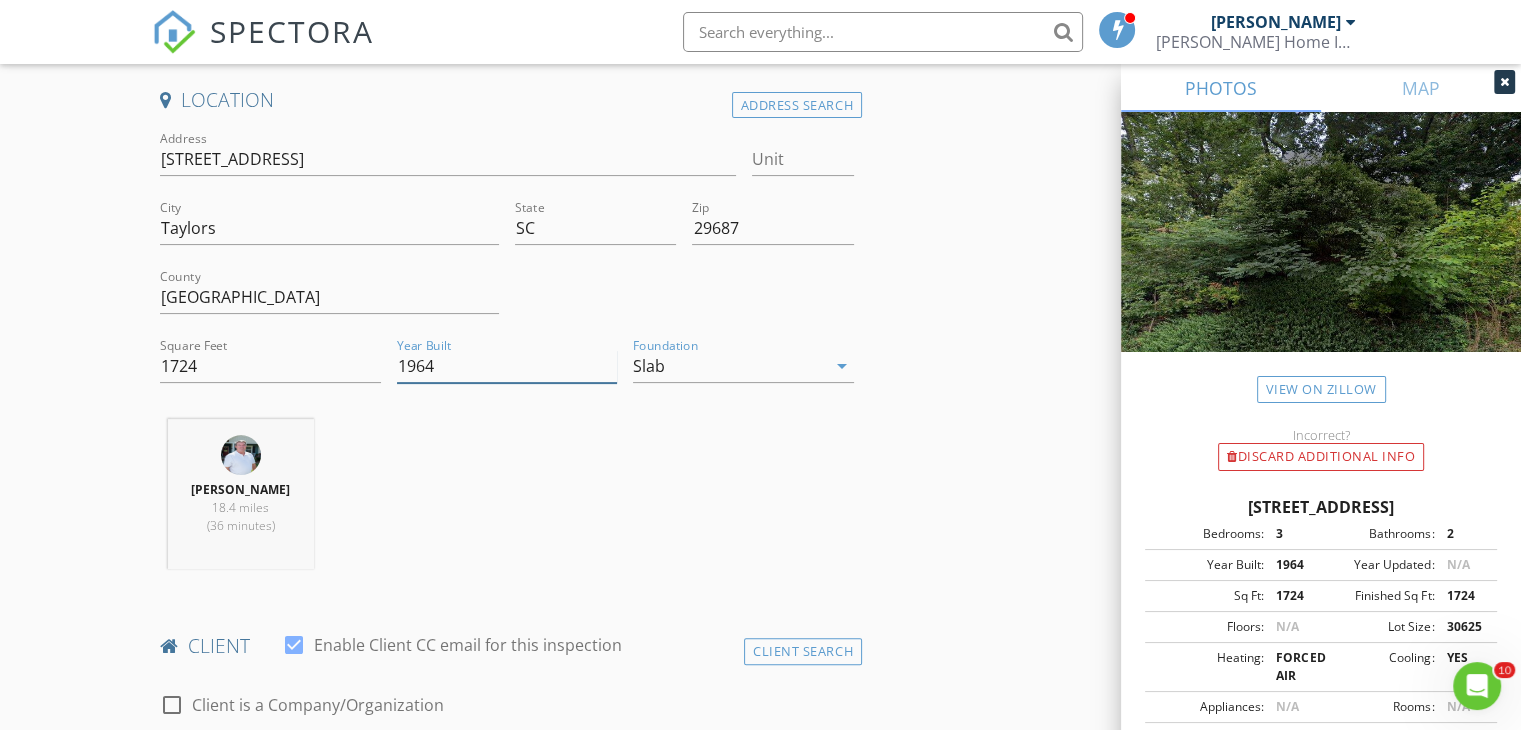 click on "1964" at bounding box center (507, 366) 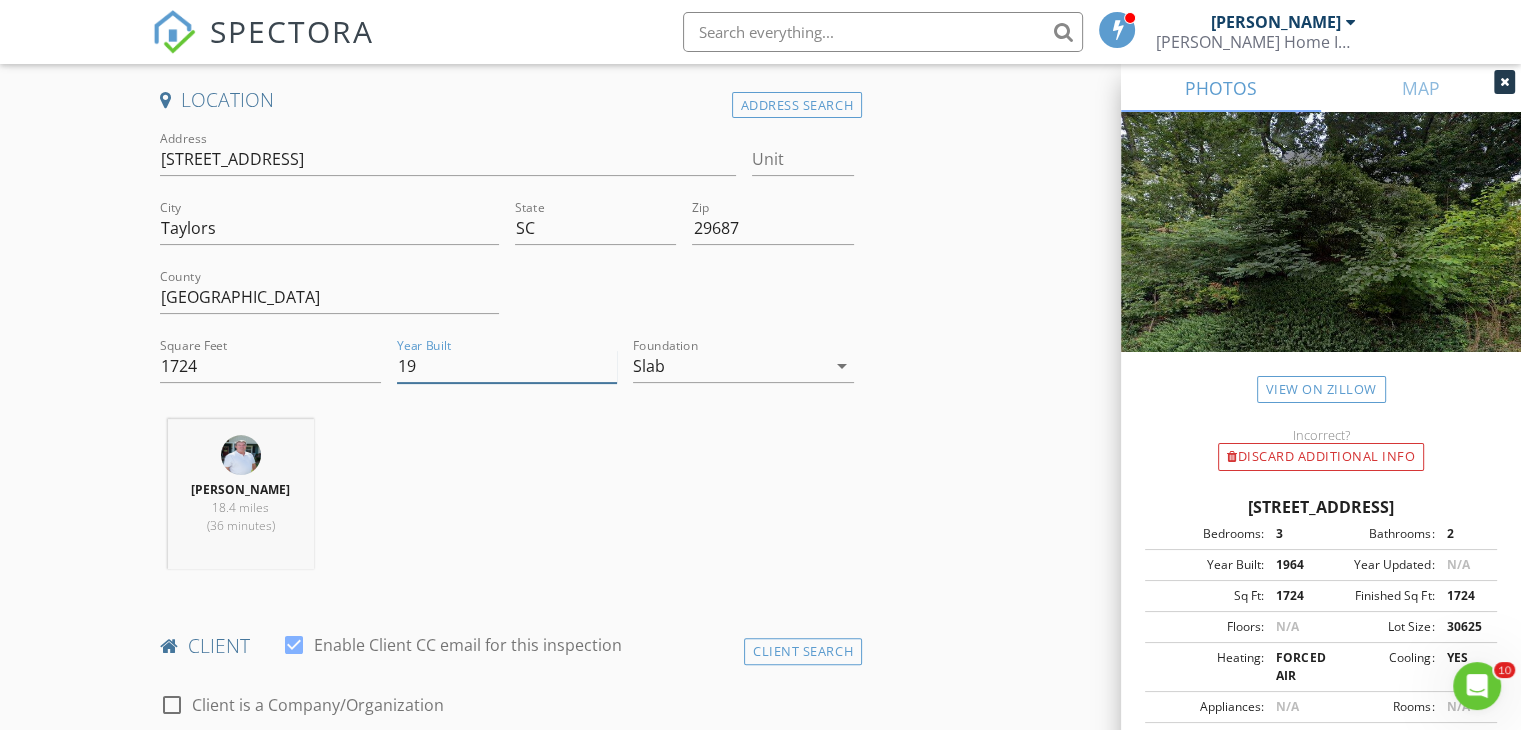 type on "1" 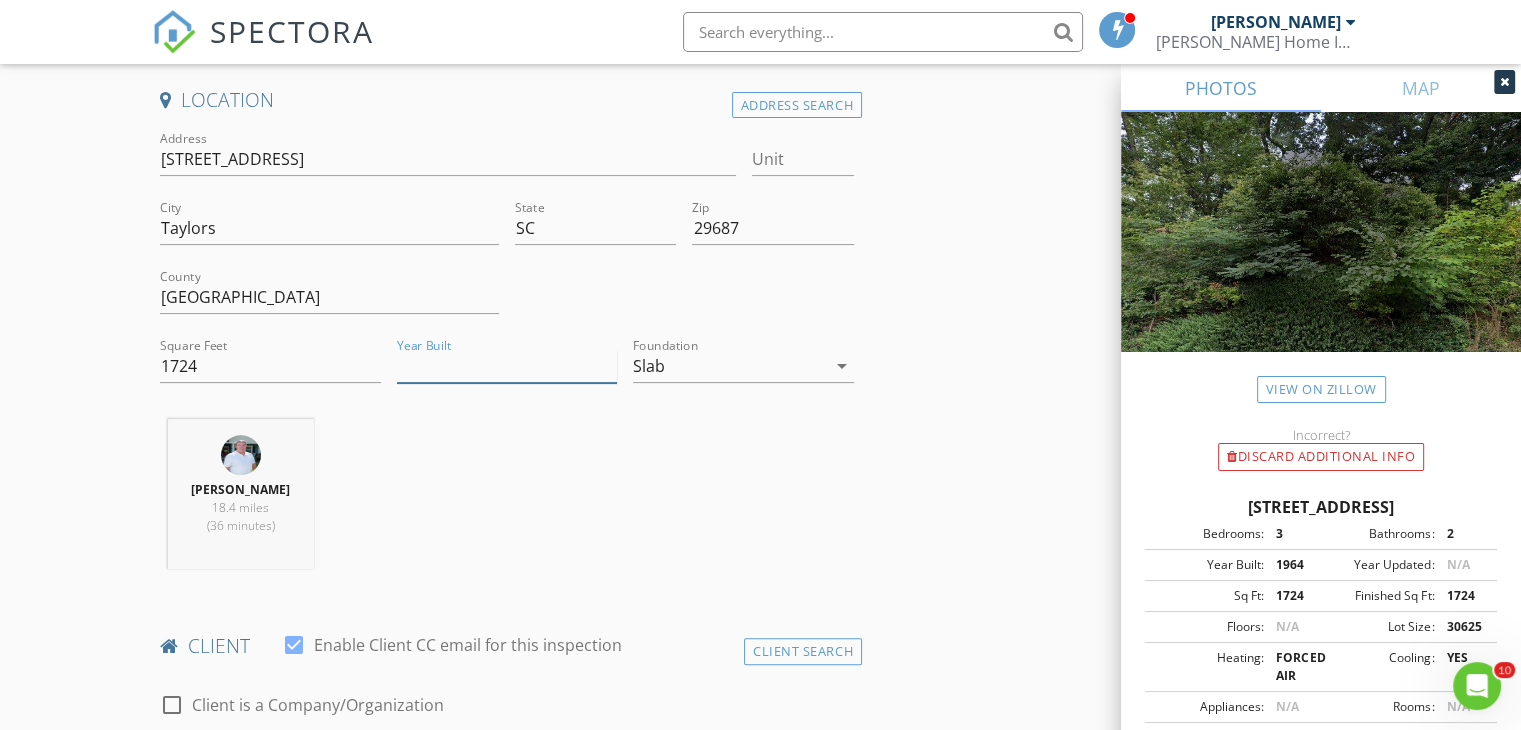type 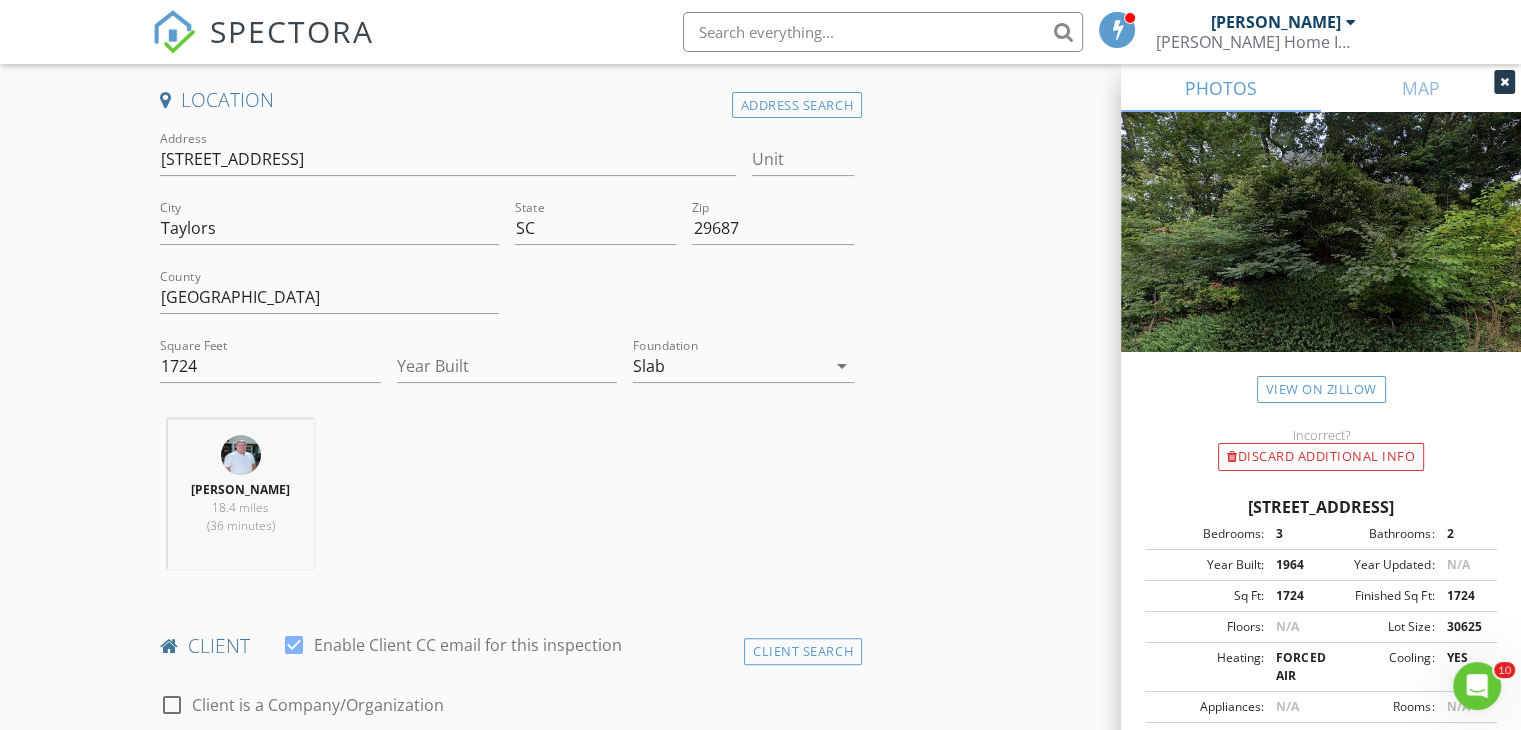 click on "INSPECTOR(S)
check_box   Phil Knox   PRIMARY   Phil Knox arrow_drop_down   check_box_outline_blank Phil Knox specifically requested
Date/Time
07/14/2025 11:30 AM
Location
Address Search       Address 205 Tumbleweed Terrace   Unit   City Taylors   State SC   Zip 29687   County Greenville     Square Feet 1724   Year Built   Foundation Slab arrow_drop_down     Phil Knox     18.4 miles     (36 minutes)
client
check_box Enable Client CC email for this inspection   Client Search     check_box_outline_blank Client is a Company/Organization     First Name   Last Name   Email   CC Email   Phone           Notes   Private Notes
ADD ADDITIONAL client
SERVICES
check_box_outline_blank   Residential Inspection   Sq. Ft 0-1500 check_box_outline_blank   Radon Testing     Re-Inspection" at bounding box center (760, 1431) 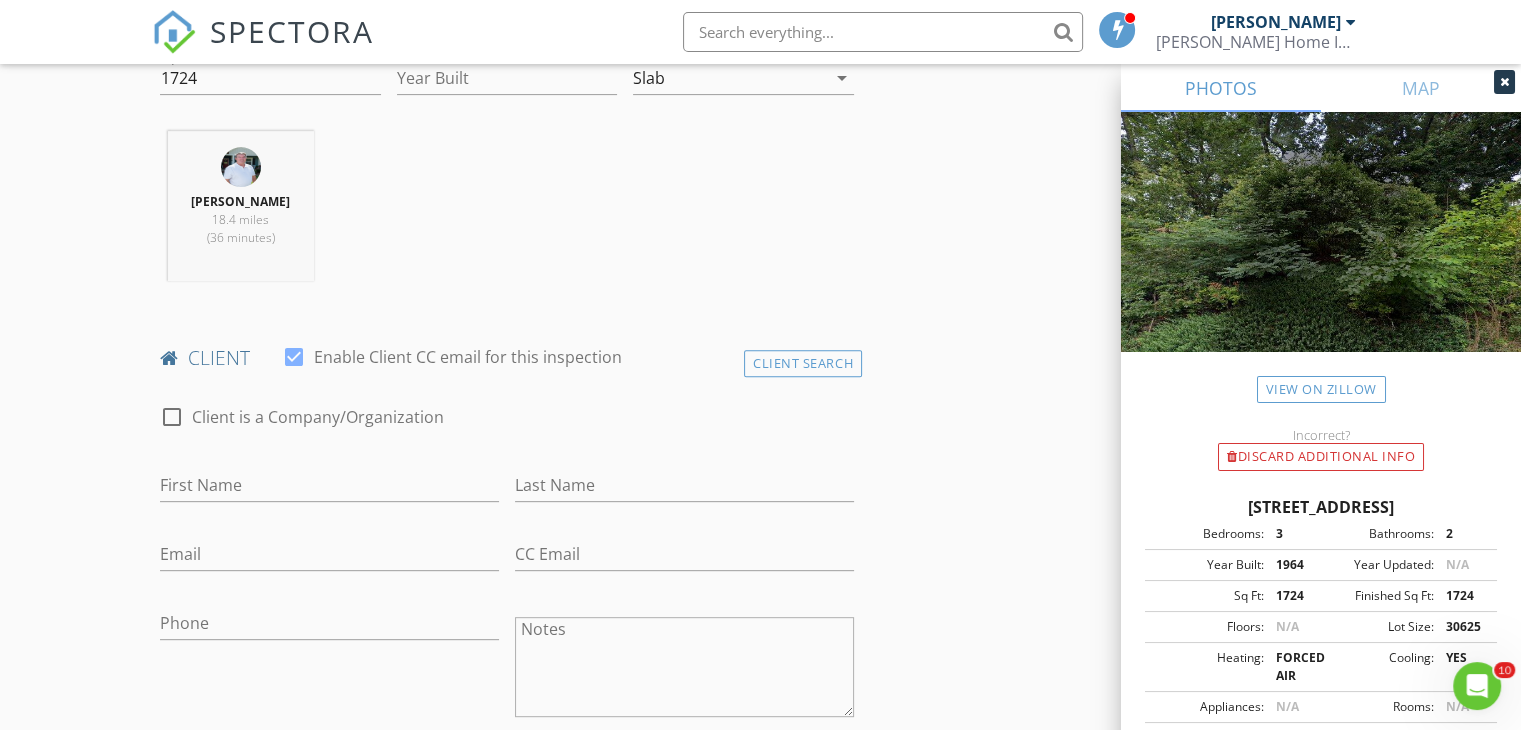 scroll, scrollTop: 760, scrollLeft: 0, axis: vertical 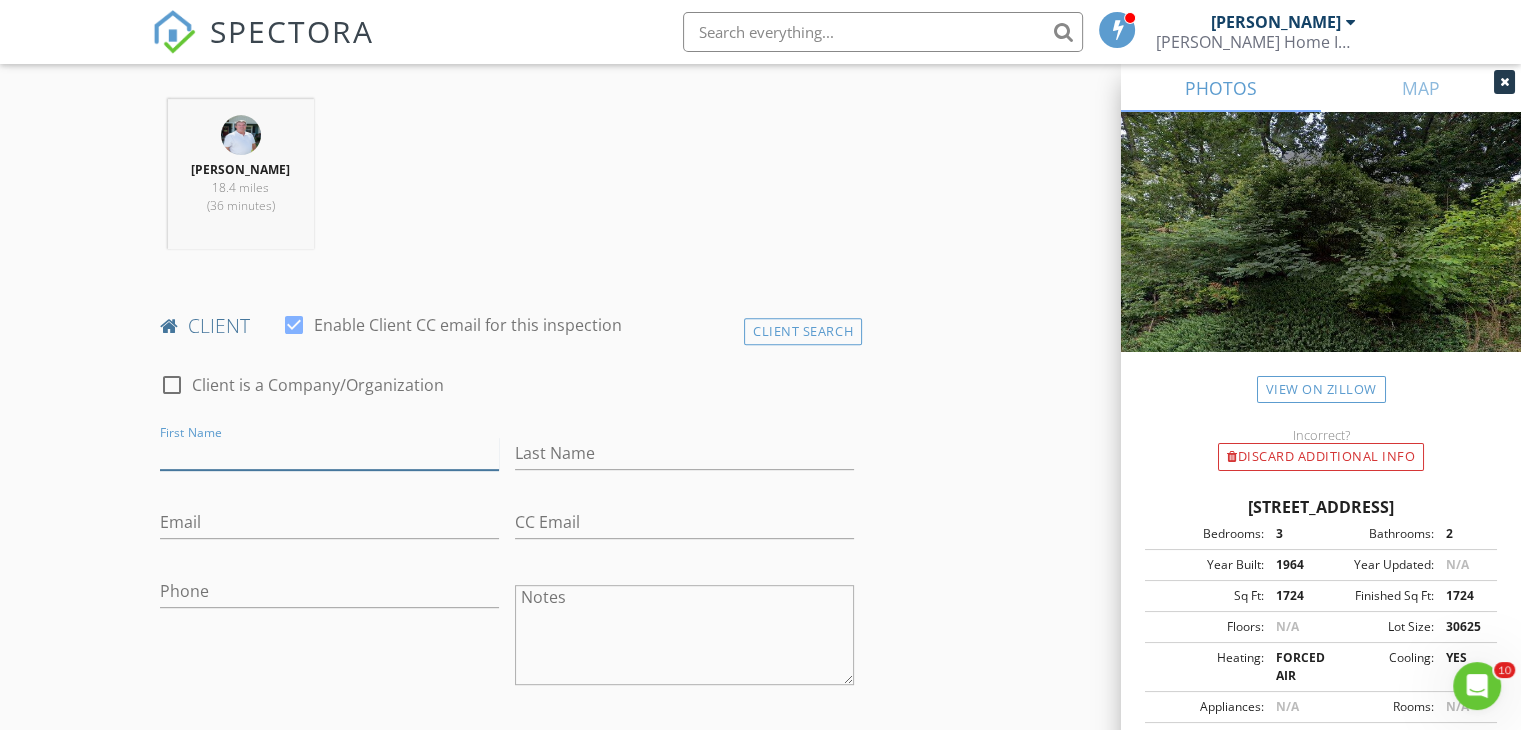 click on "First Name" at bounding box center (329, 453) 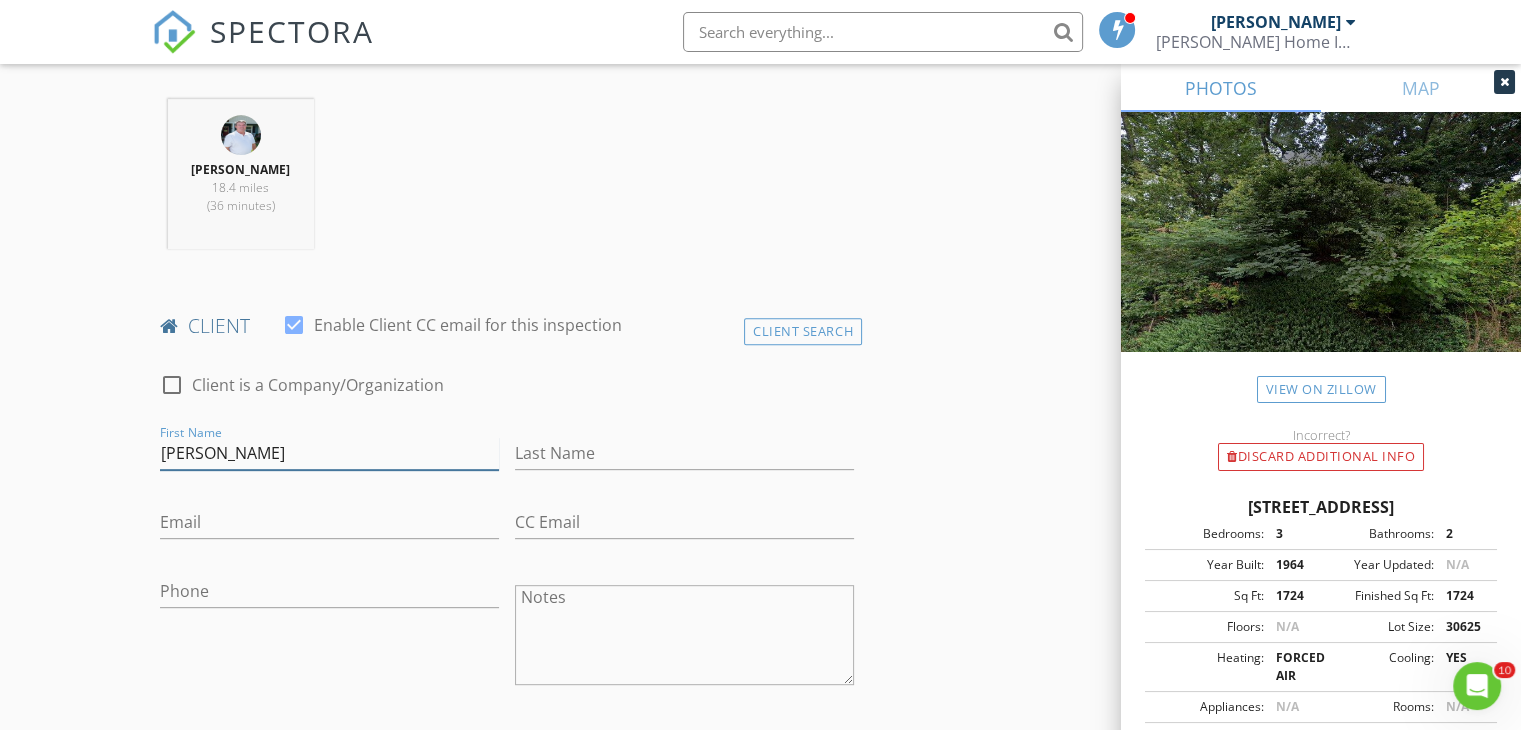 type on "Jackson" 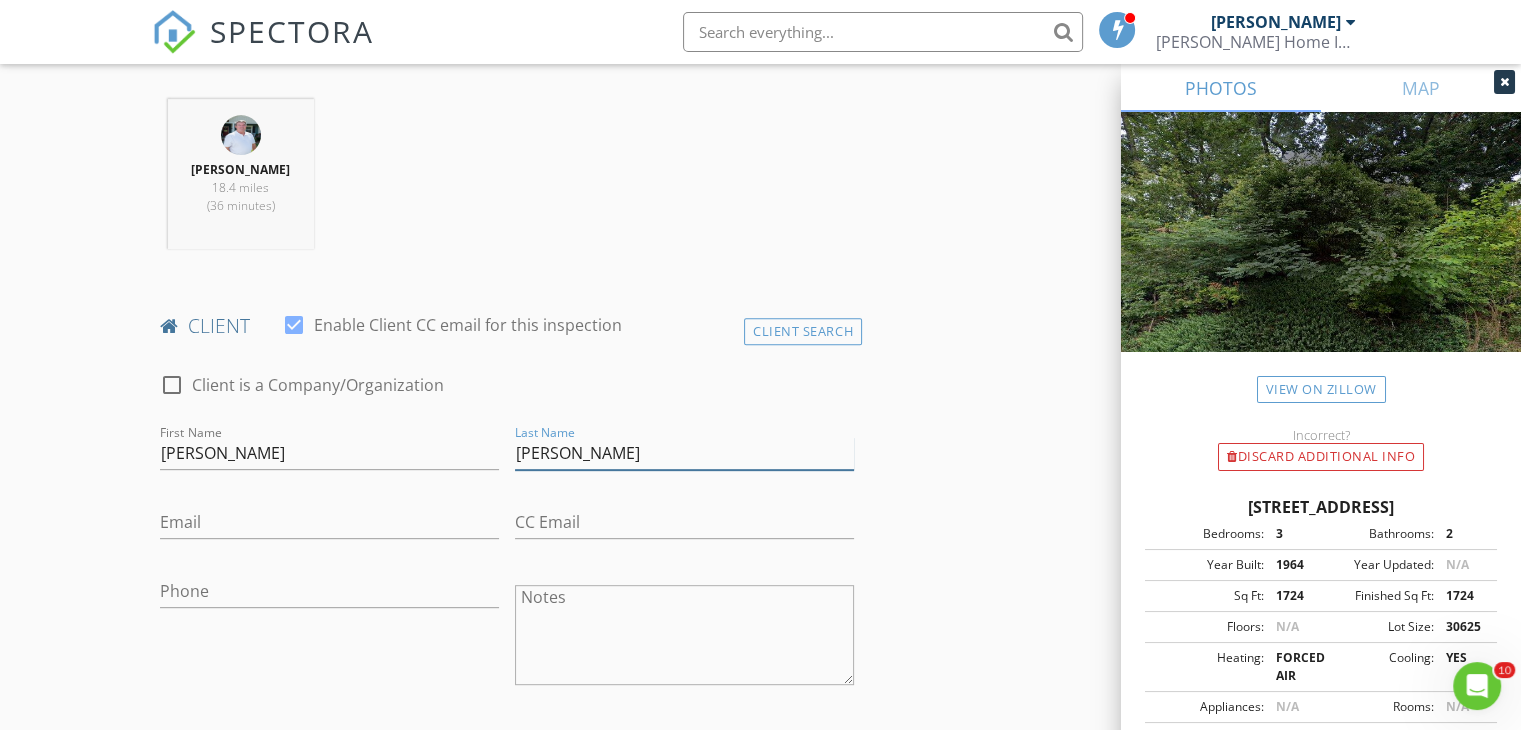 type on "Bost" 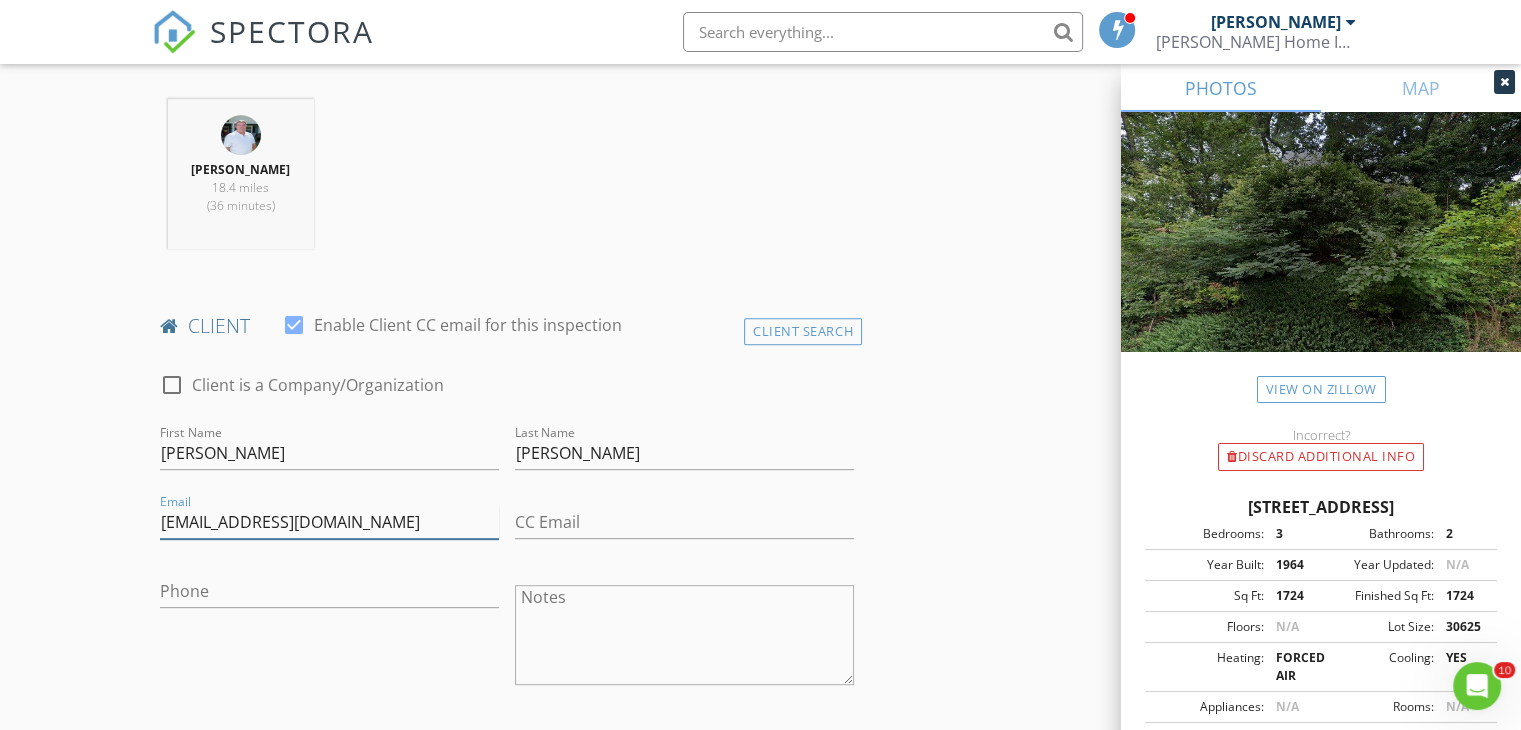 type on "jabost136@gmail.com" 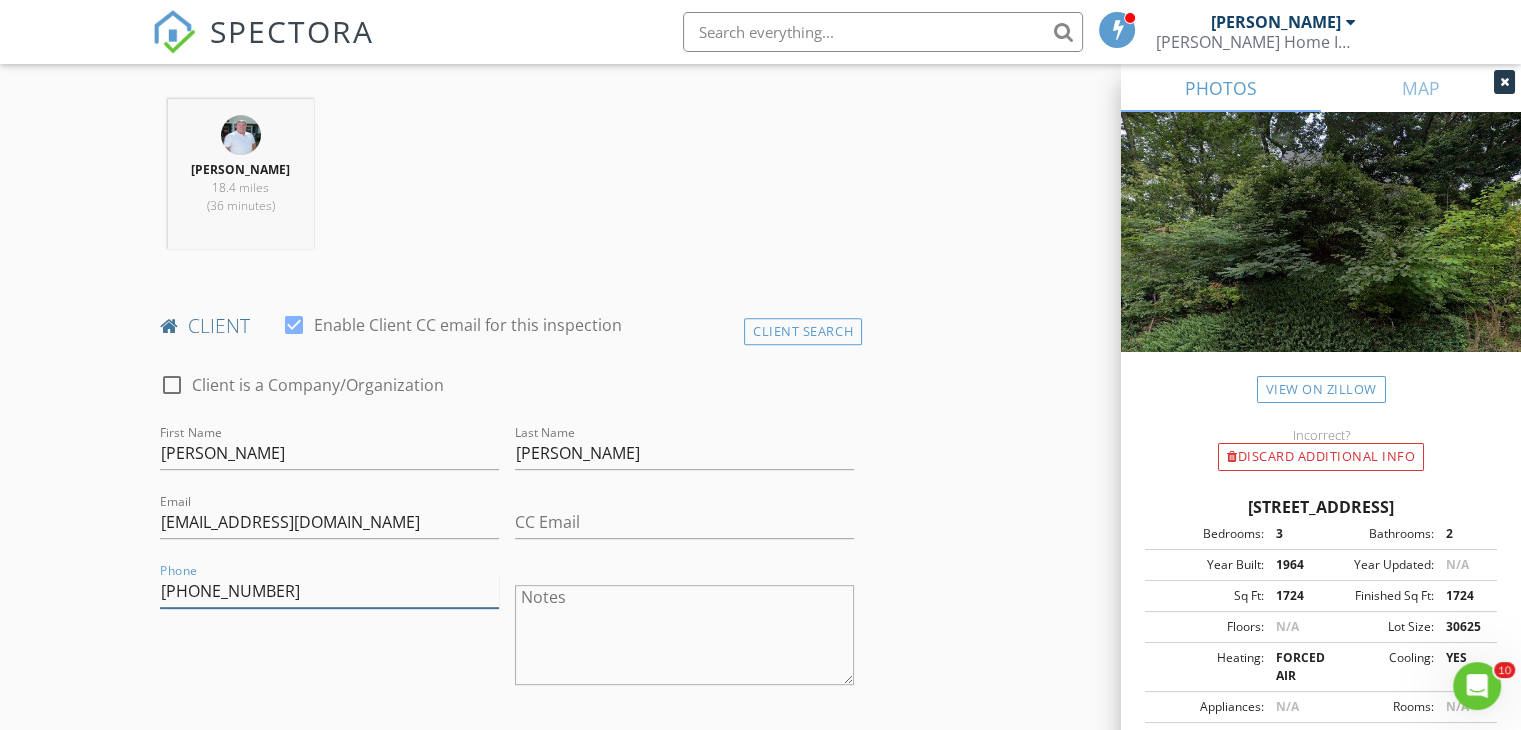 type on "864-918-3979" 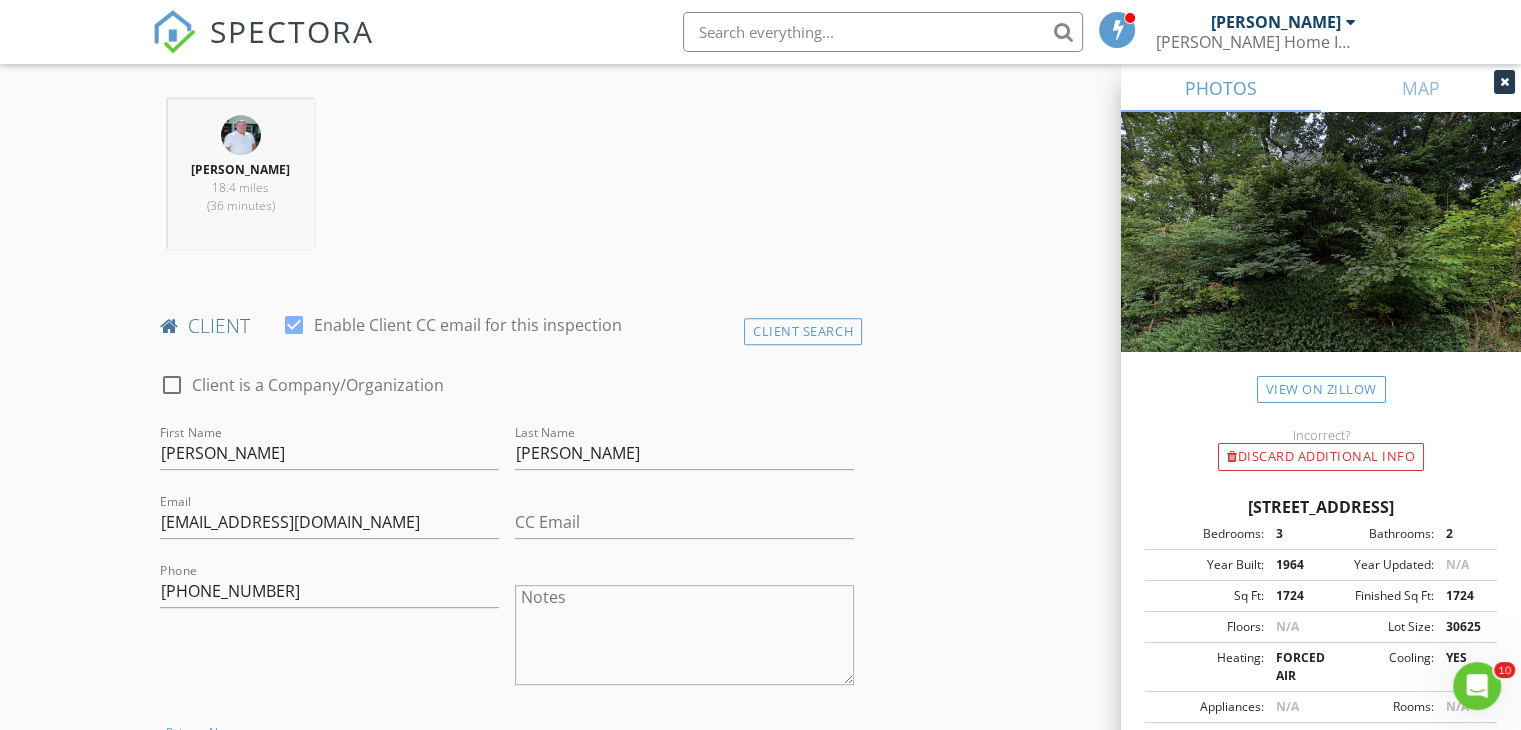 scroll, scrollTop: 1148, scrollLeft: 0, axis: vertical 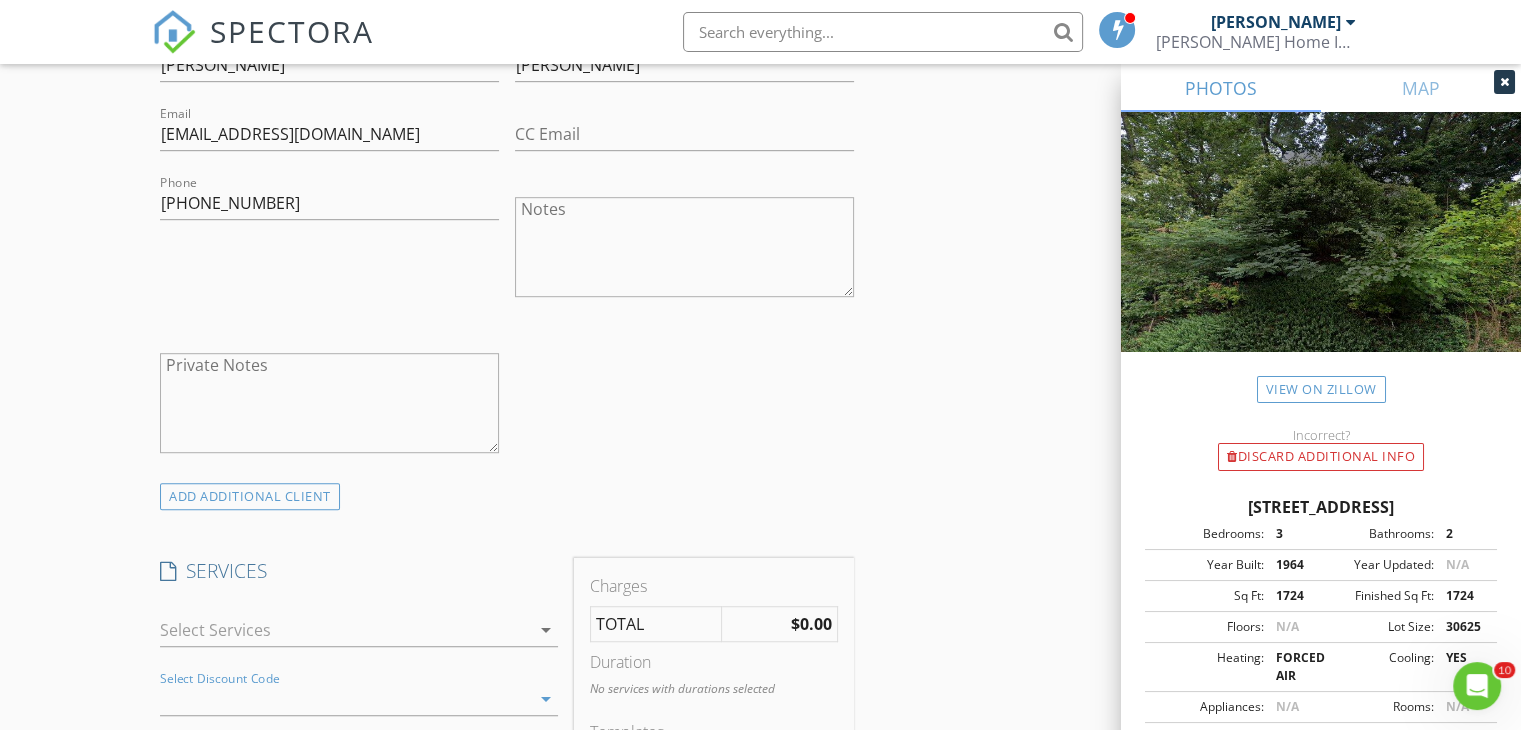 click on "arrow_drop_down" at bounding box center [546, 630] 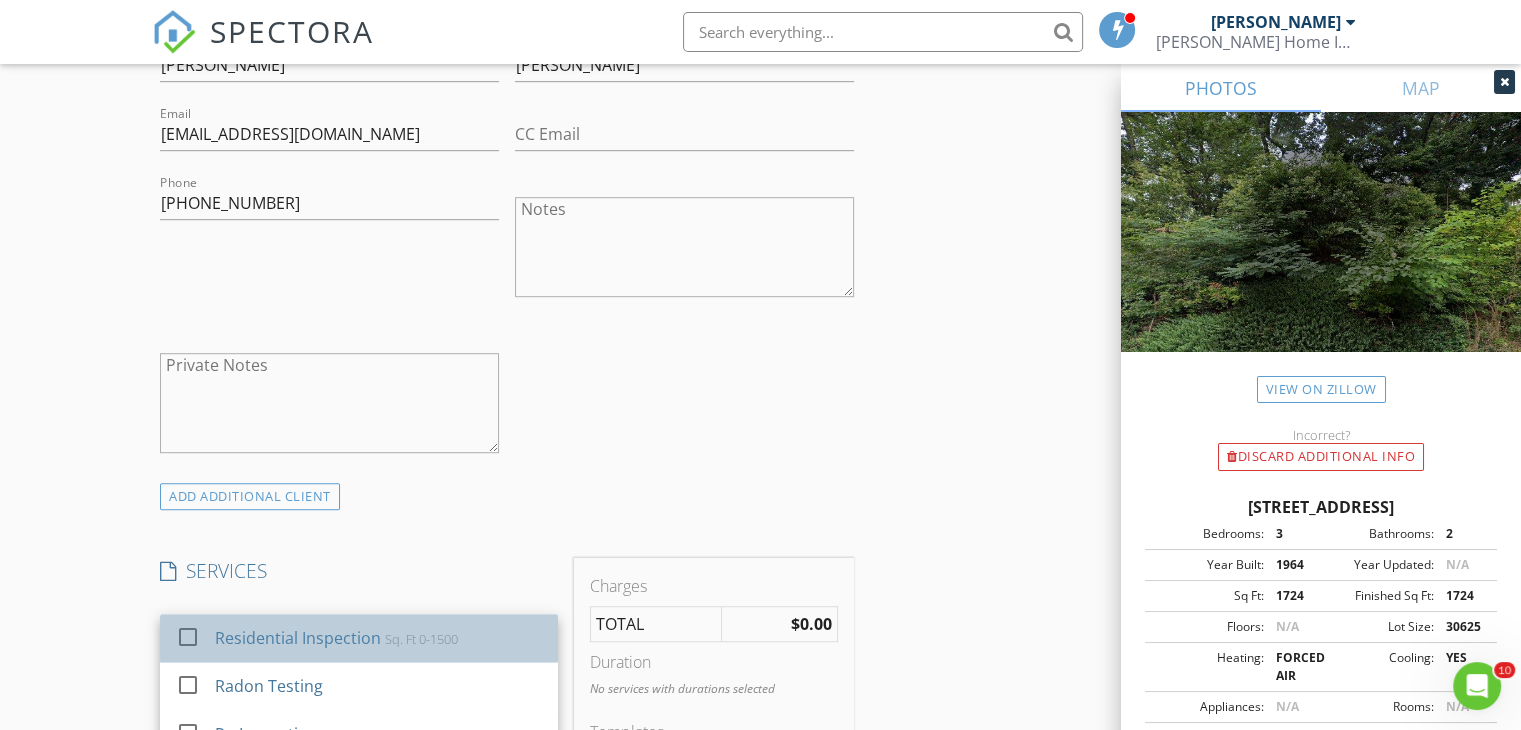 click on "Residential Inspection   Sq. Ft 0-1500" at bounding box center (379, 638) 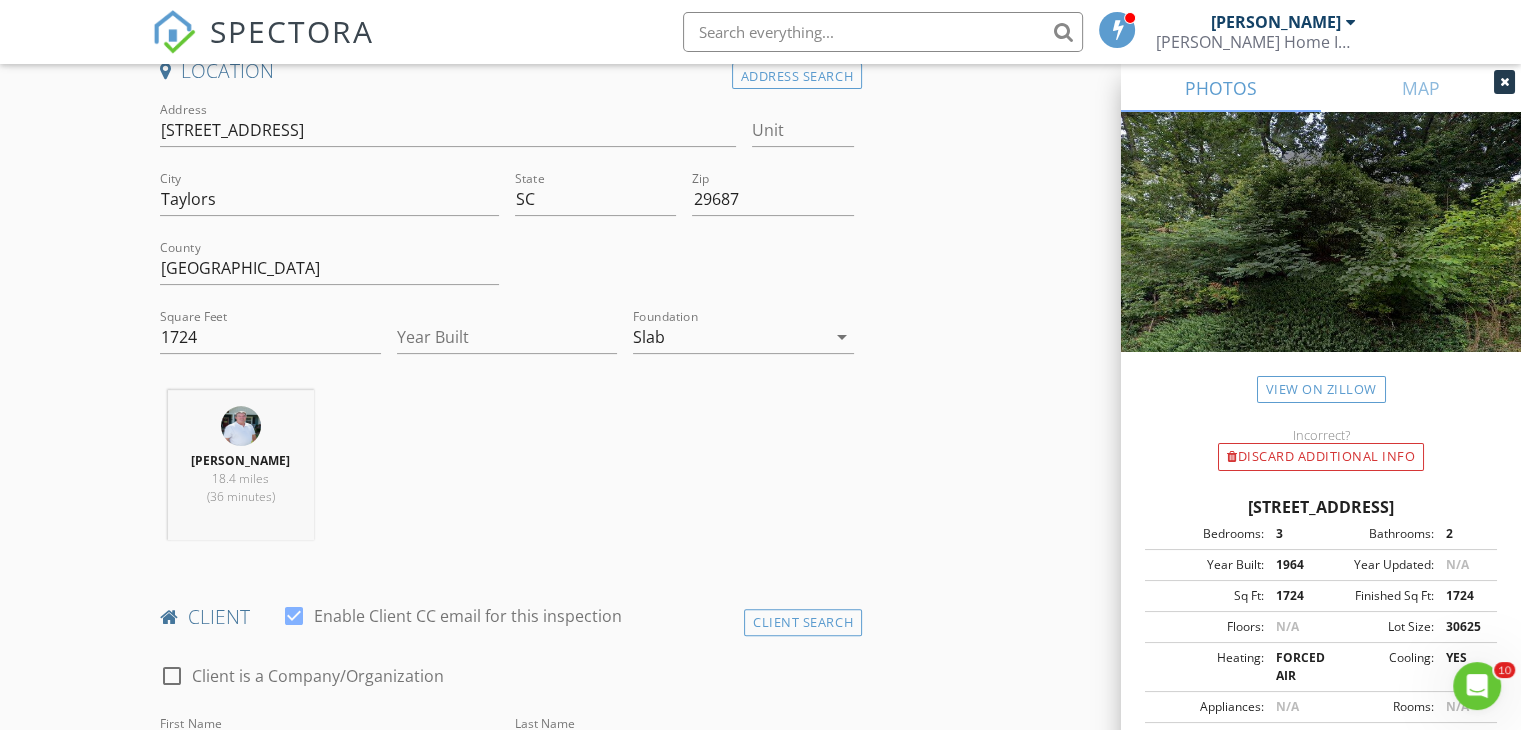 scroll, scrollTop: 468, scrollLeft: 0, axis: vertical 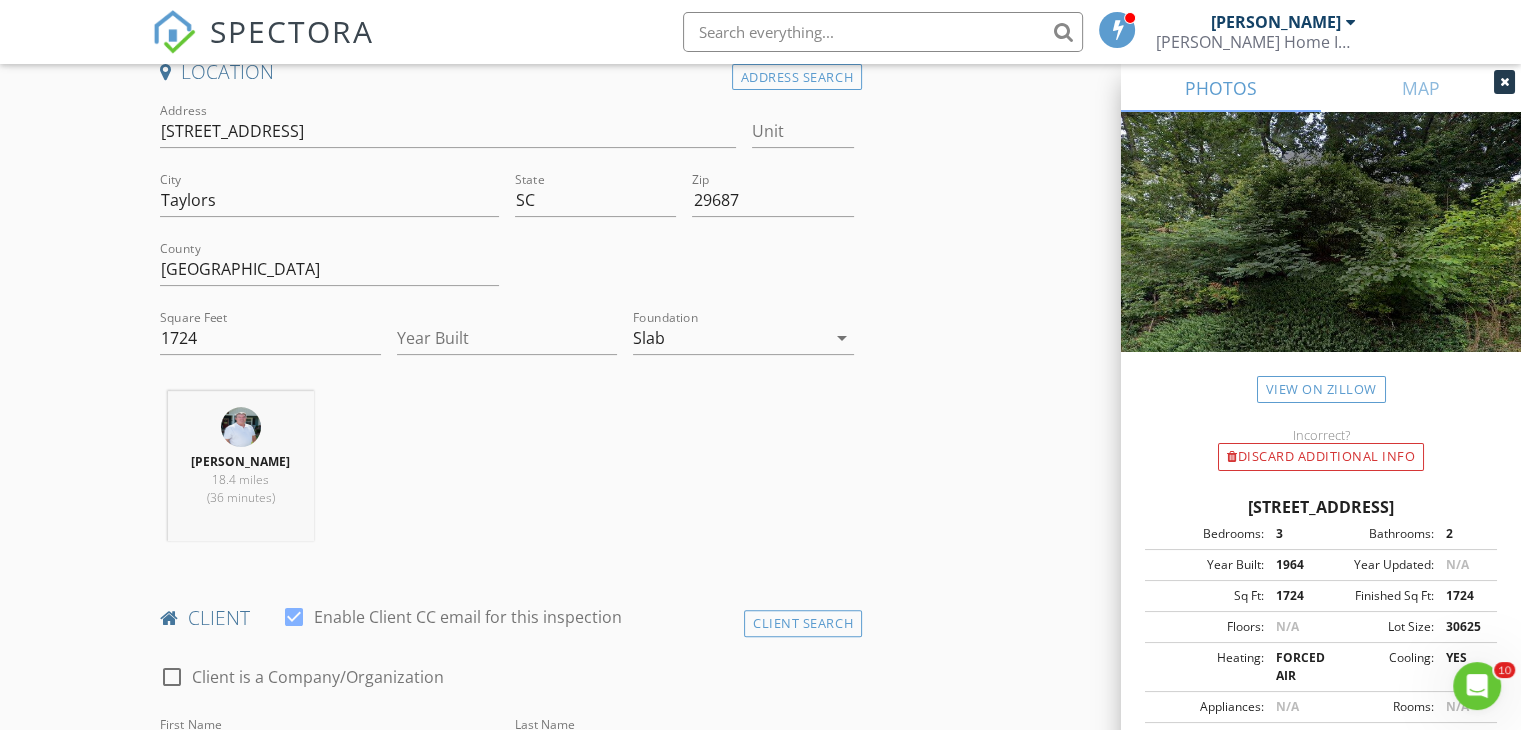 click on "arrow_drop_down" at bounding box center (842, 338) 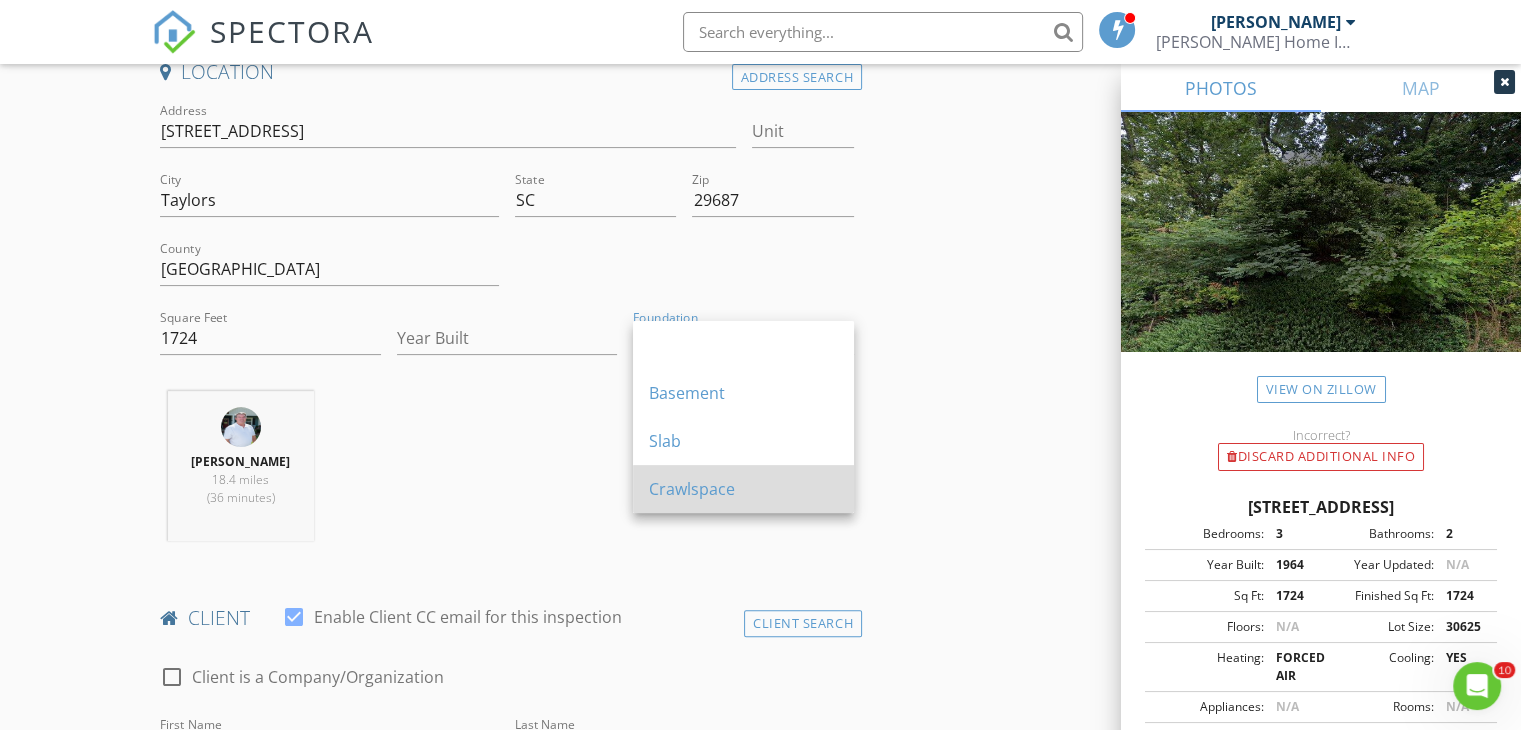 click on "Crawlspace" at bounding box center [743, 489] 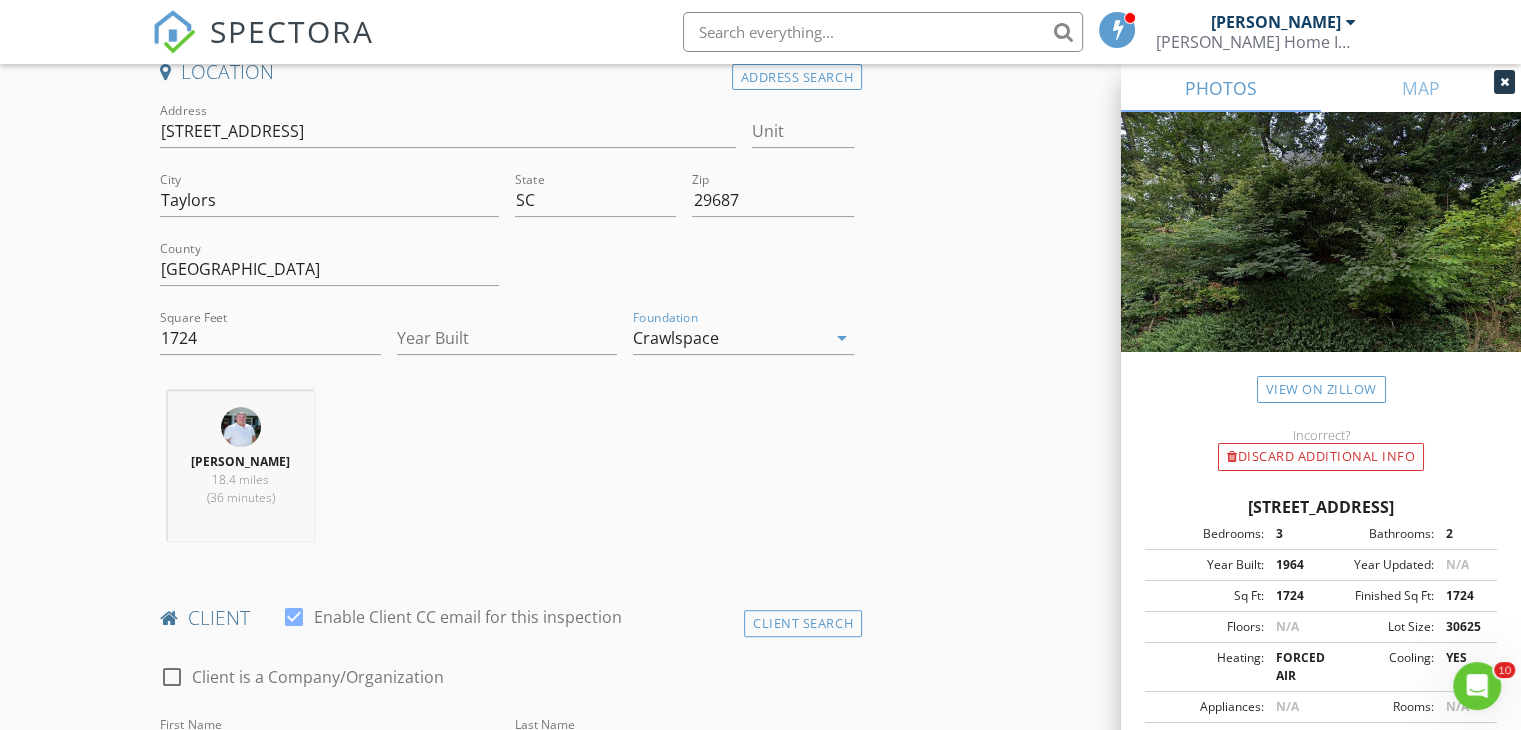 click on "INSPECTOR(S)
check_box   Phil Knox   PRIMARY   Phil Knox arrow_drop_down   check_box_outline_blank Phil Knox specifically requested
Date/Time
07/14/2025 11:30 AM
Location
Address Search       Address 205 Tumbleweed Terrace   Unit   City Taylors   State SC   Zip 29687   County Greenville     Square Feet 1724   Year Built   Foundation Crawlspace arrow_drop_down     Phil Knox     18.4 miles     (36 minutes)
client
check_box Enable Client CC email for this inspection   Client Search     check_box_outline_blank Client is a Company/Organization     First Name Jackson   Last Name Bost   Email jabost136@gmail.com   CC Email   Phone 864-918-3979           Notes   Private Notes
ADD ADDITIONAL client
SERVICES
check_box   Residential Inspection   Sq. Ft 0-1500 check_box_outline_blank" at bounding box center [760, 1426] 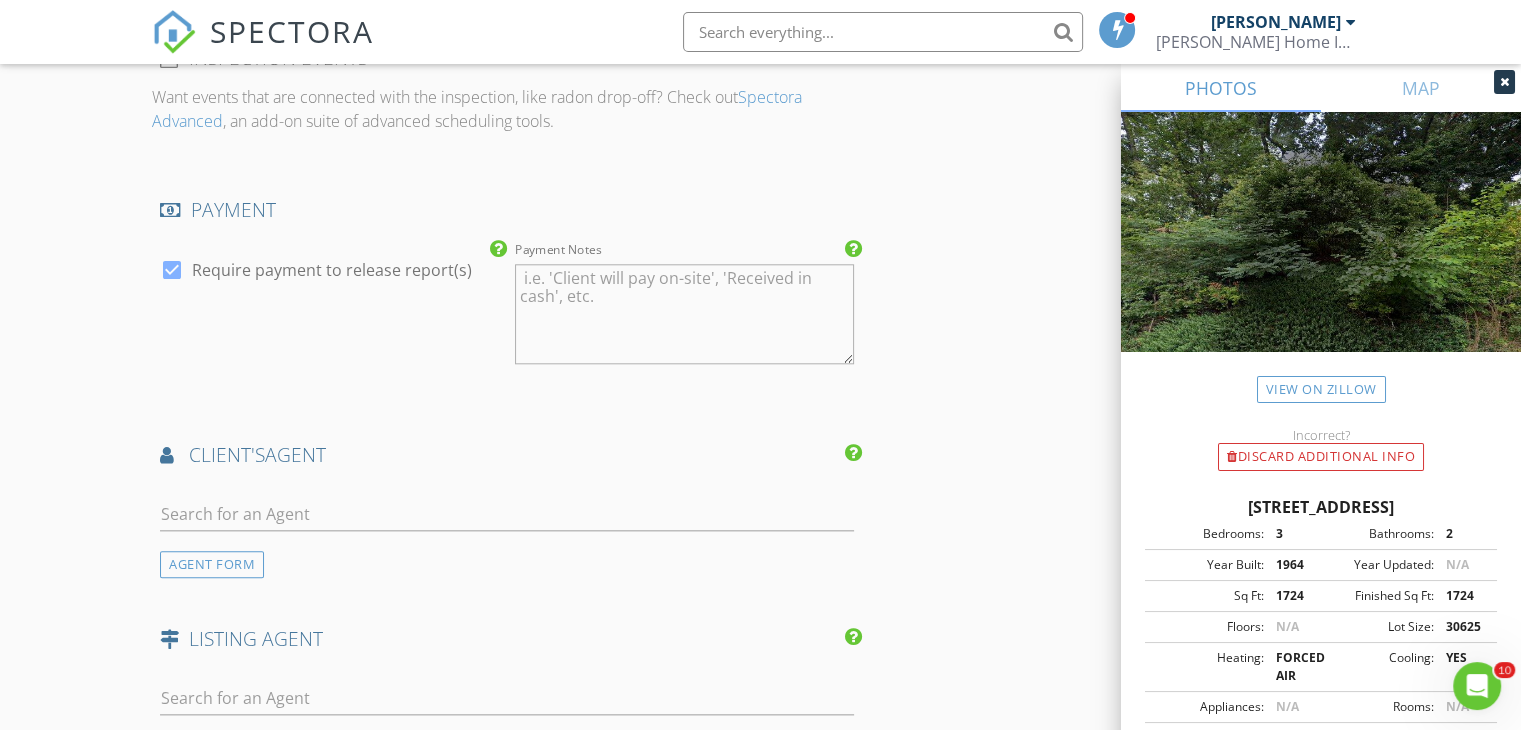 scroll, scrollTop: 2188, scrollLeft: 0, axis: vertical 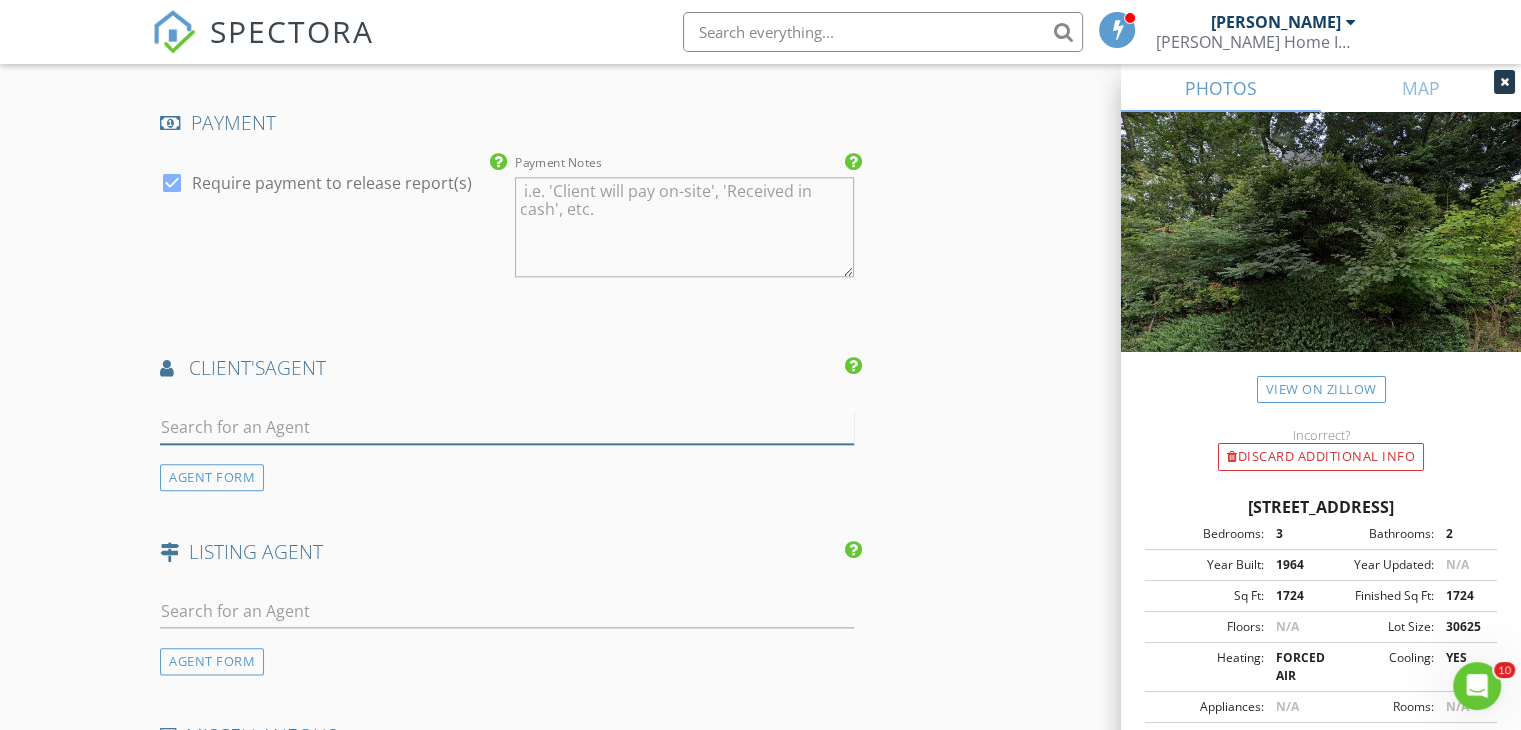click at bounding box center (507, 427) 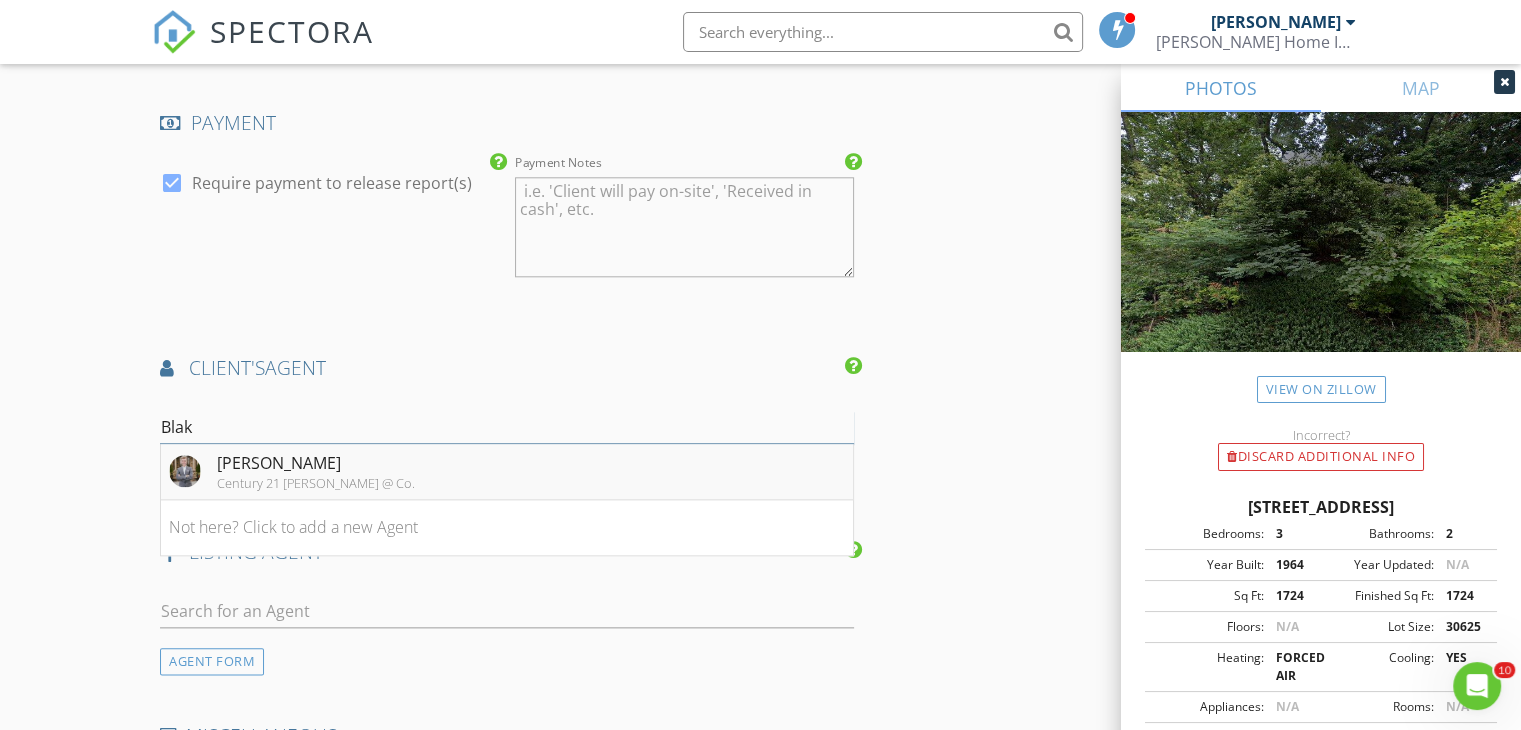 type on "Blak" 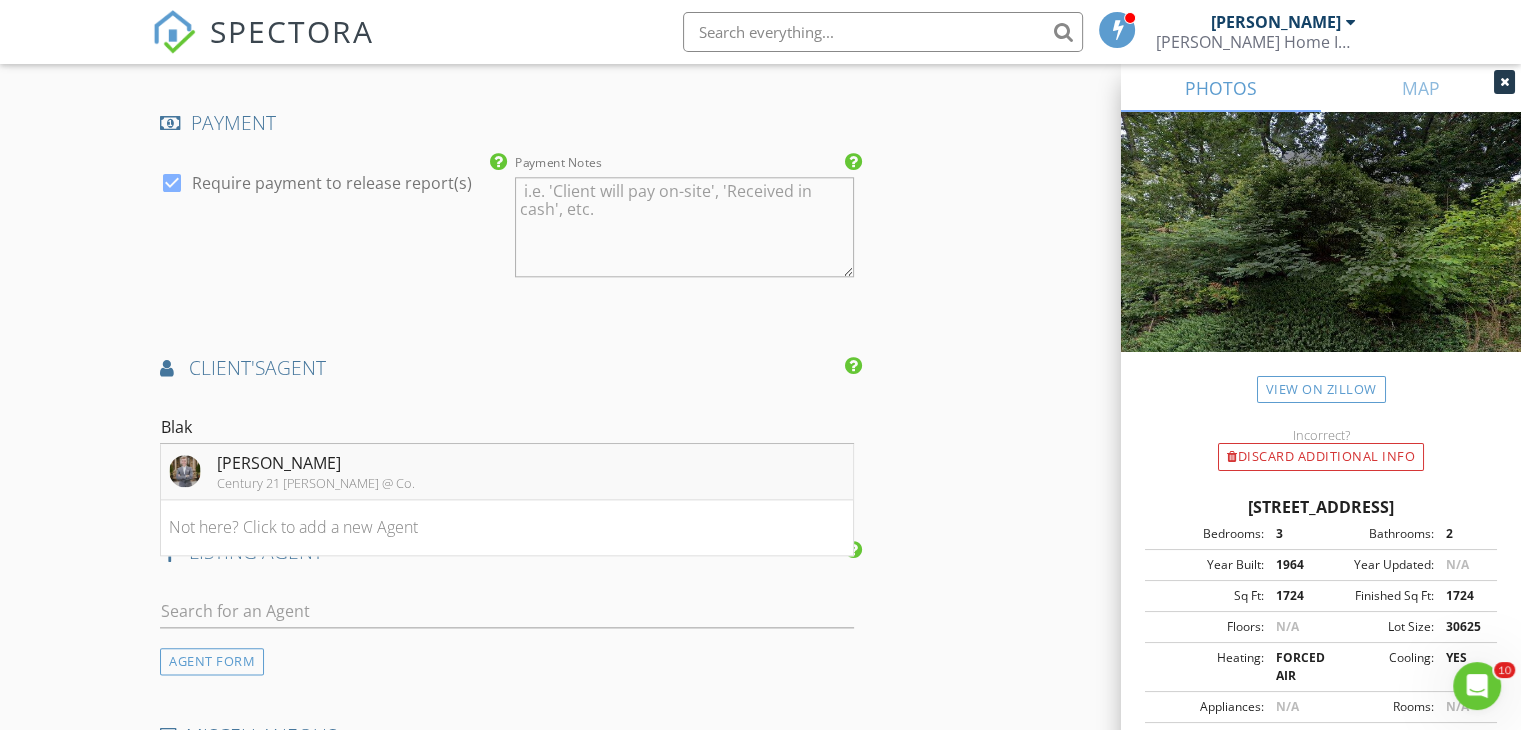 click on "Blake Kirsch
Century 21 Blackwell @ Co." at bounding box center [507, 472] 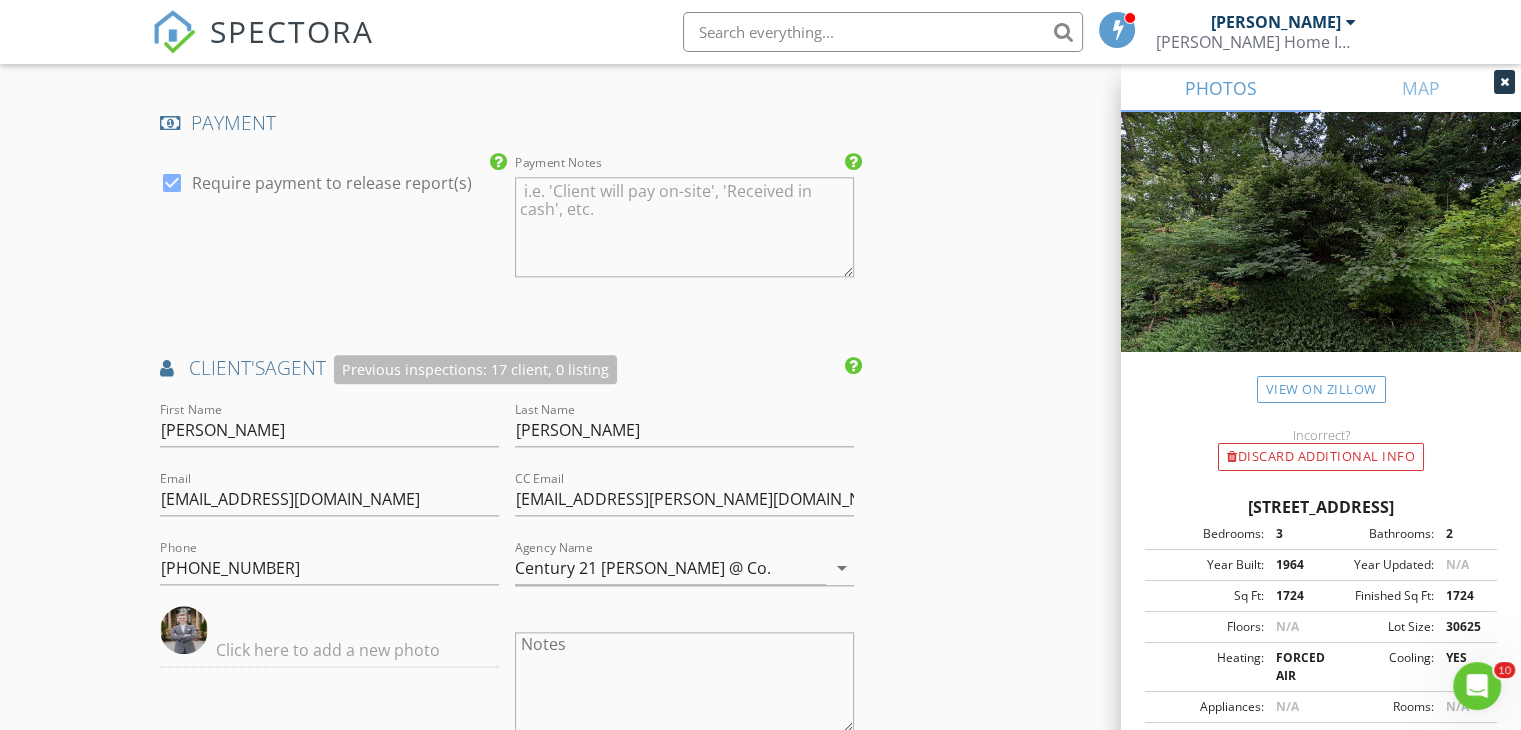 click on "INSPECTOR(S)
check_box   Phil Knox   PRIMARY   Phil Knox arrow_drop_down   check_box_outline_blank Phil Knox specifically requested
Date/Time
07/14/2025 11:30 AM
Location
Address Search       Address 205 Tumbleweed Terrace   Unit   City Taylors   State SC   Zip 29687   County Greenville     Square Feet 1724   Year Built   Foundation Crawlspace arrow_drop_down     Phil Knox     18.4 miles     (36 minutes)
client
check_box Enable Client CC email for this inspection   Client Search     check_box_outline_blank Client is a Company/Organization     First Name Jackson   Last Name Bost   Email jabost136@gmail.com   CC Email   Phone 864-918-3979           Notes   Private Notes
ADD ADDITIONAL client
SERVICES
check_box   Residential Inspection   Sq. Ft 0-1500 check_box_outline_blank" at bounding box center [760, -66] 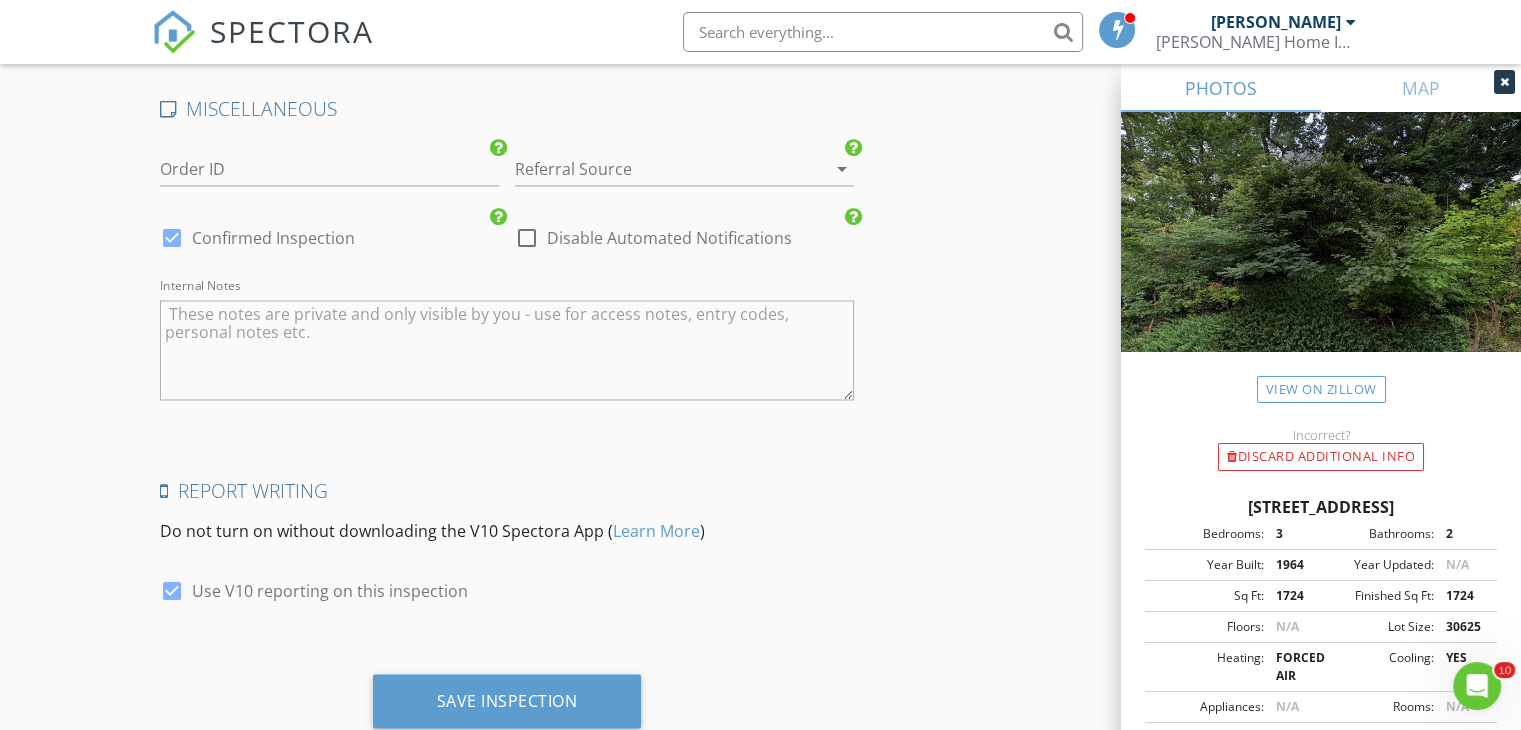 scroll, scrollTop: 3324, scrollLeft: 0, axis: vertical 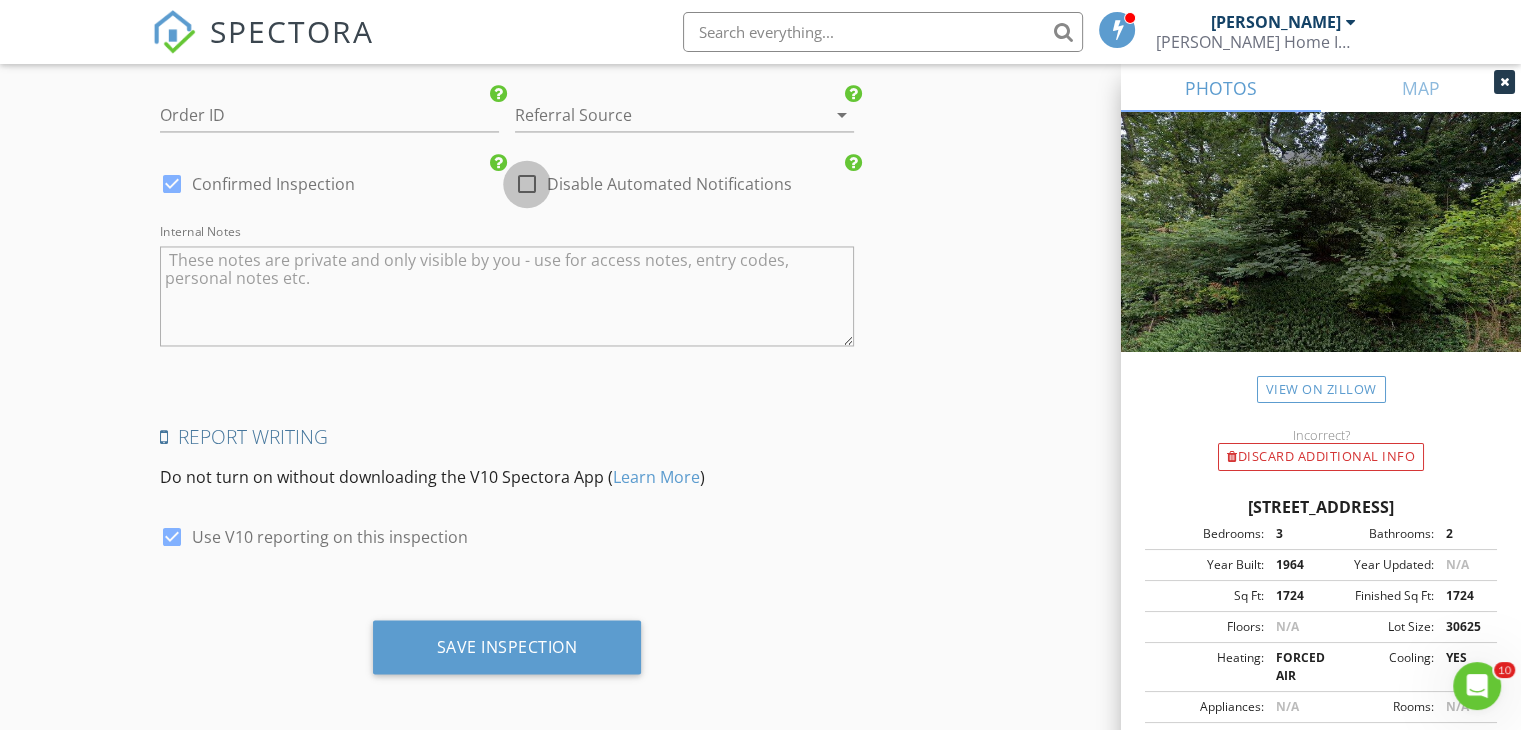 click at bounding box center [527, 184] 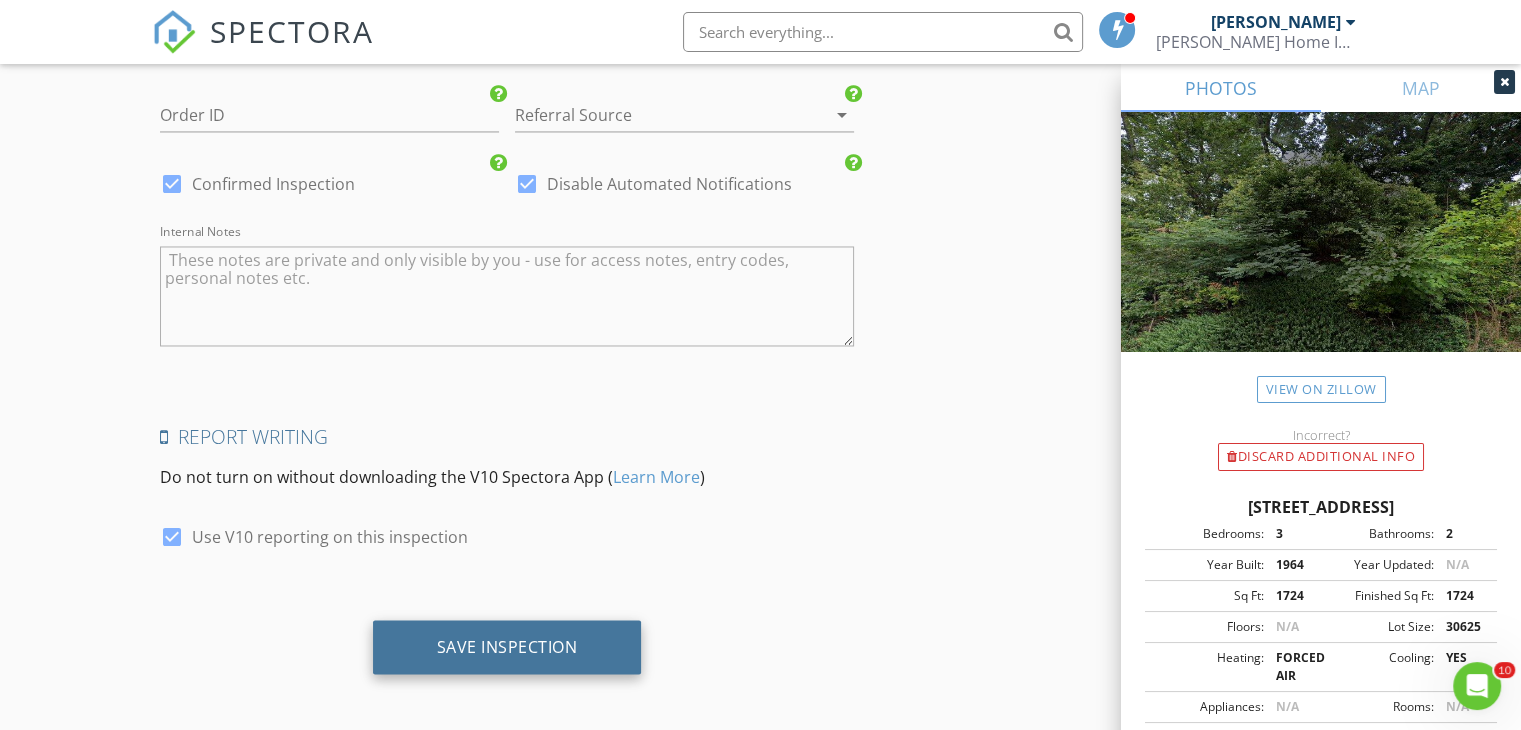 click on "Save Inspection" at bounding box center (507, 646) 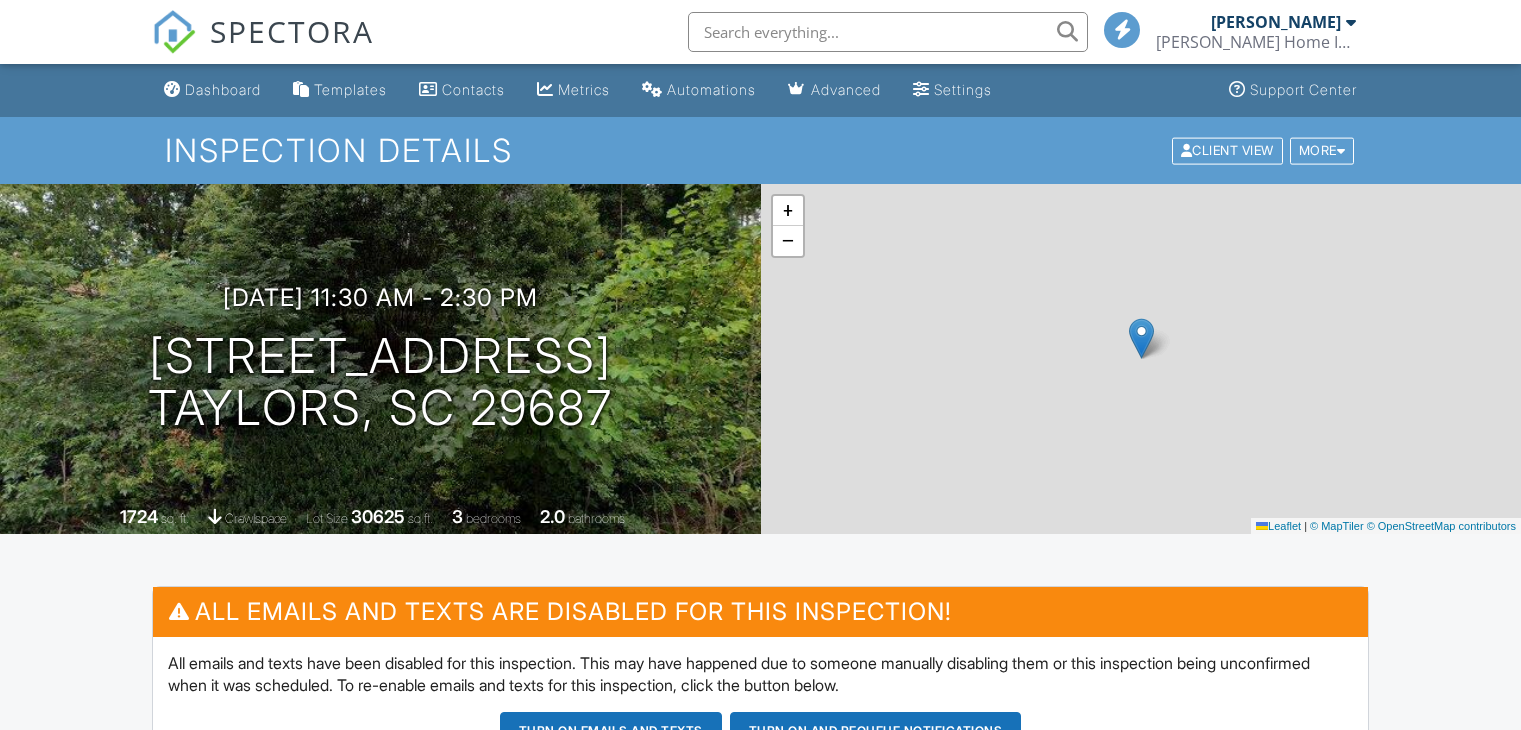 scroll, scrollTop: 0, scrollLeft: 0, axis: both 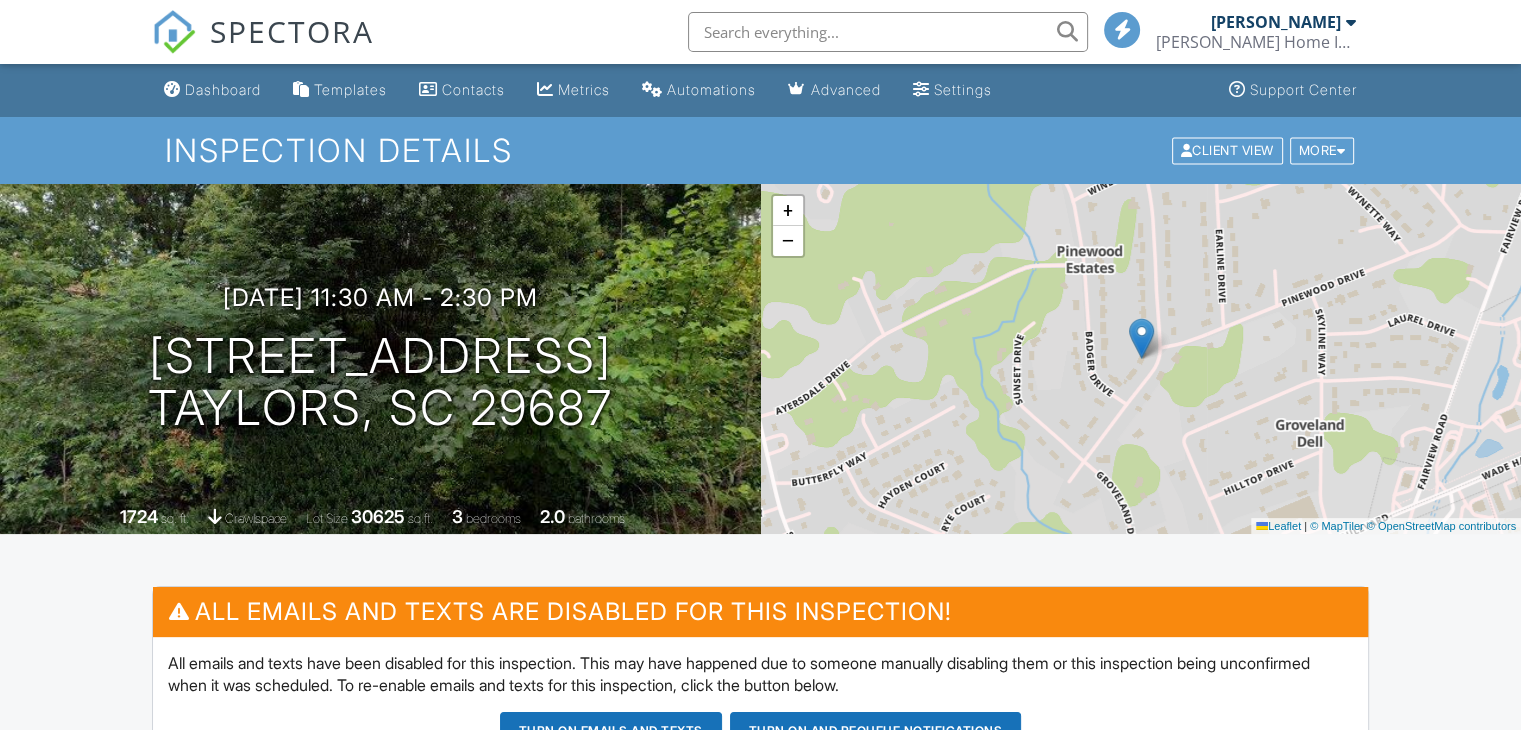 click on "Dashboard
Templates
Contacts
Metrics
Automations
Advanced
Settings
Support Center
Inspection Details
Client View
More
Property Details
Reschedule
Reorder / Copy
Share
Cancel
Delete
Print Order
Convert to V9
Enable Pass on CC Fees
View Change Log
07/14/2025 11:30 am
- 2:30 pm
205 Tumbleweed Terrace
Taylors, SC 29687
1724
sq. ft.
crawlspace
Lot Size
30625
sq.ft.
3
bedrooms
2.0
bathrooms
+ −  Leaflet   |   © MapTiler   © OpenStreetMap contributors
All emails and texts are disabled for this inspection!
Turn on emails and texts
Turn on and Requeue Notifications
Reports
Locked
Attach
New
InterNACHI Residential" at bounding box center (760, 1406) 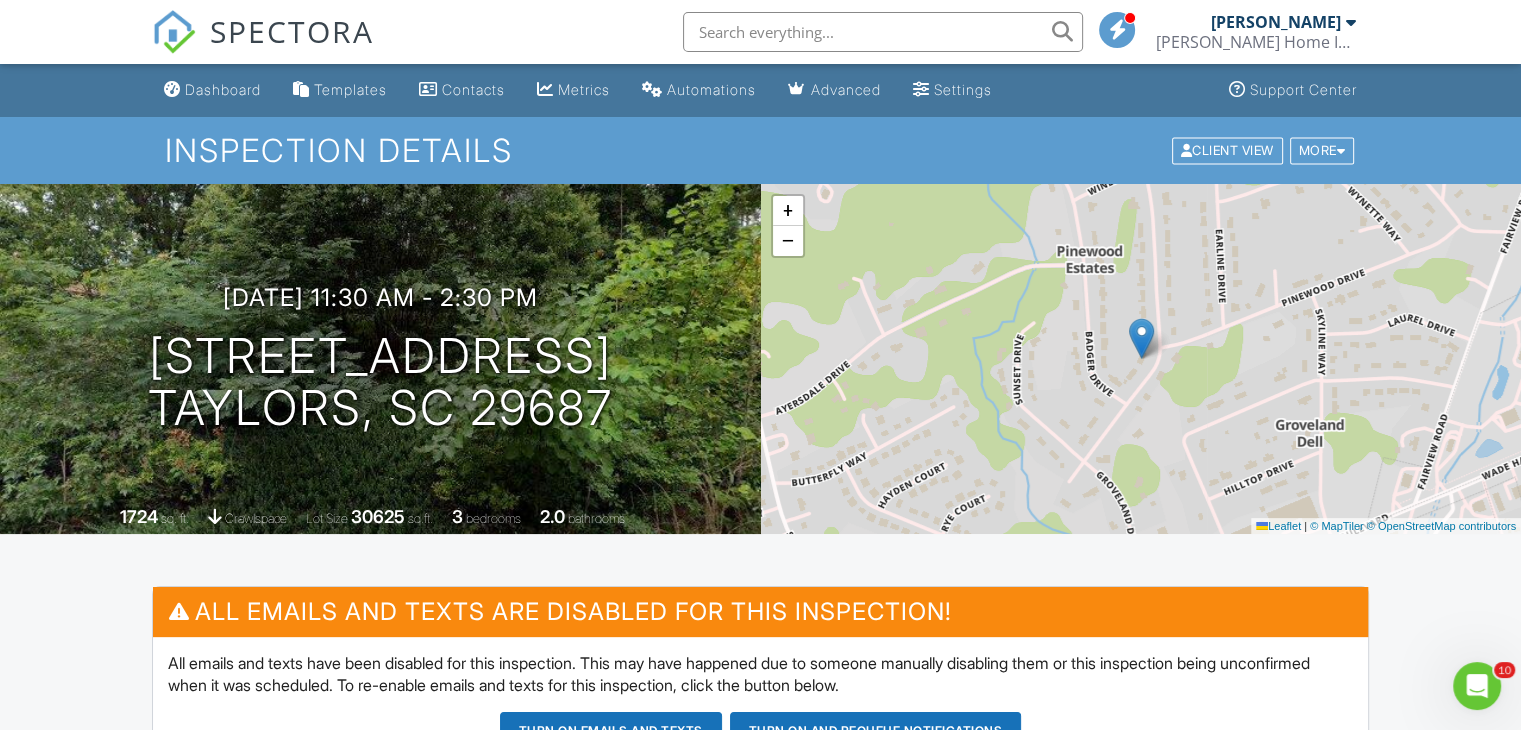 scroll, scrollTop: 0, scrollLeft: 0, axis: both 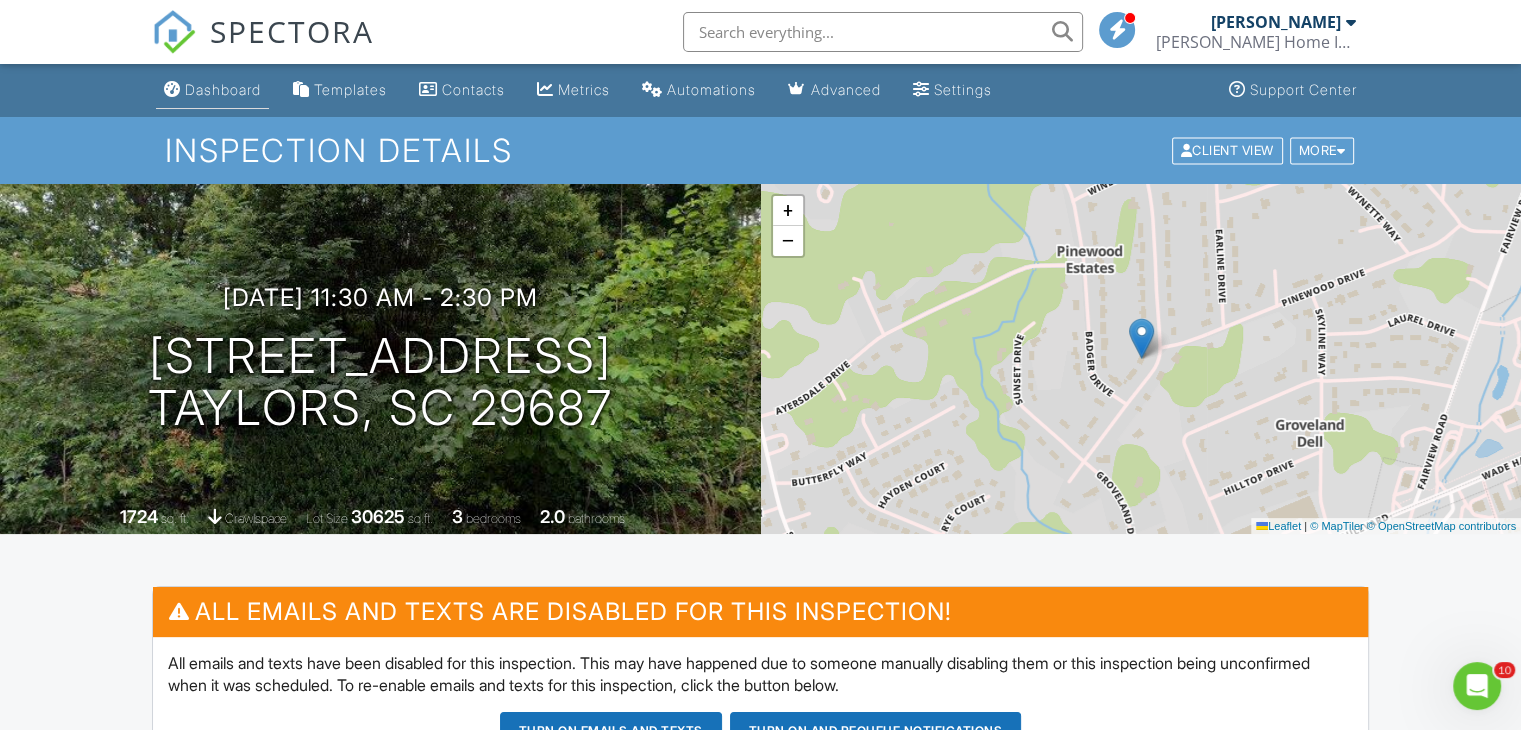 click on "Dashboard" at bounding box center [223, 89] 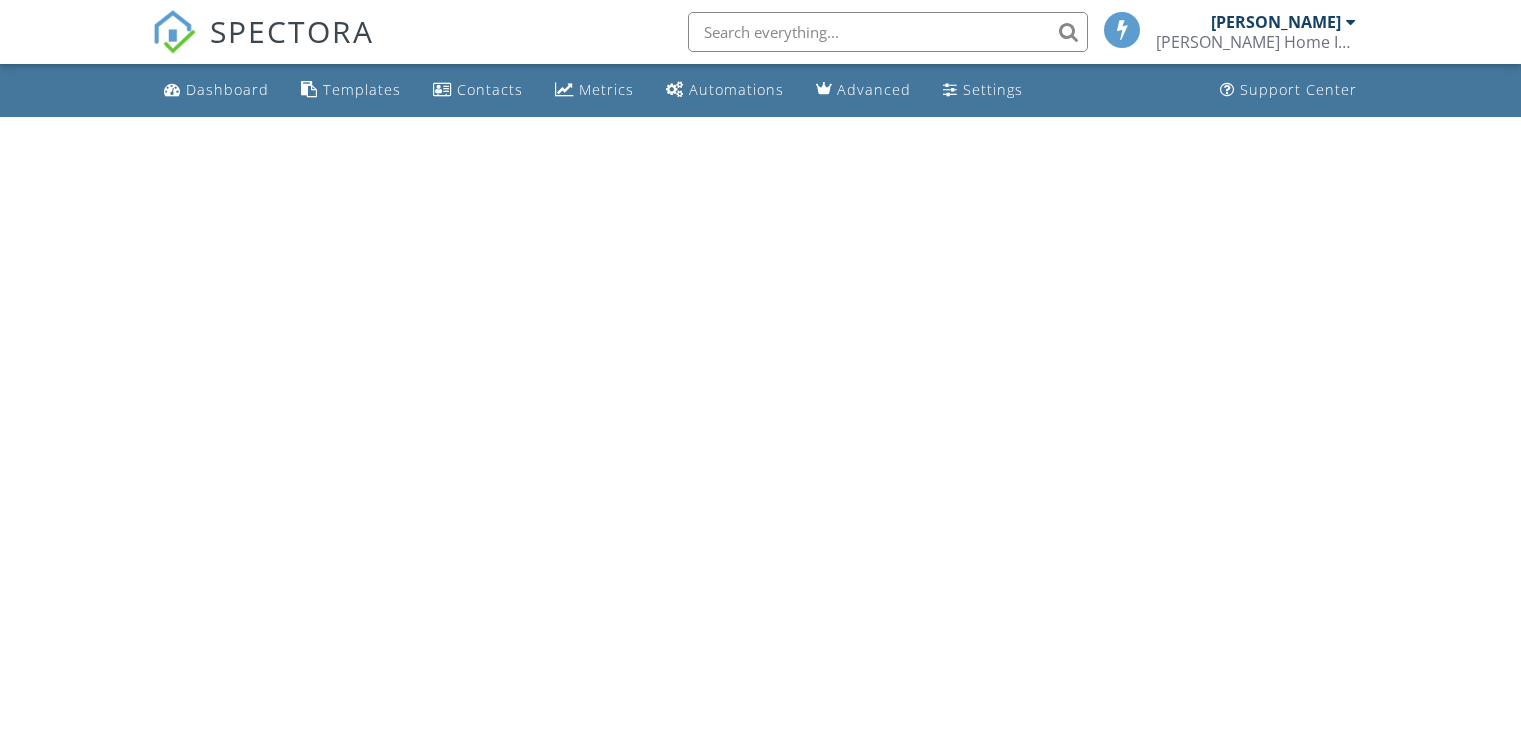 scroll, scrollTop: 0, scrollLeft: 0, axis: both 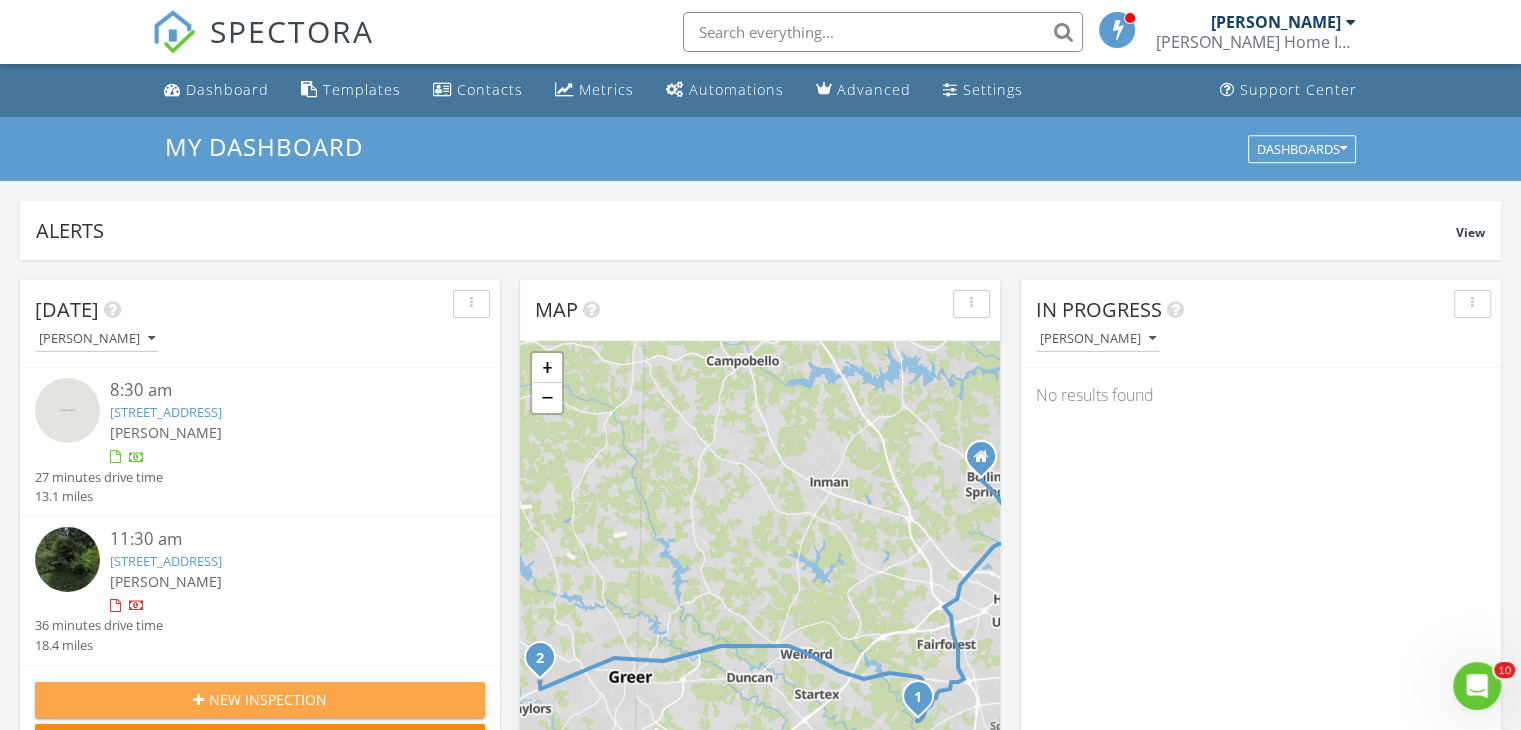 click on "New Inspection" at bounding box center [260, 699] 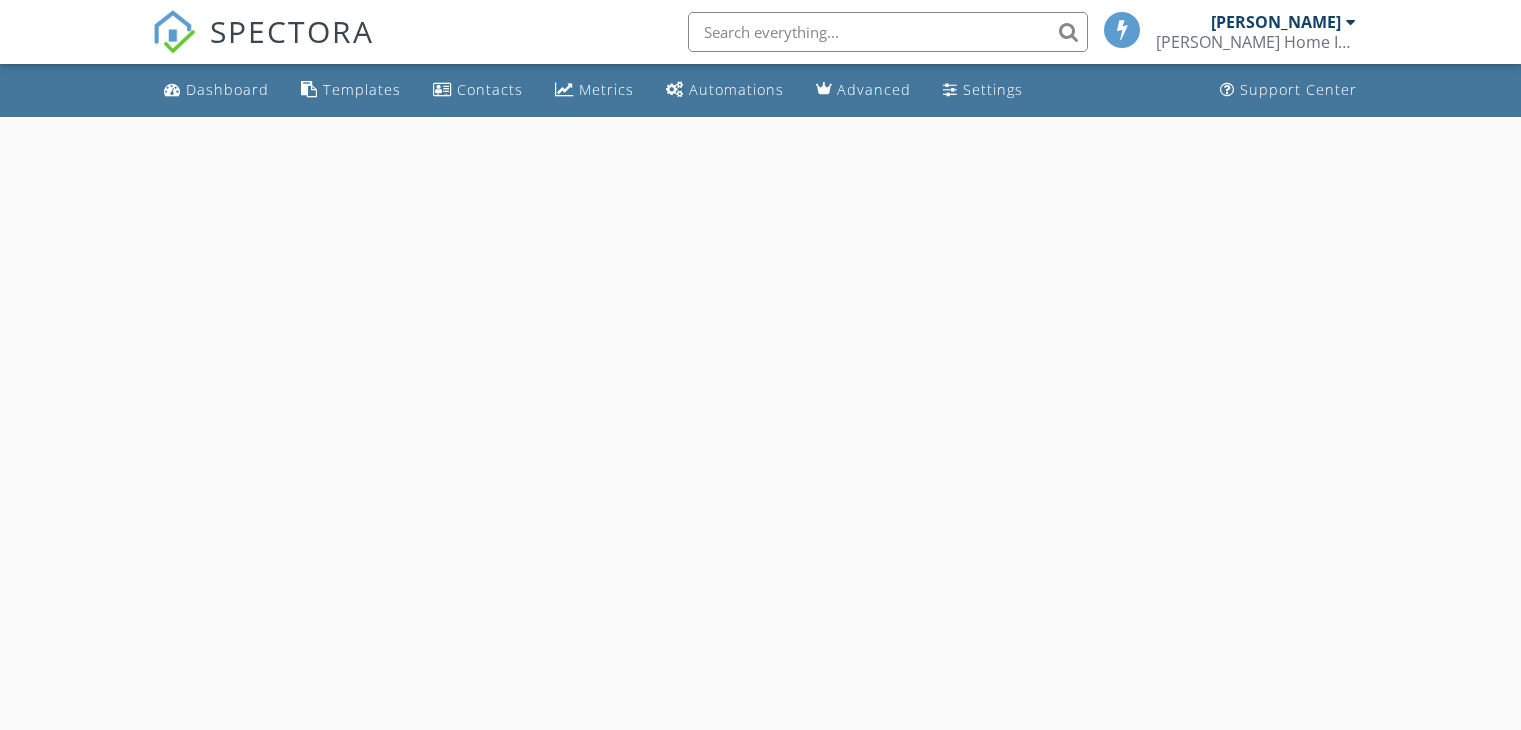scroll, scrollTop: 0, scrollLeft: 0, axis: both 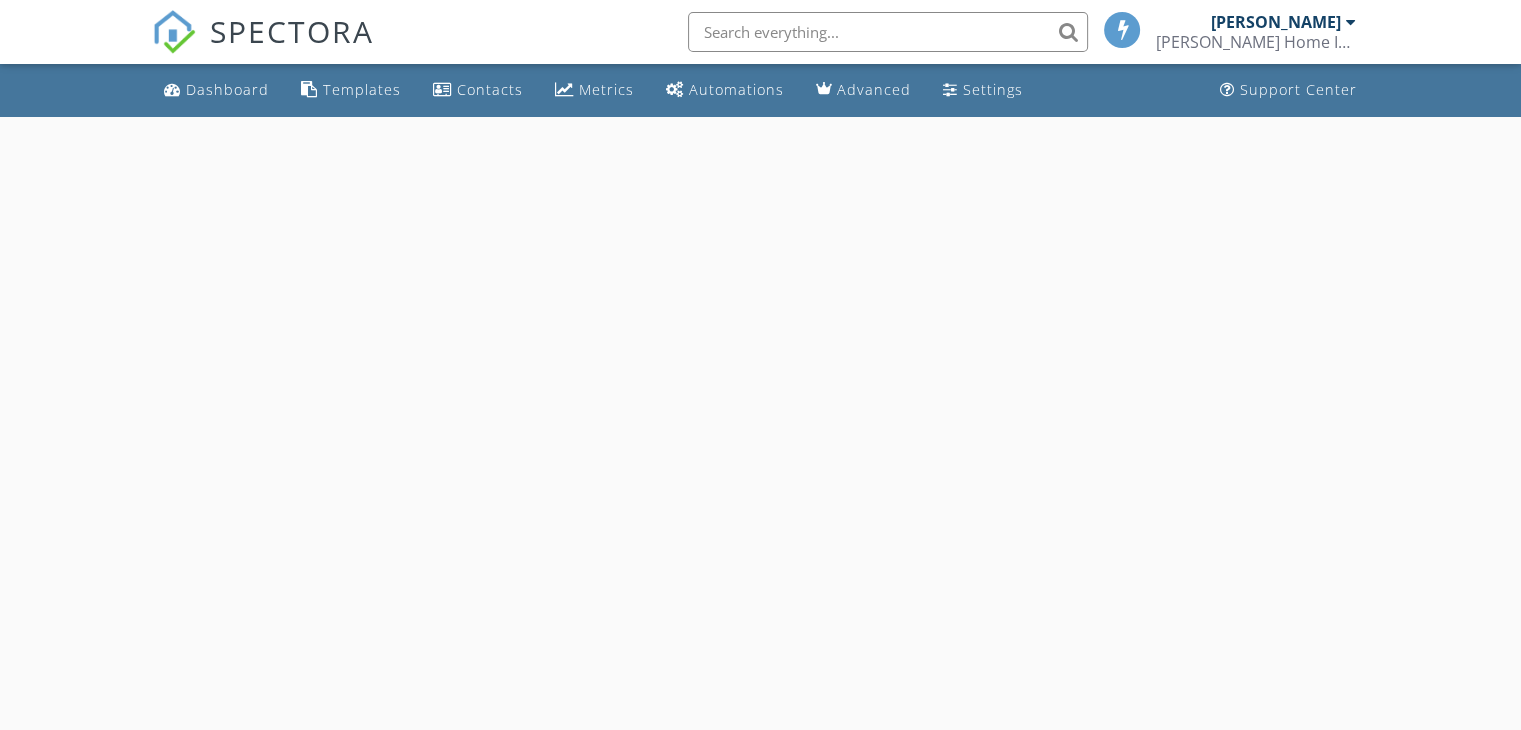 select on "6" 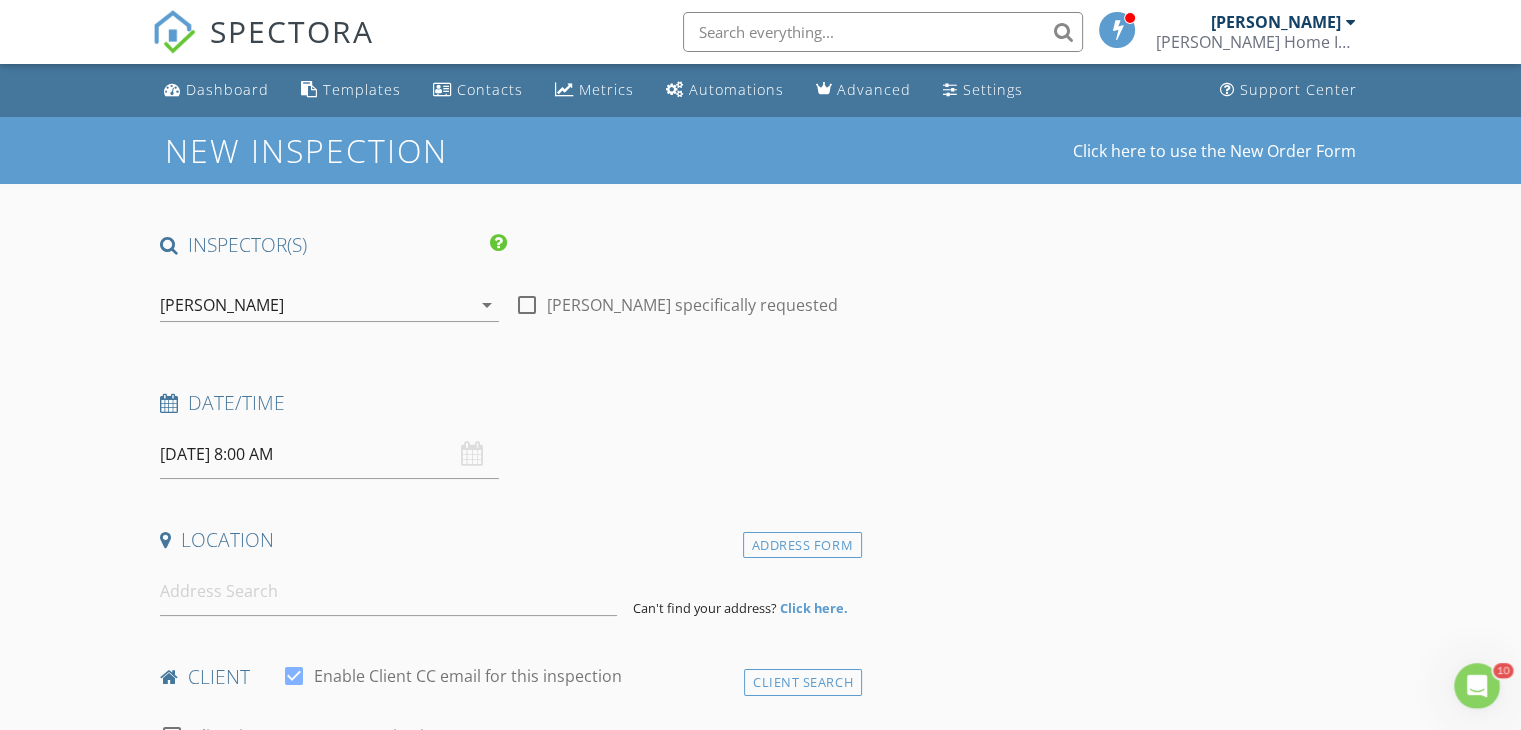 scroll, scrollTop: 0, scrollLeft: 0, axis: both 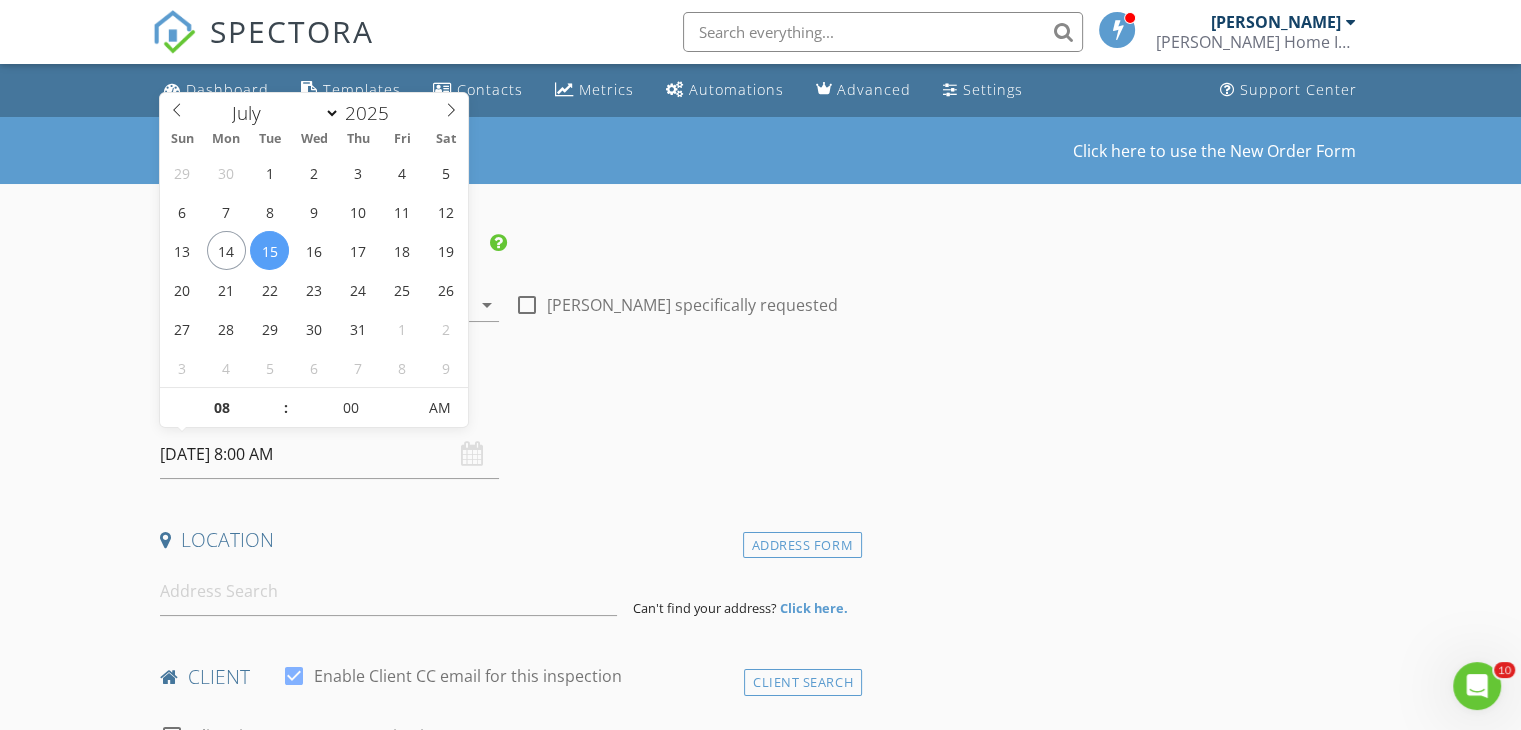 click on "[DATE] 8:00 AM" at bounding box center [329, 454] 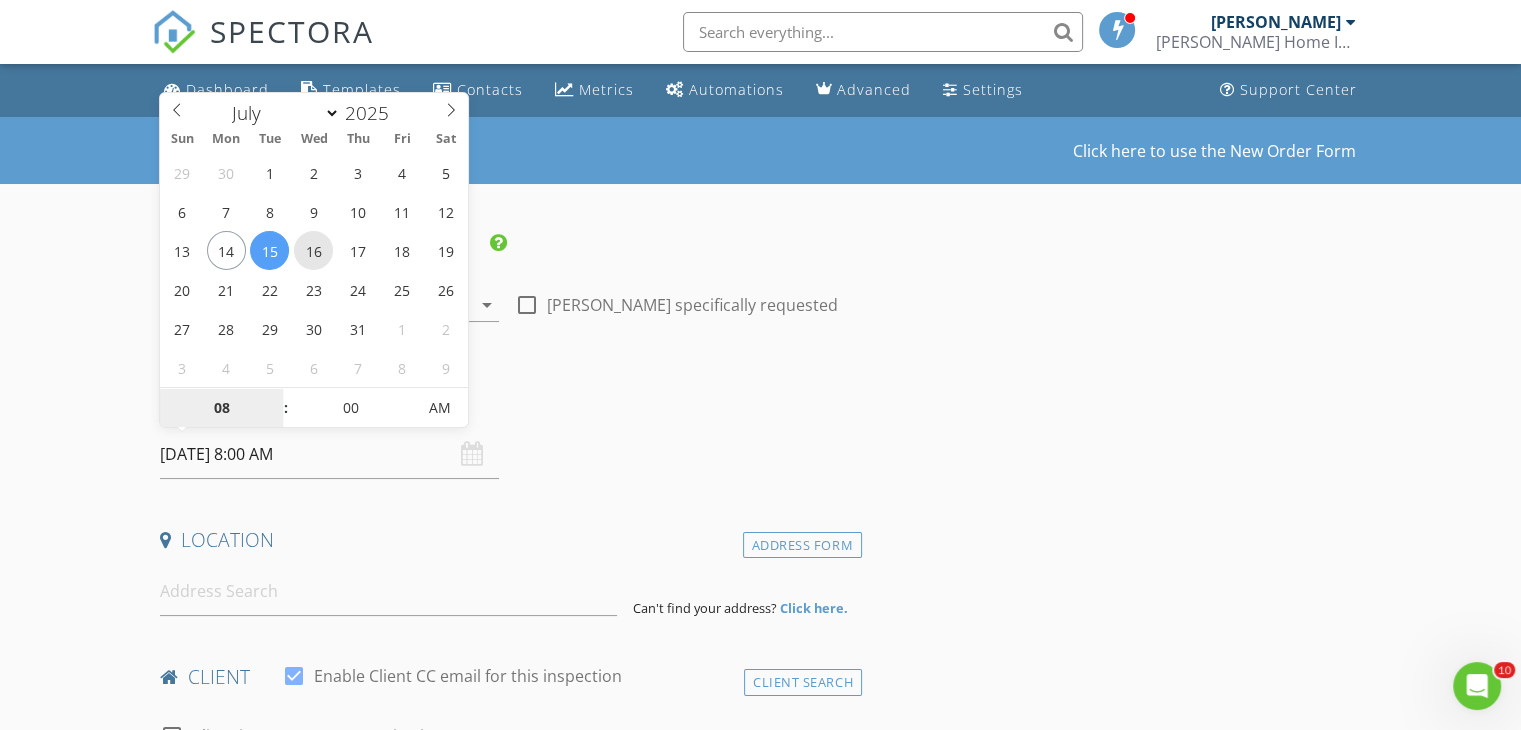 type on "[DATE] 8:00 AM" 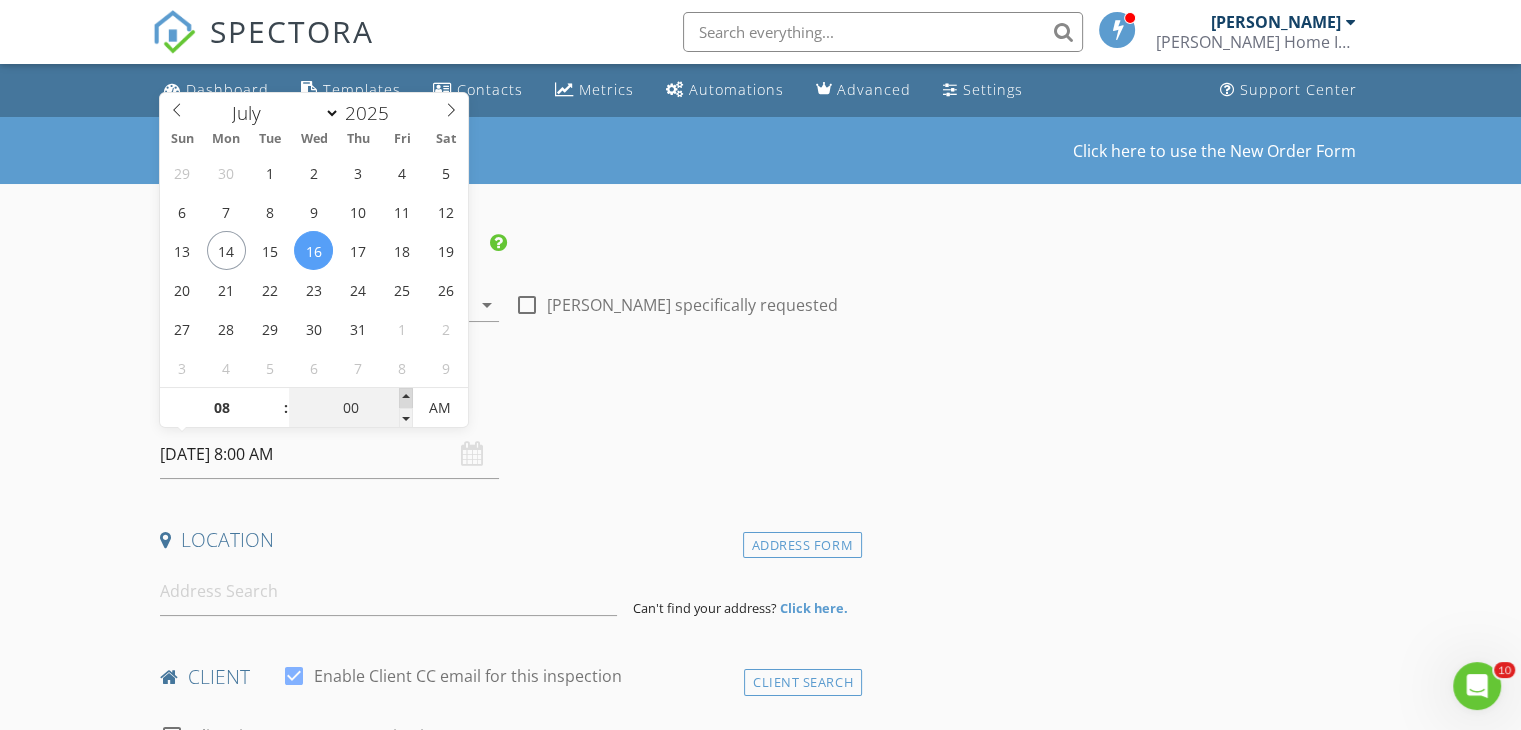 type on "05" 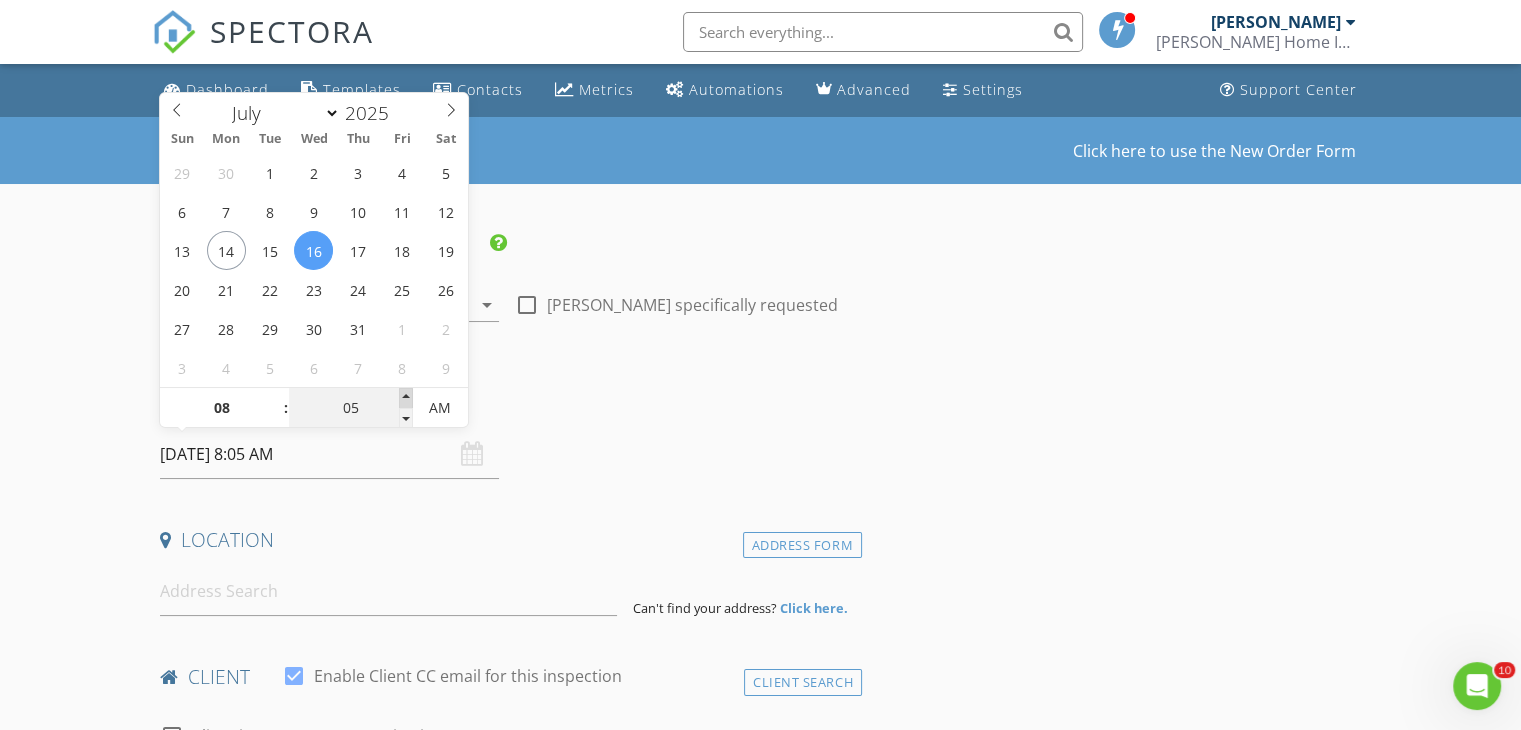click at bounding box center [406, 398] 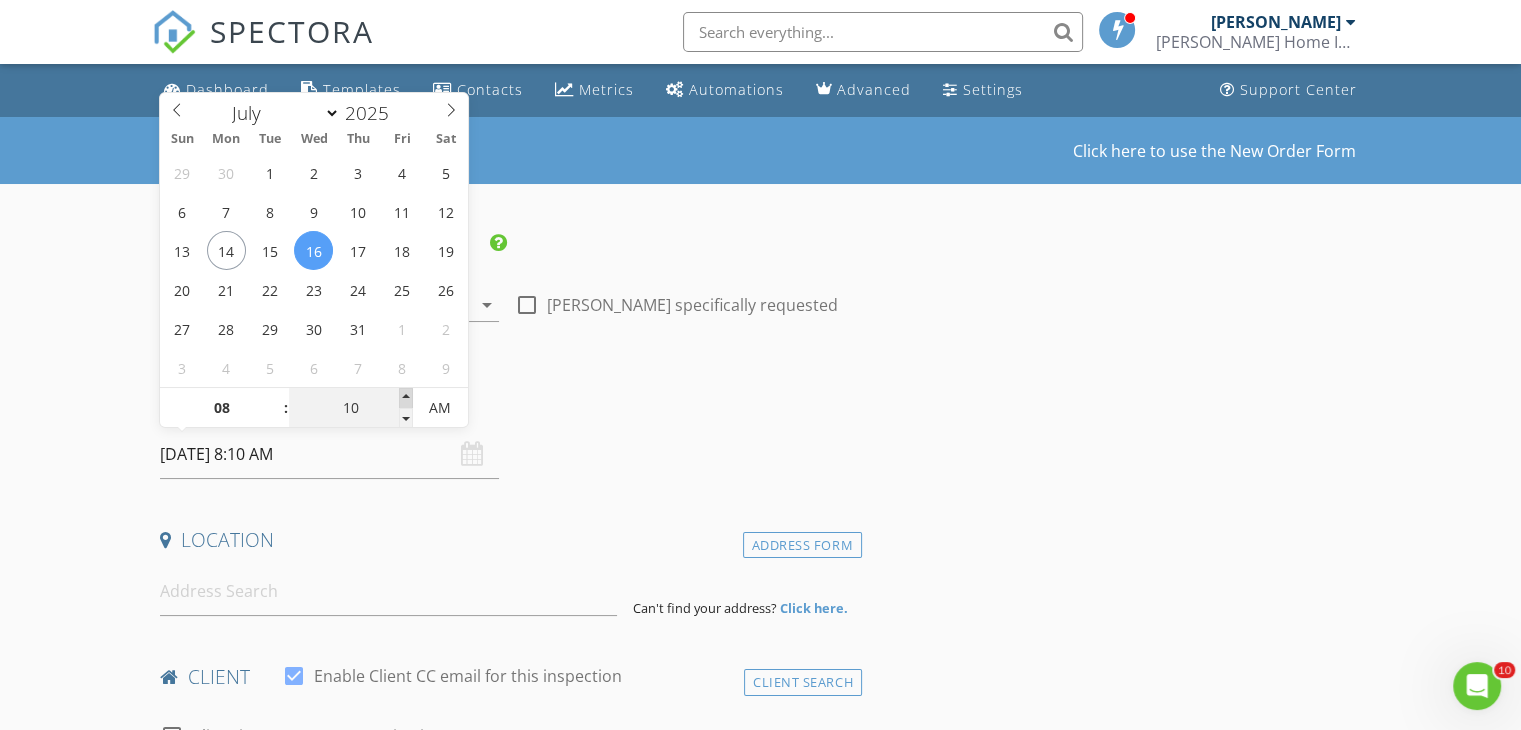click at bounding box center [406, 398] 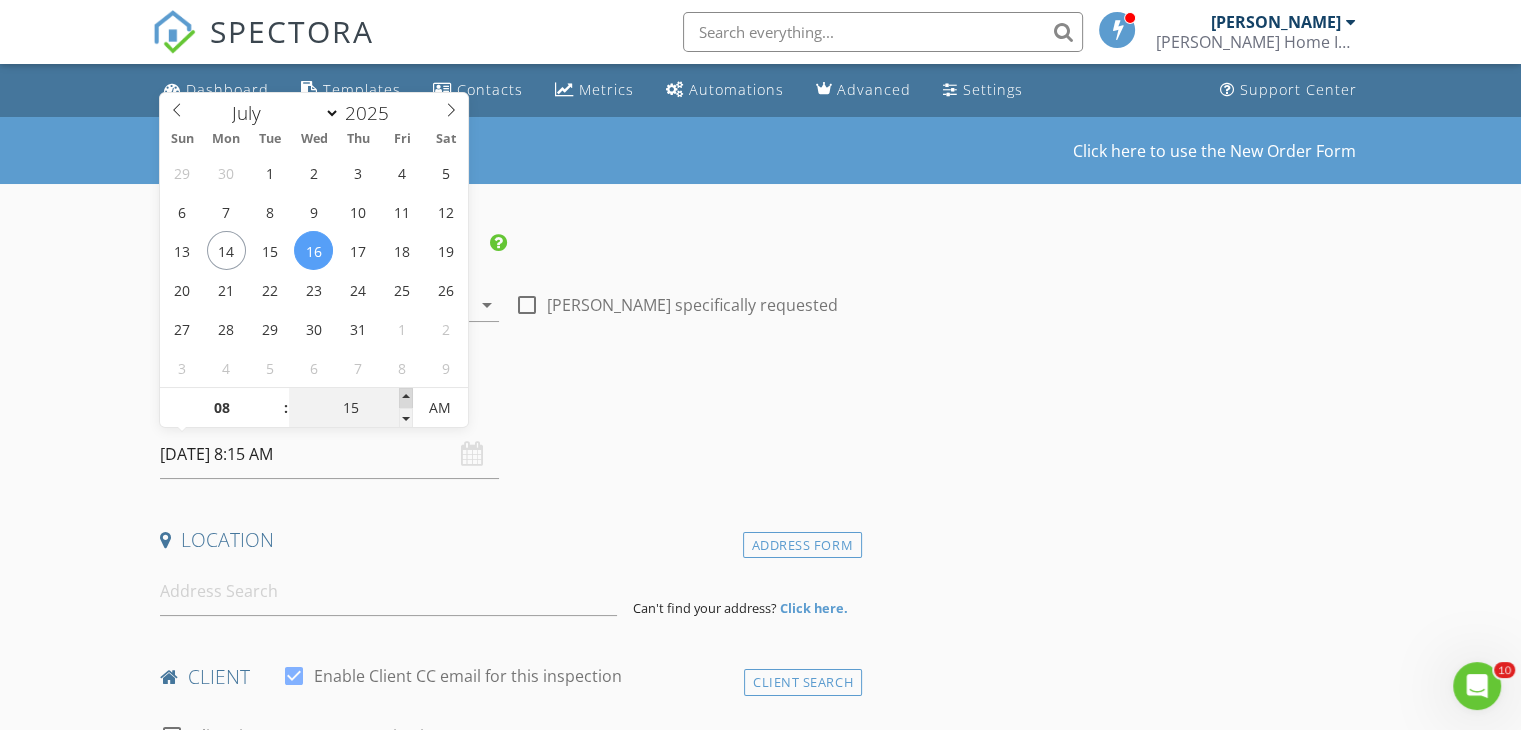 click at bounding box center [406, 398] 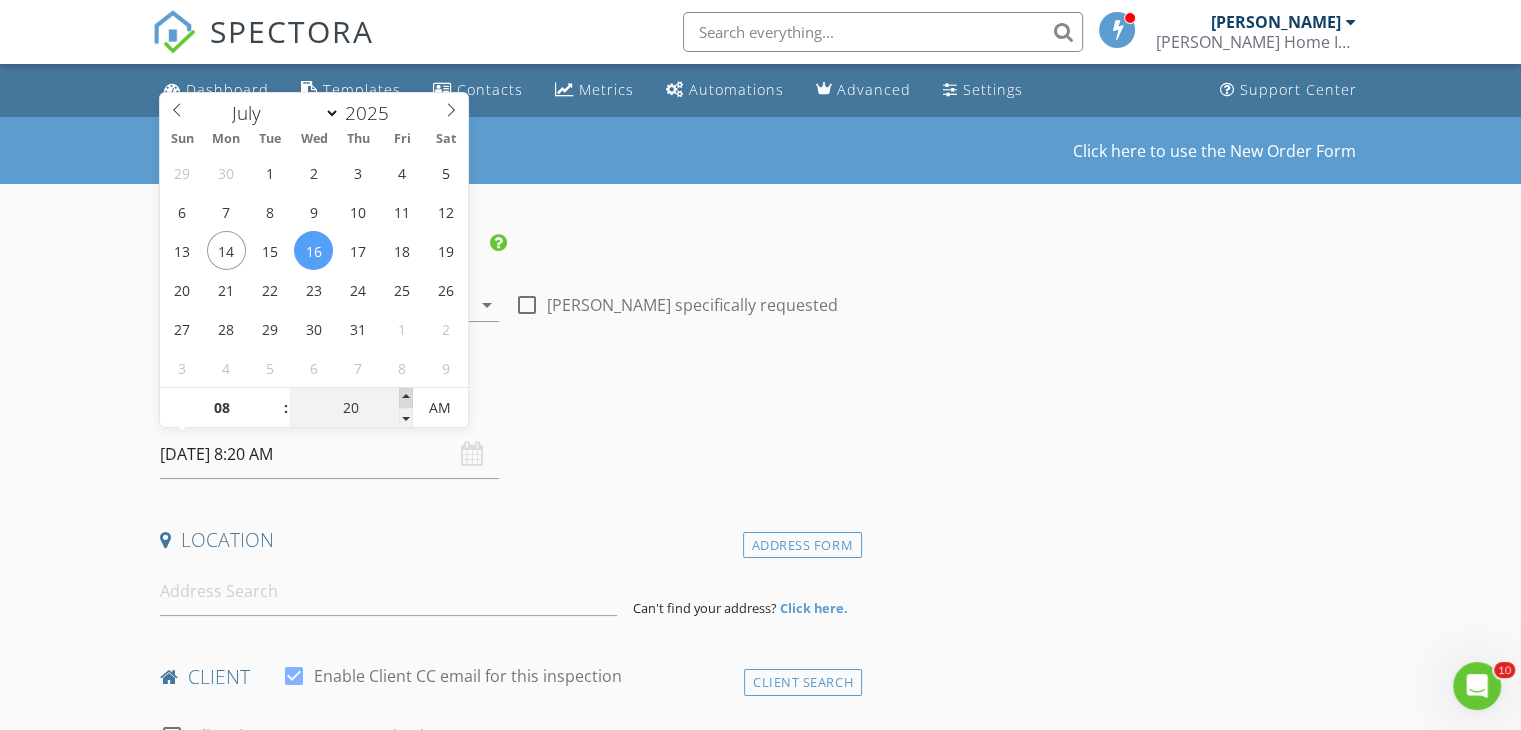 click at bounding box center [406, 398] 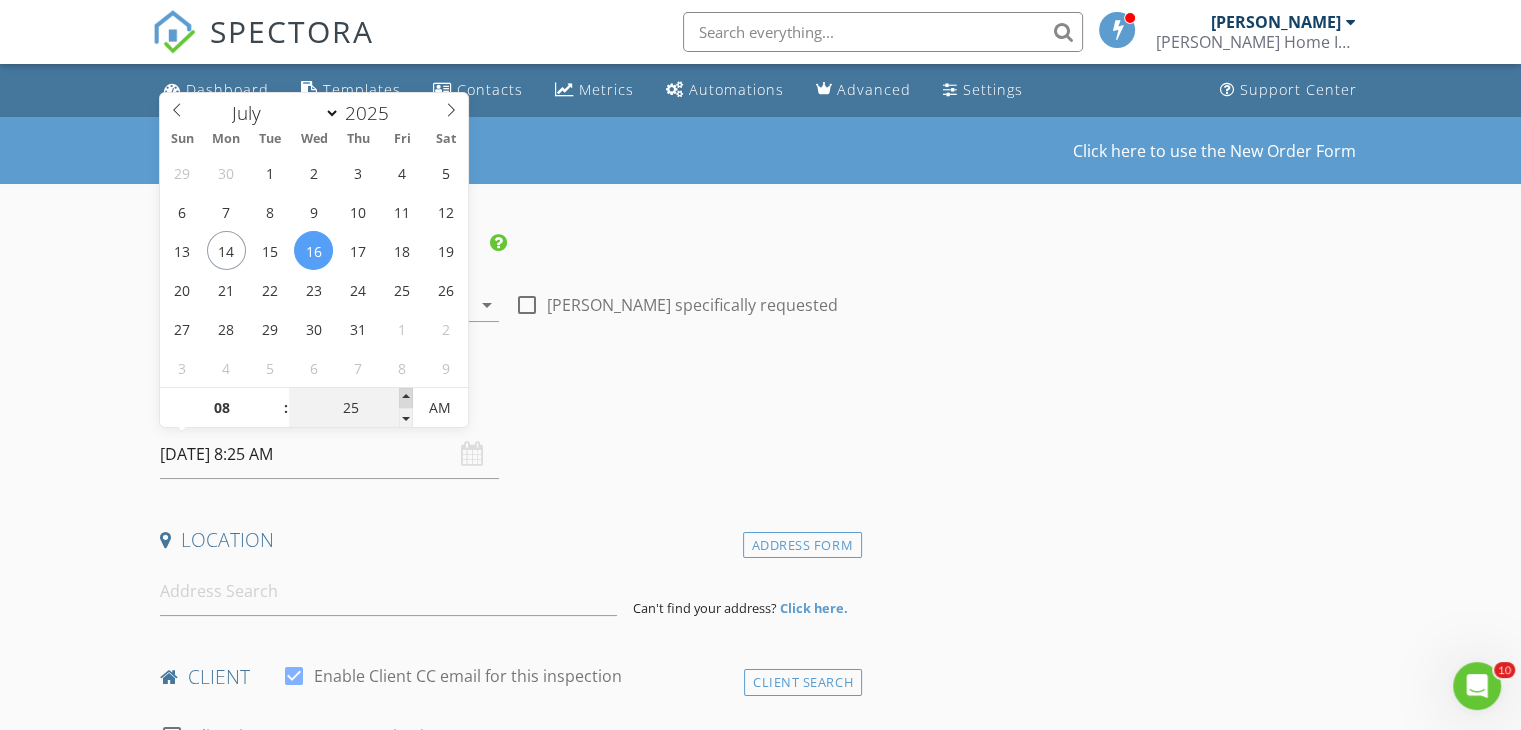 click at bounding box center [406, 398] 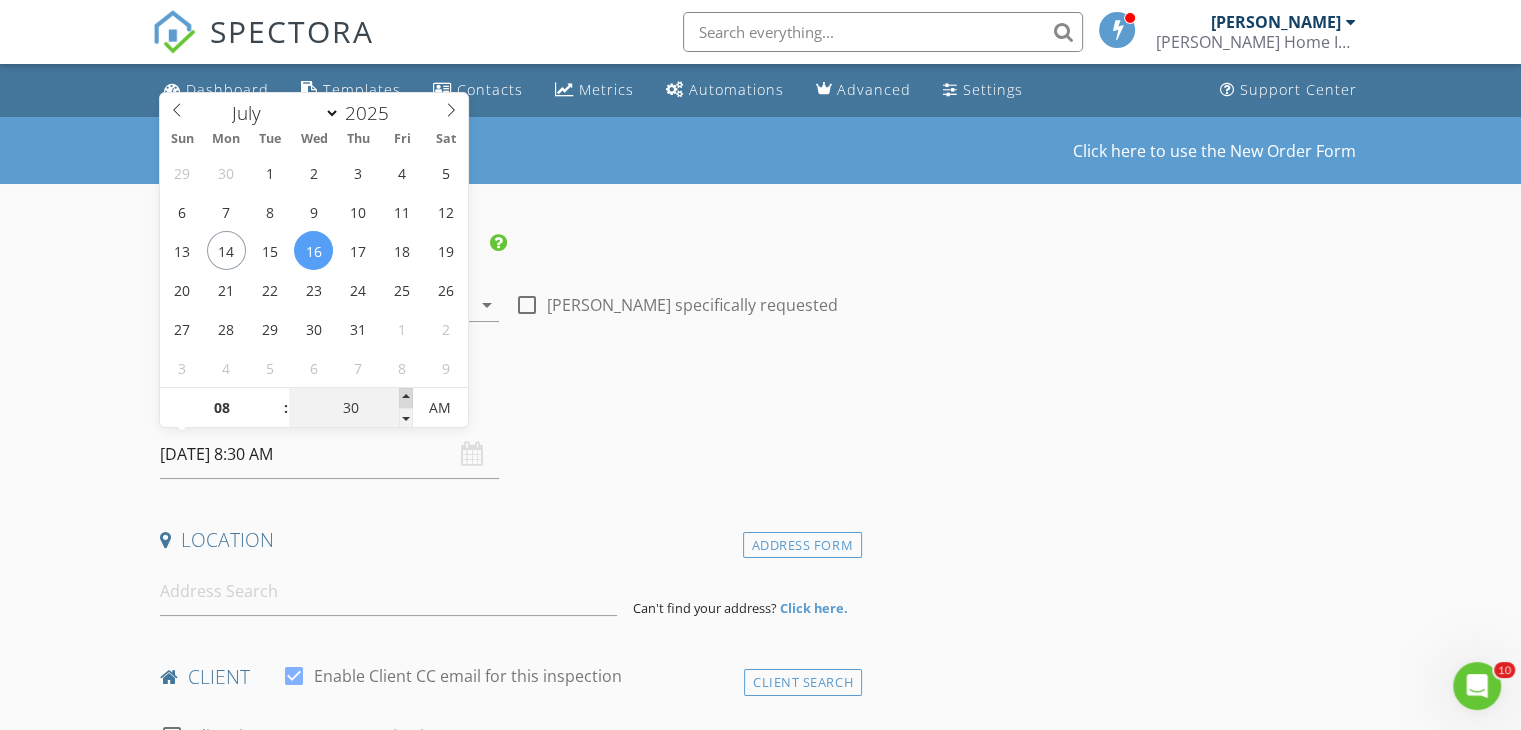click at bounding box center (406, 398) 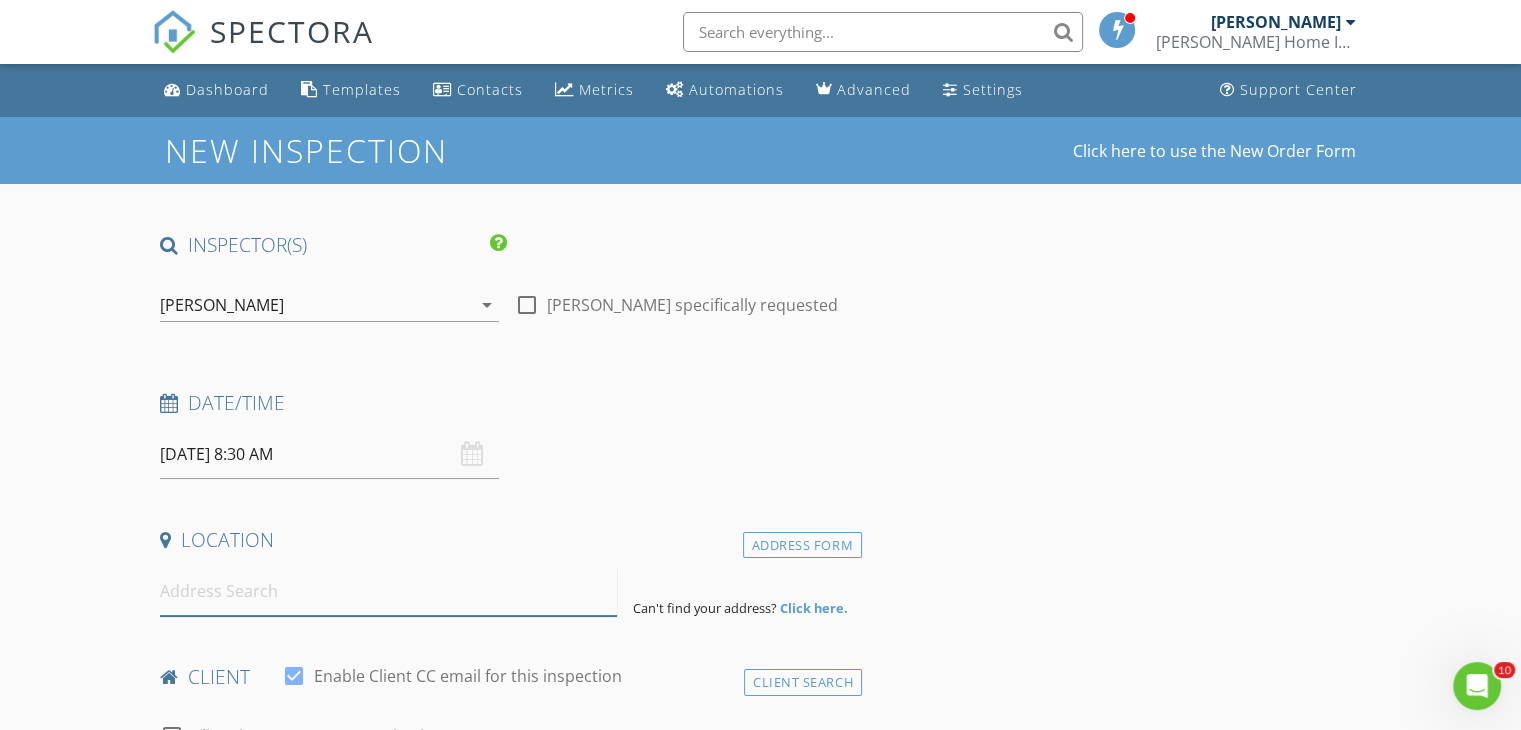 click at bounding box center [388, 591] 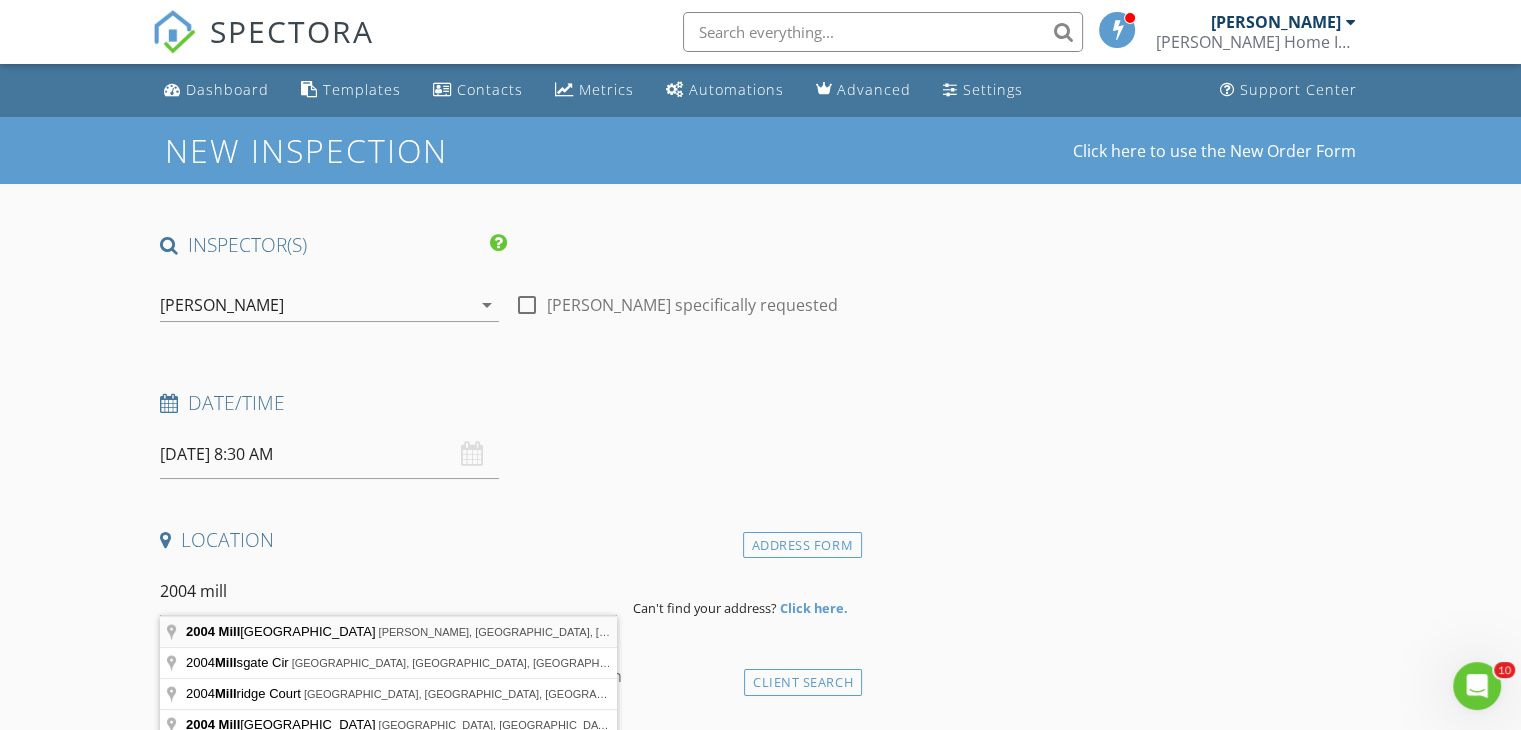 type on "2004 Millgate Road, Anderson, SC, USA" 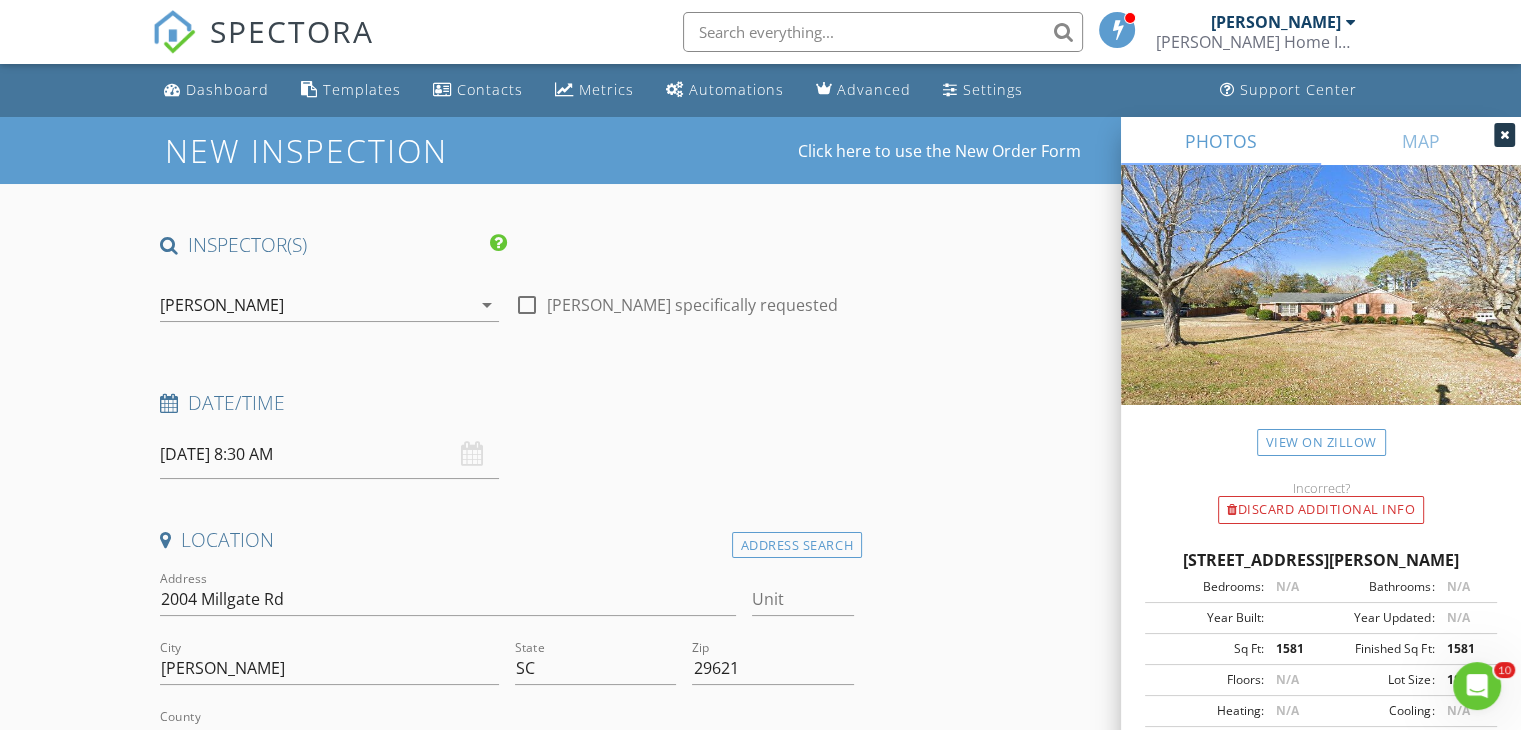 click at bounding box center (1504, 135) 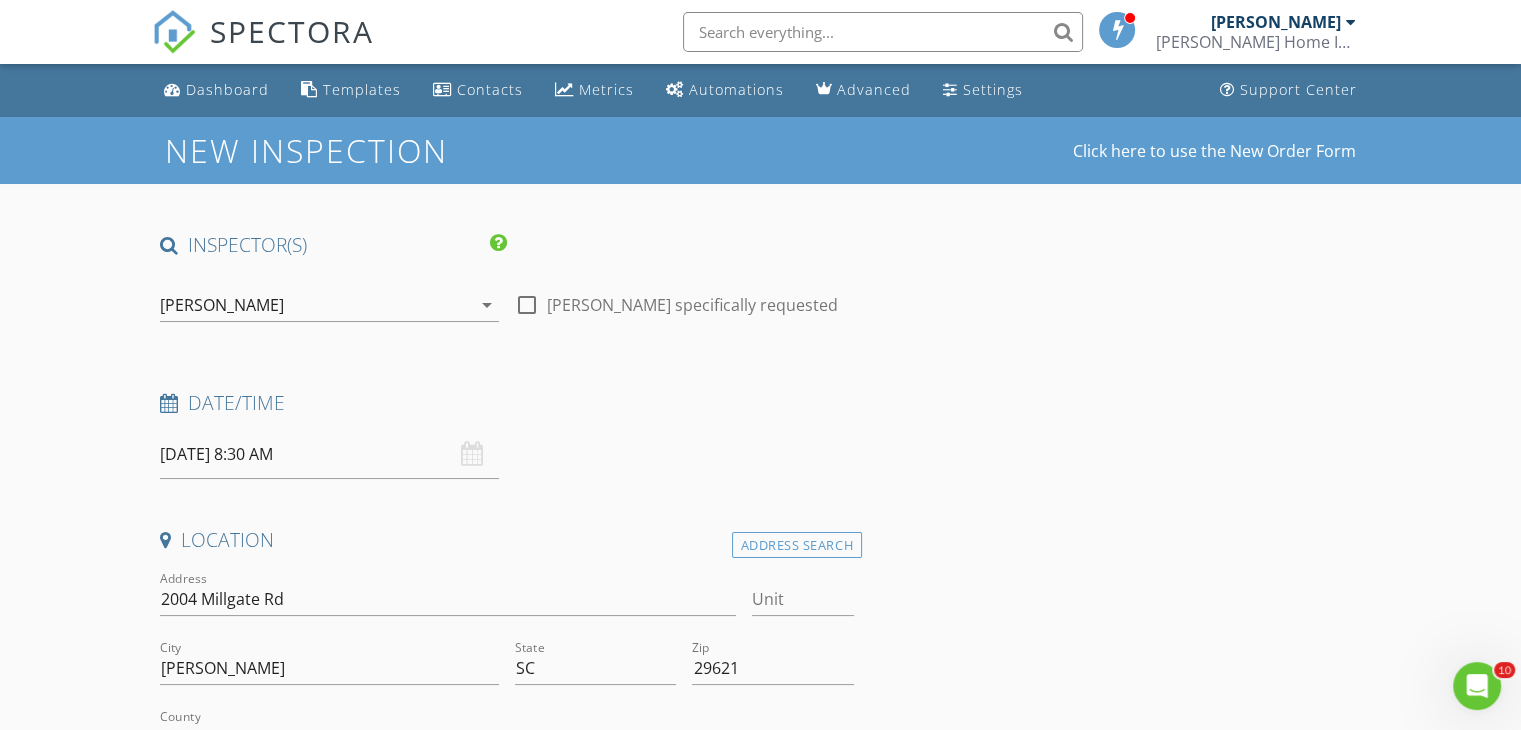 click on "INSPECTOR(S)
check_box   Phil Knox   PRIMARY   Phil Knox arrow_drop_down   check_box_outline_blank Phil Knox specifically requested
Date/Time
07/16/2025 8:30 AM
Location
Address Search       Address 2004 Millgate Rd   Unit   City Anderson   State SC   Zip 29621   County Anderson     Square Feet 1581   Year Built   Foundation arrow_drop_down     Phil Knox     59.6 miles     (an hour)
client
check_box Enable Client CC email for this inspection   Client Search     check_box_outline_blank Client is a Company/Organization     First Name   Last Name   Email   CC Email   Phone           Notes   Private Notes
ADD ADDITIONAL client
SERVICES
check_box_outline_blank   Residential Inspection   Sq. Ft 0-1500 check_box_outline_blank   Radon Testing   check_box_outline_blank" at bounding box center (760, 1871) 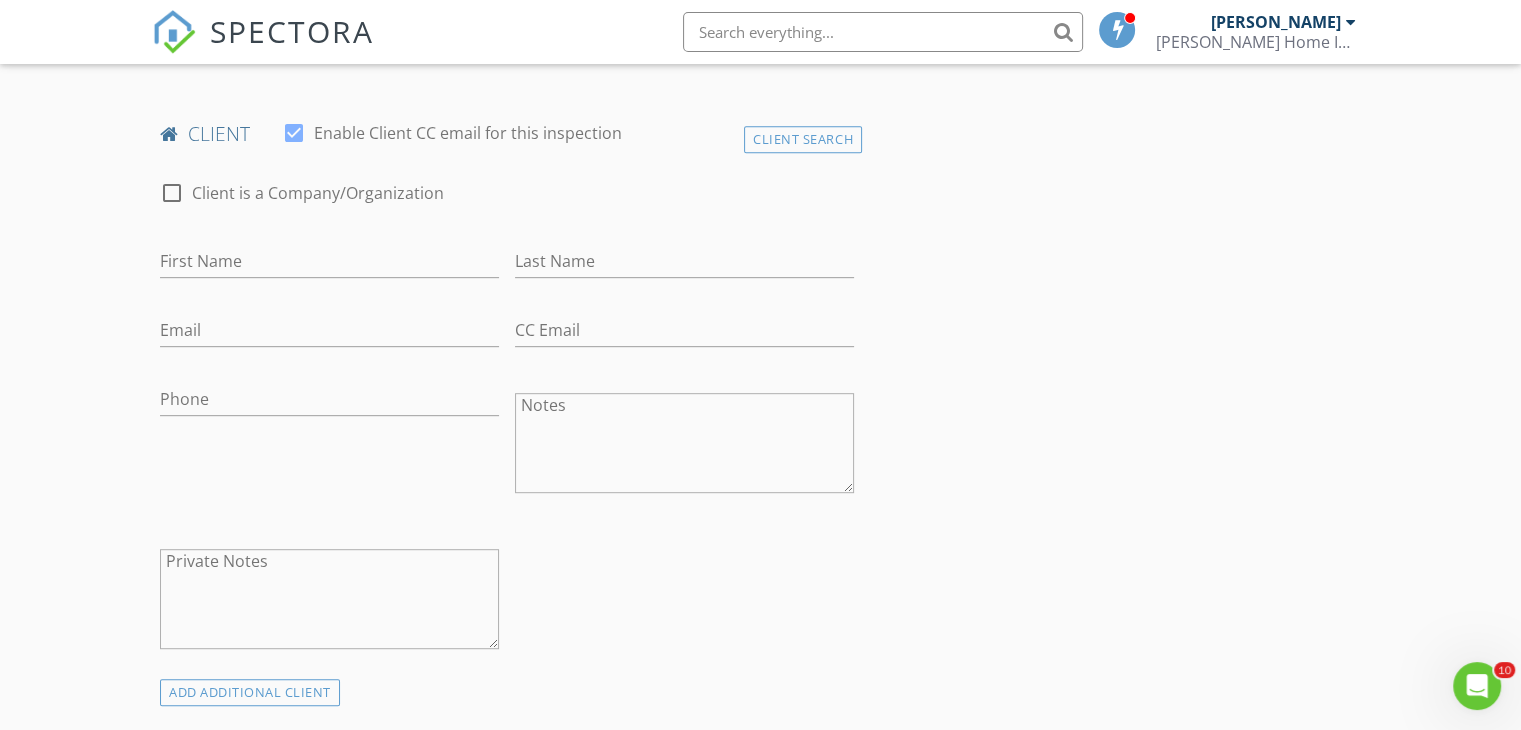 scroll, scrollTop: 960, scrollLeft: 0, axis: vertical 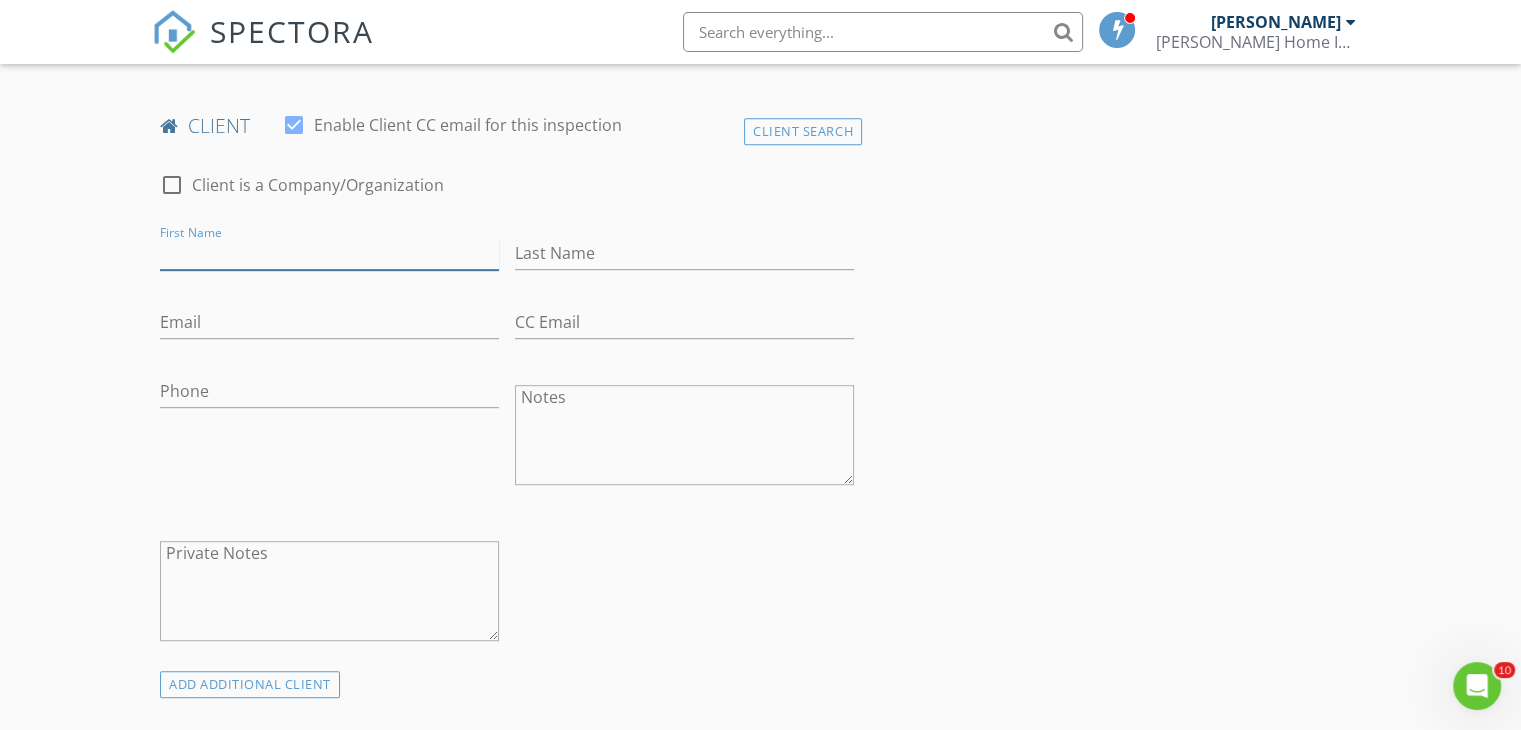 click on "First Name" at bounding box center [329, 253] 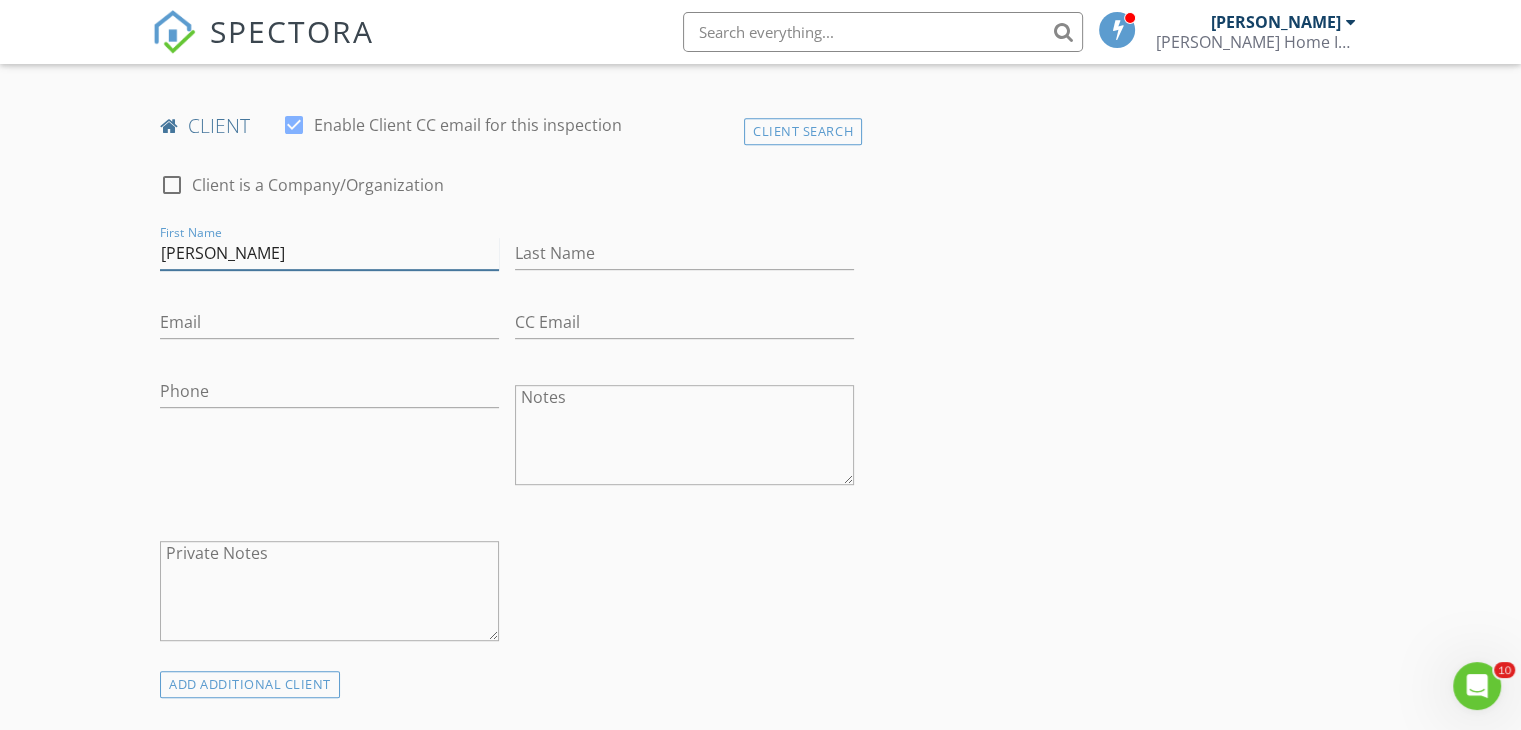 type on "Rebecca" 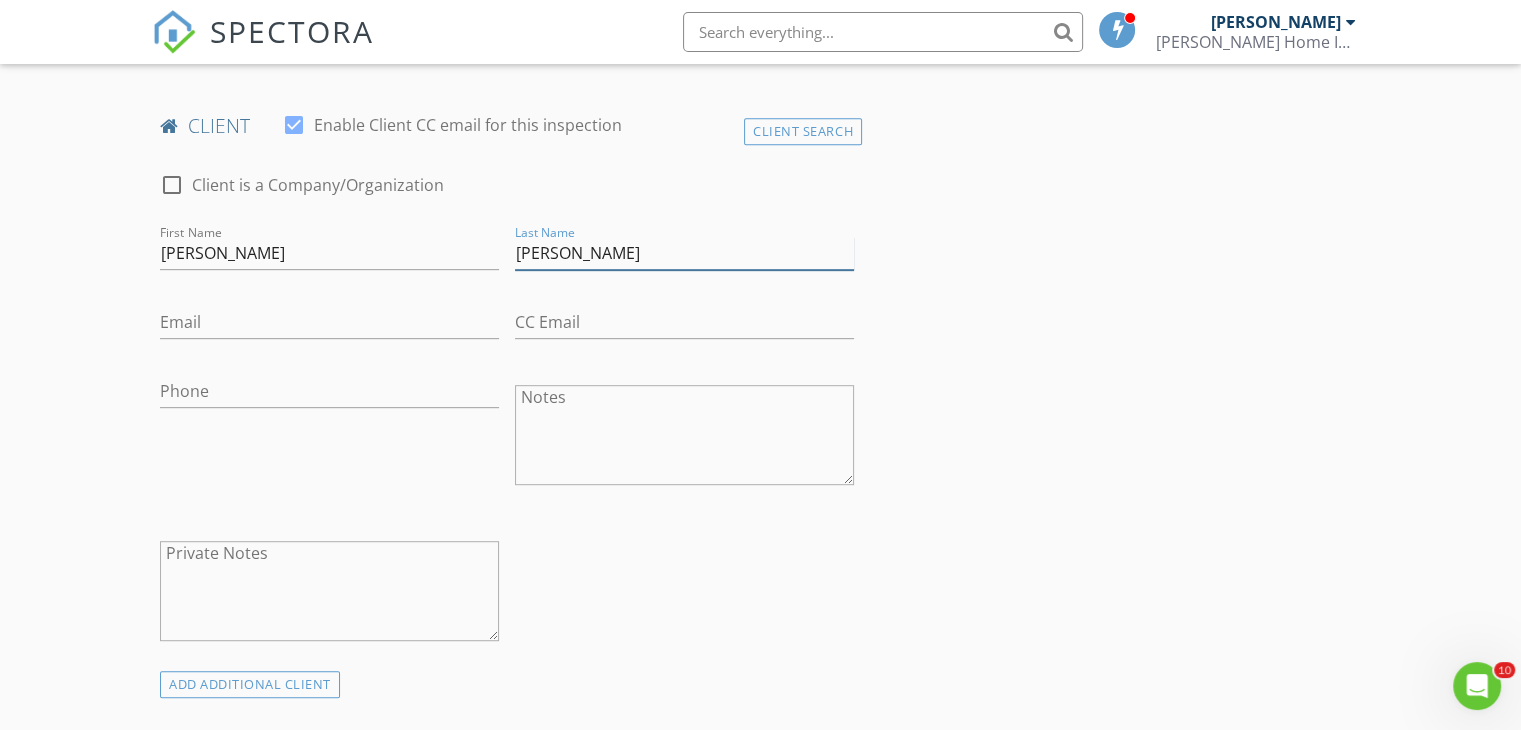 type on "Anthony" 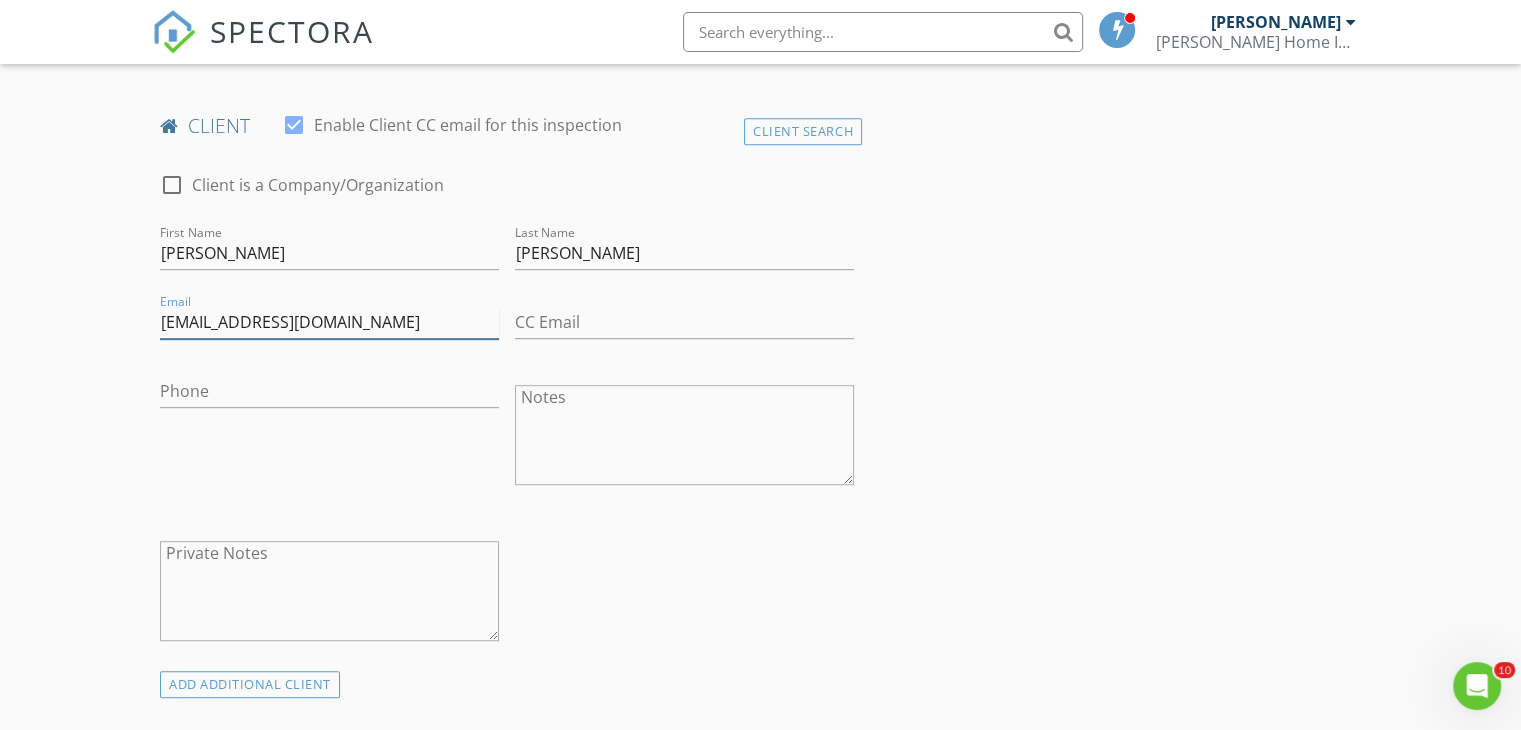 type on "rranthony3@gmail.com" 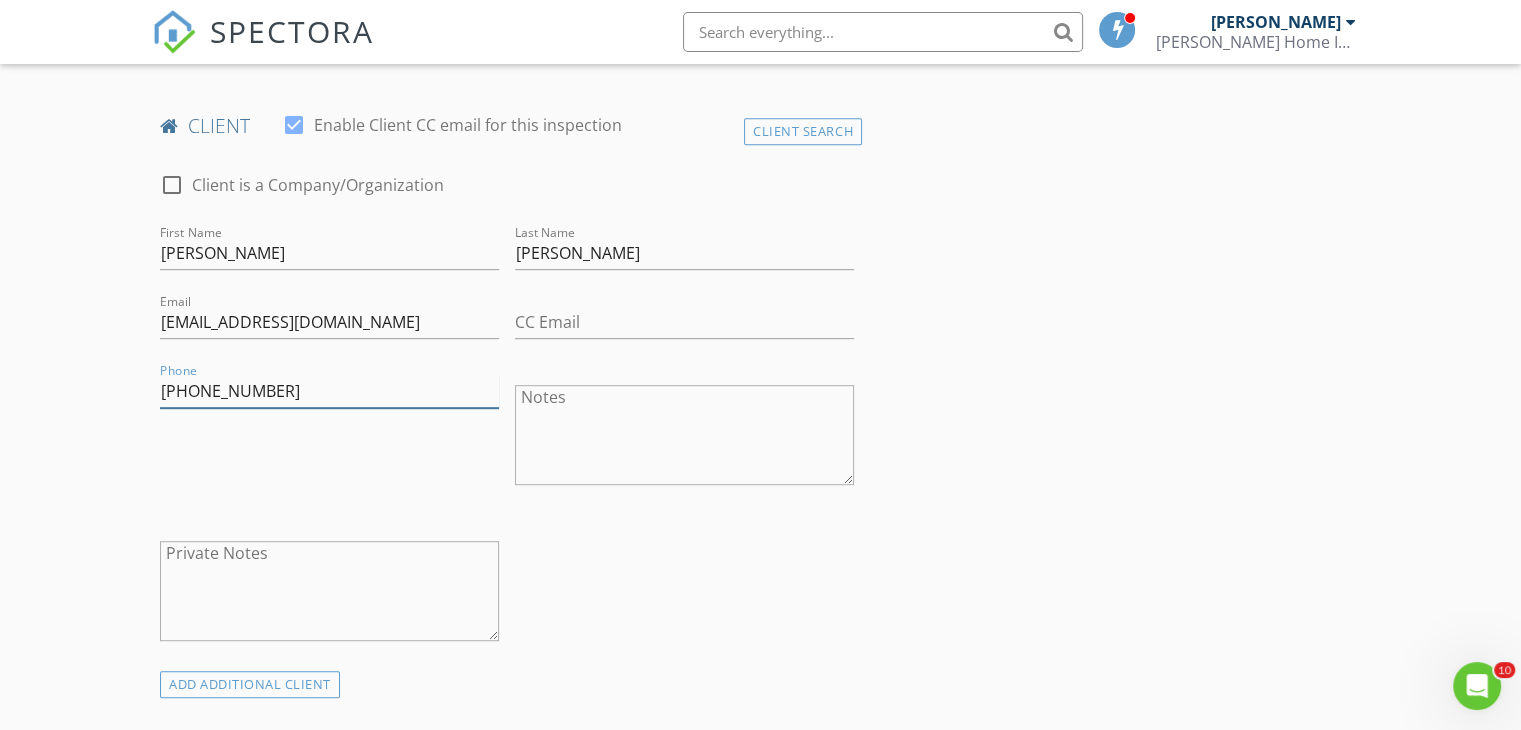 type on "704-778-1335" 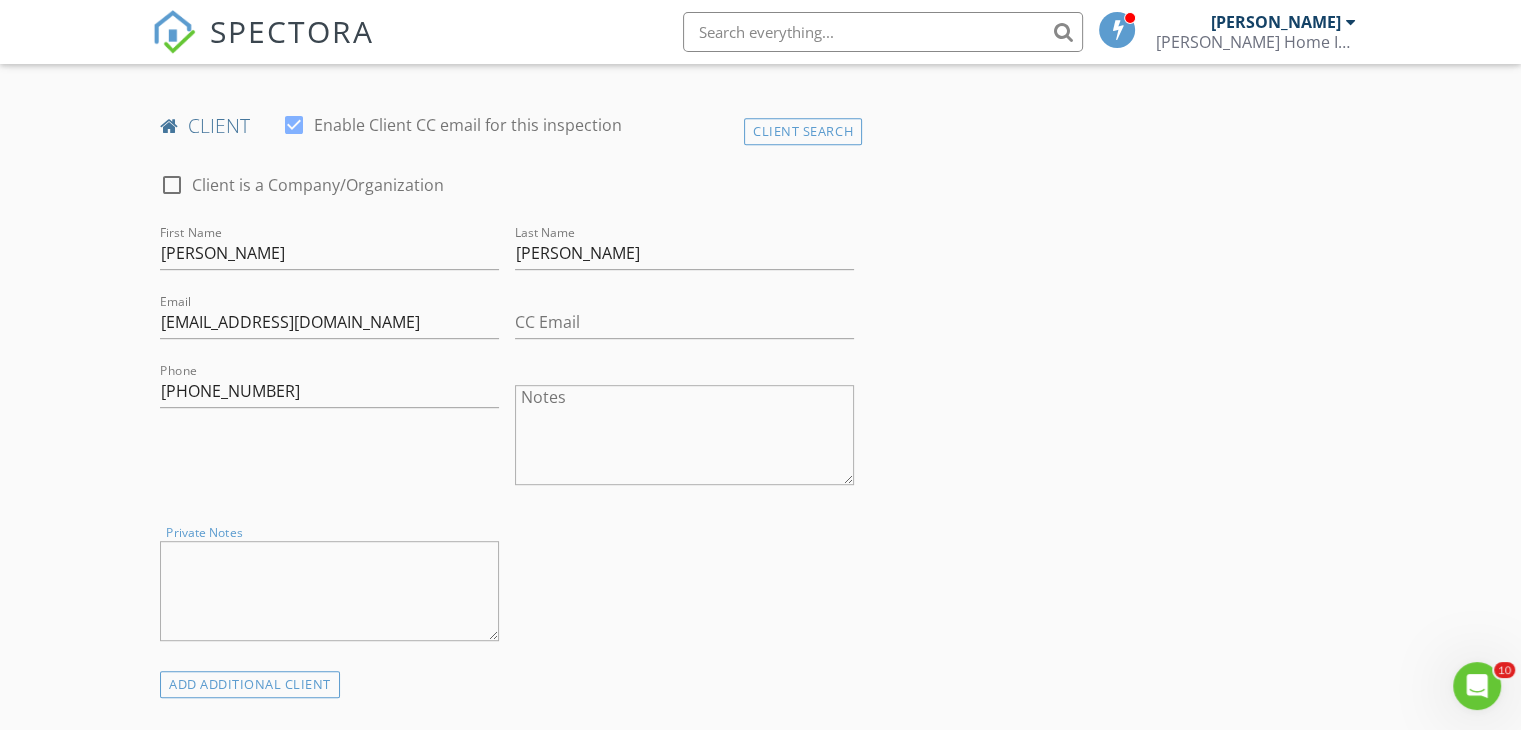 scroll, scrollTop: 1412, scrollLeft: 0, axis: vertical 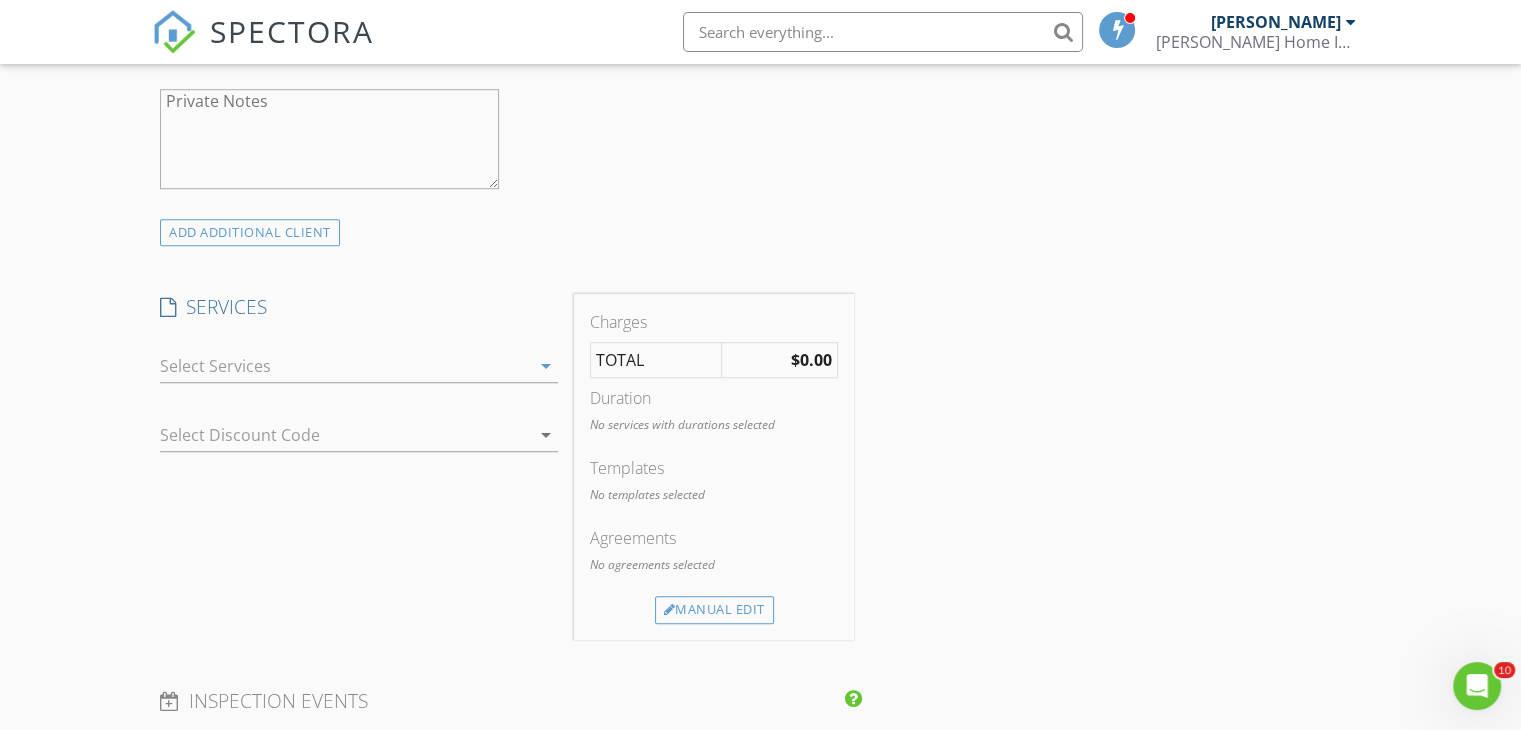 click on "arrow_drop_down" at bounding box center (546, 366) 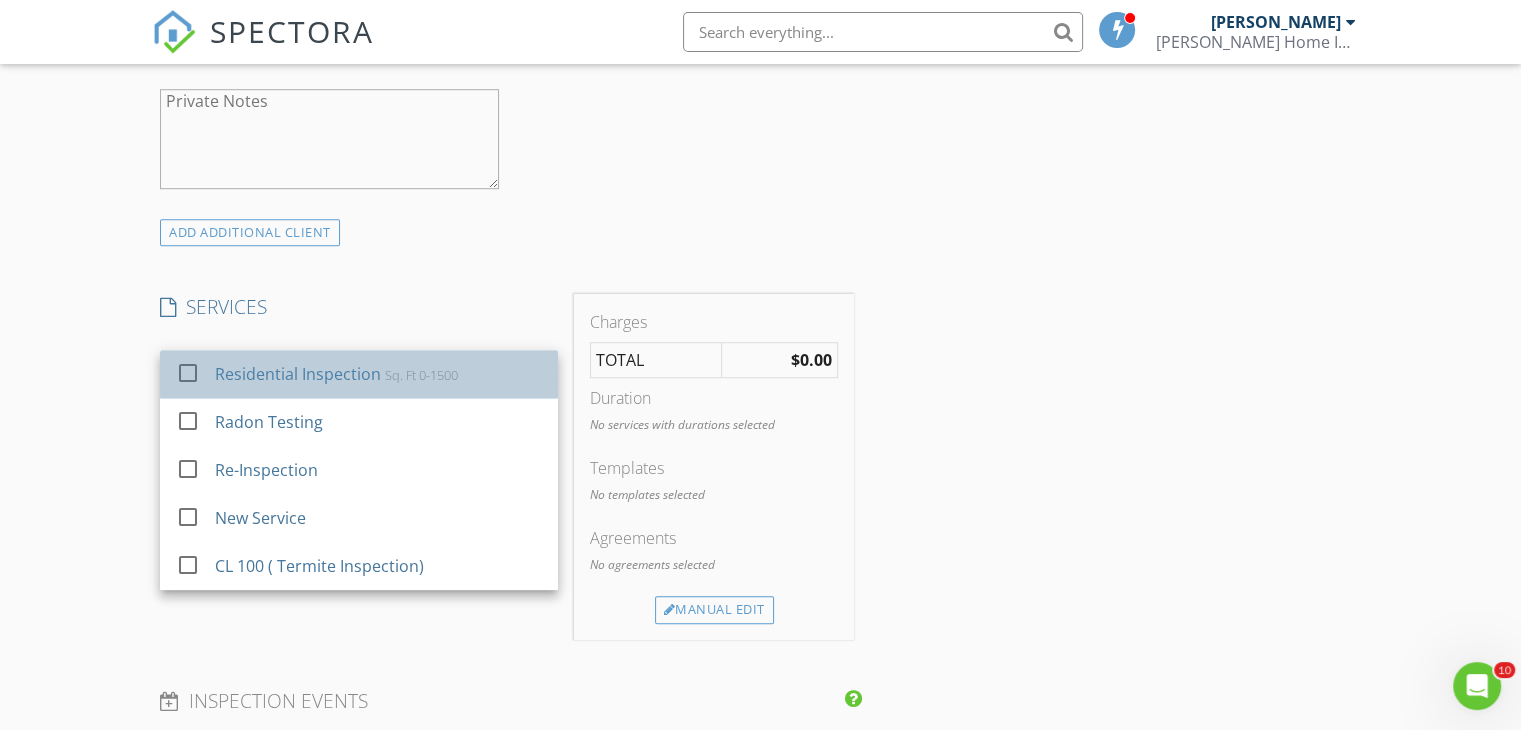 click on "Residential Inspection   Sq. Ft 0-1500" at bounding box center [379, 374] 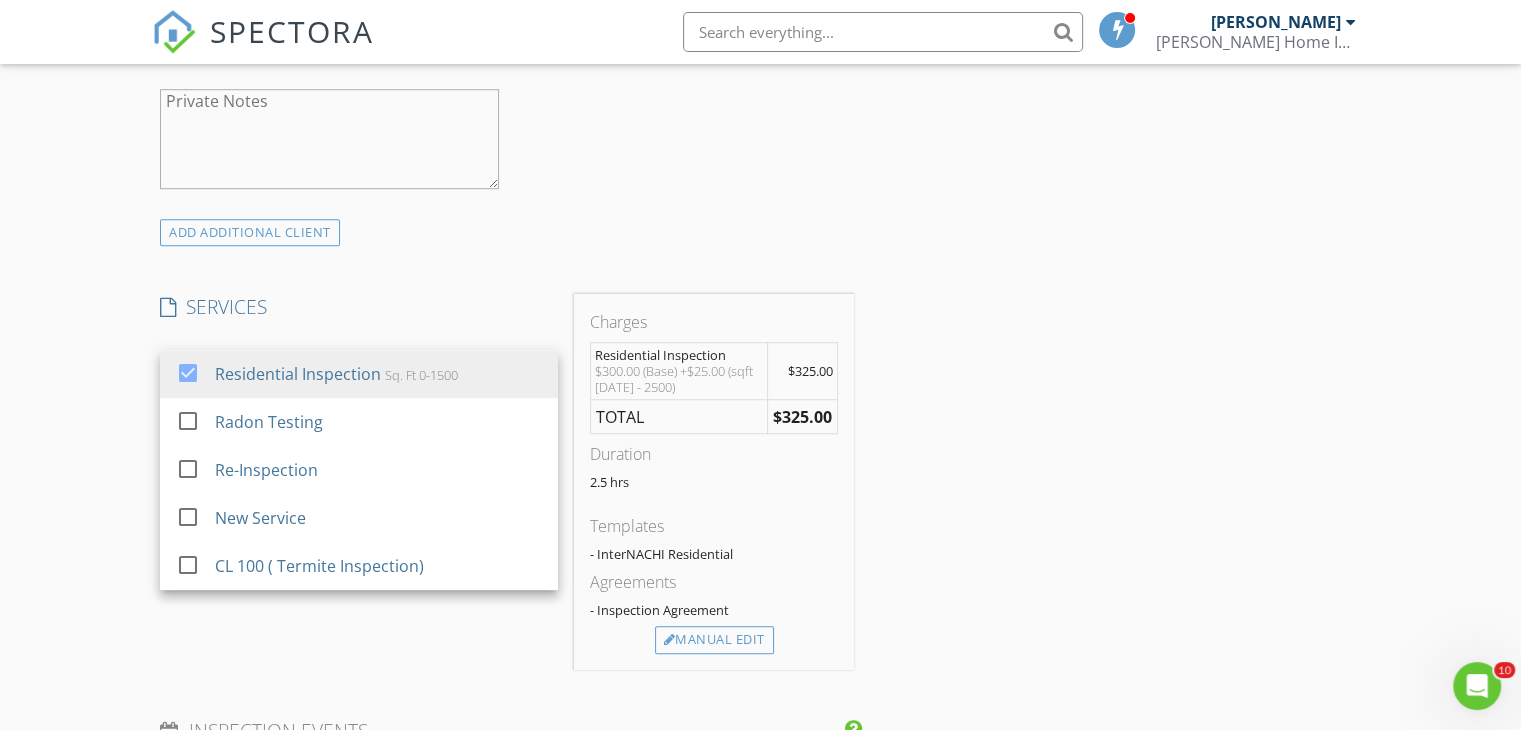 click on "INSPECTOR(S)
check_box   Phil Knox   PRIMARY   Phil Knox arrow_drop_down   check_box_outline_blank Phil Knox specifically requested
Date/Time
07/16/2025 8:30 AM
Location
Address Search       Address 2004 Millgate Rd   Unit   City Anderson   State SC   Zip 29621   County Anderson     Square Feet 1581   Year Built   Foundation arrow_drop_down     Phil Knox     59.6 miles     (an hour)
client
check_box Enable Client CC email for this inspection   Client Search     check_box_outline_blank Client is a Company/Organization     First Name Rebecca   Last Name Anthony   Email rranthony3@gmail.com   CC Email   Phone 704-778-1335           Notes   Private Notes
ADD ADDITIONAL client
SERVICES
check_box   Residential Inspection   Sq. Ft 0-1500 check_box_outline_blank   Radon Testing" at bounding box center [760, 474] 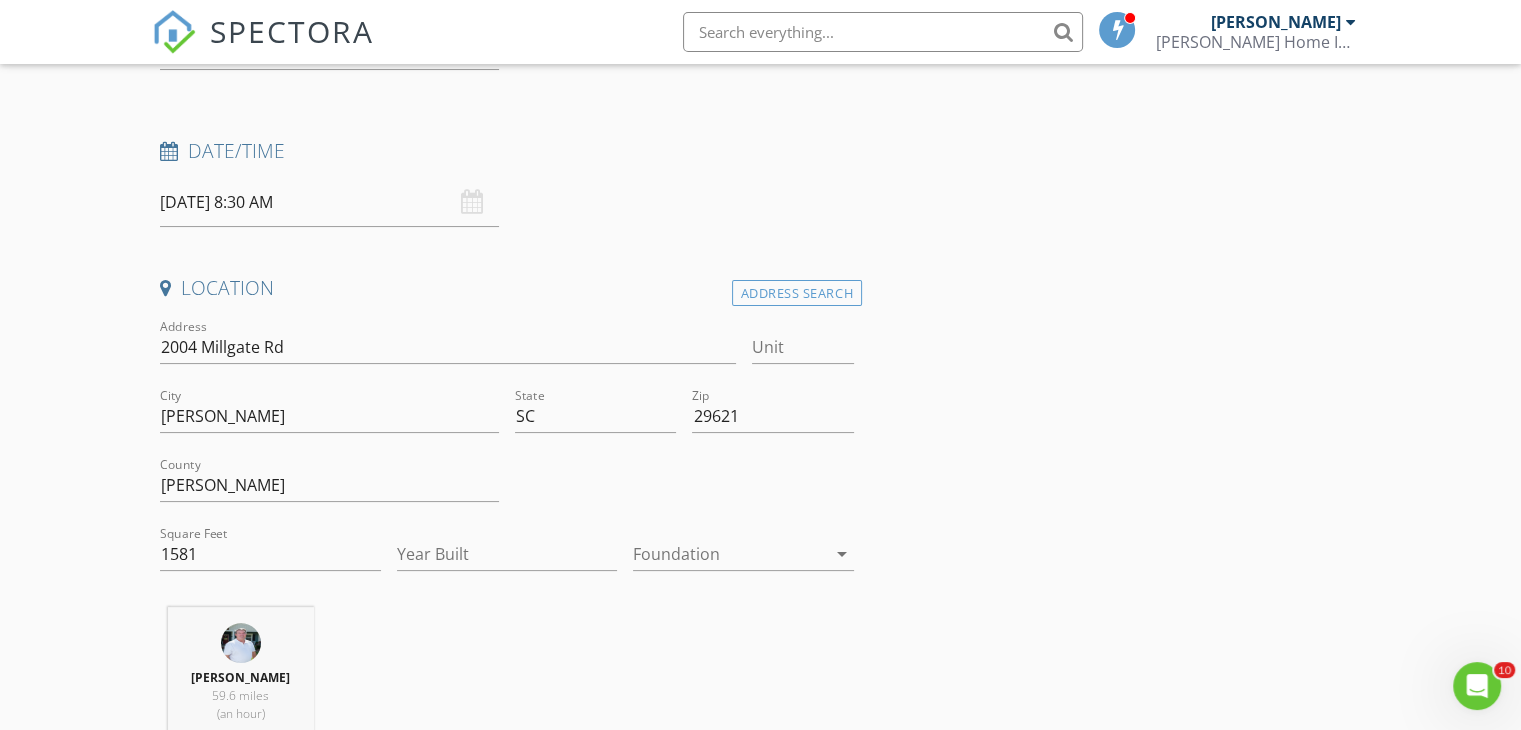 scroll, scrollTop: 212, scrollLeft: 0, axis: vertical 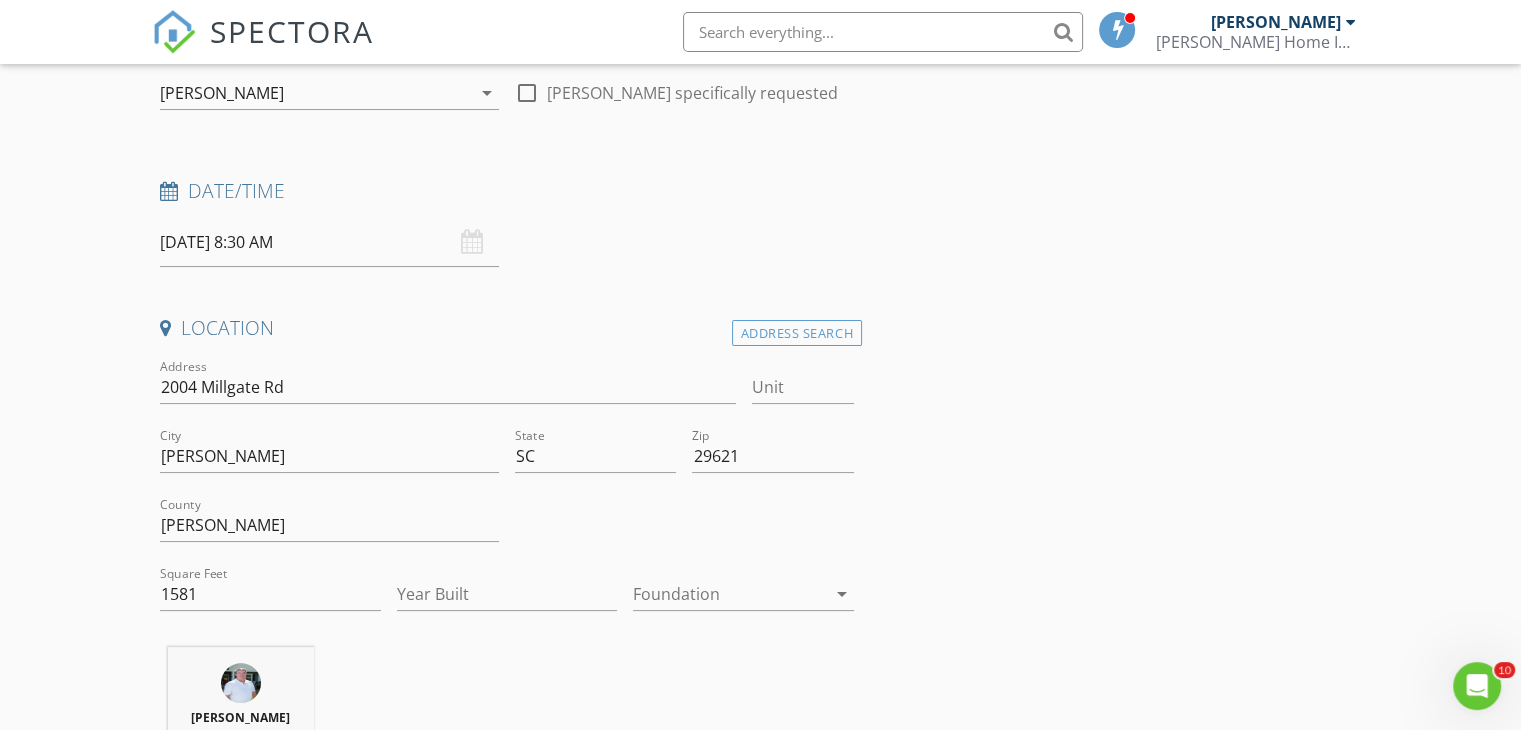 click on "arrow_drop_down" at bounding box center (842, 594) 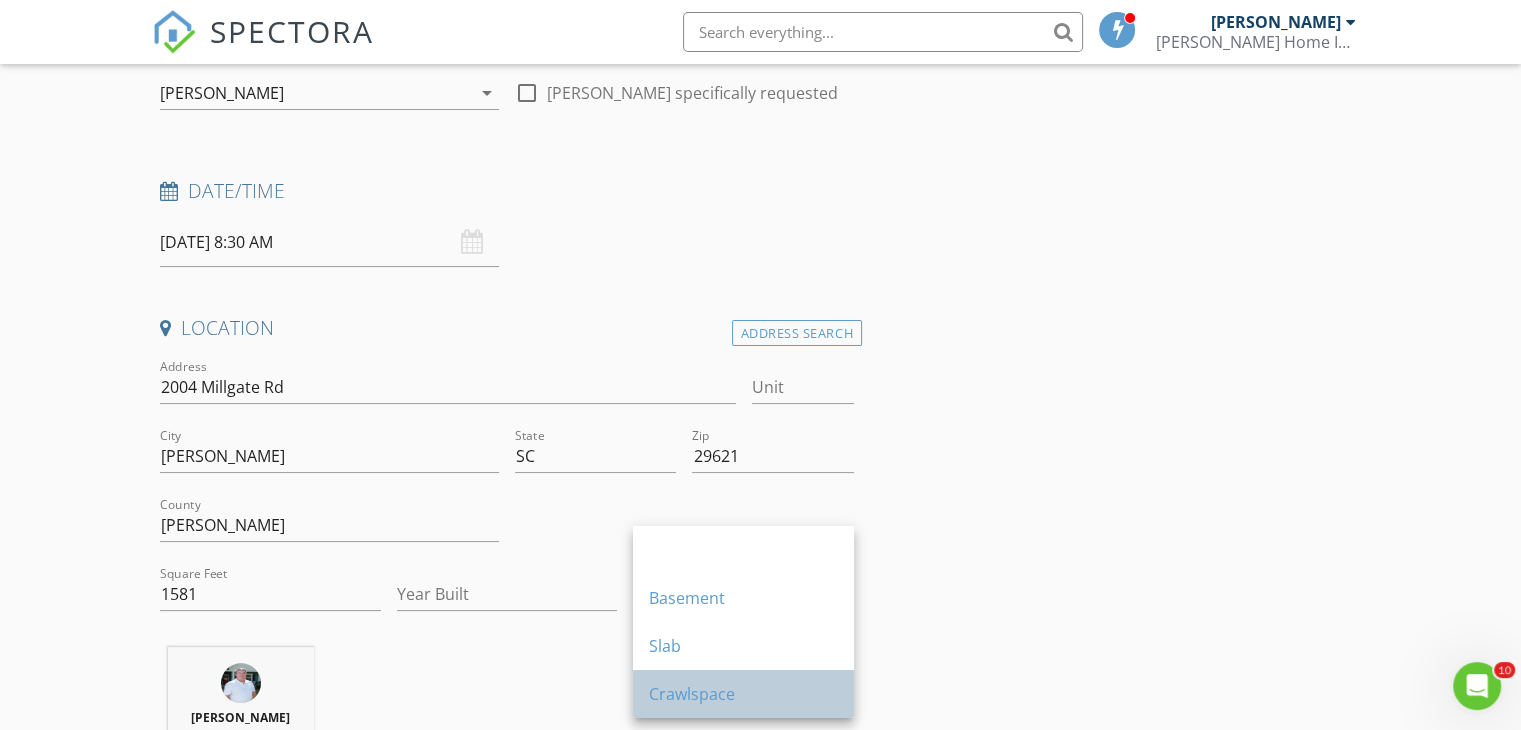 click on "Crawlspace" at bounding box center [743, 694] 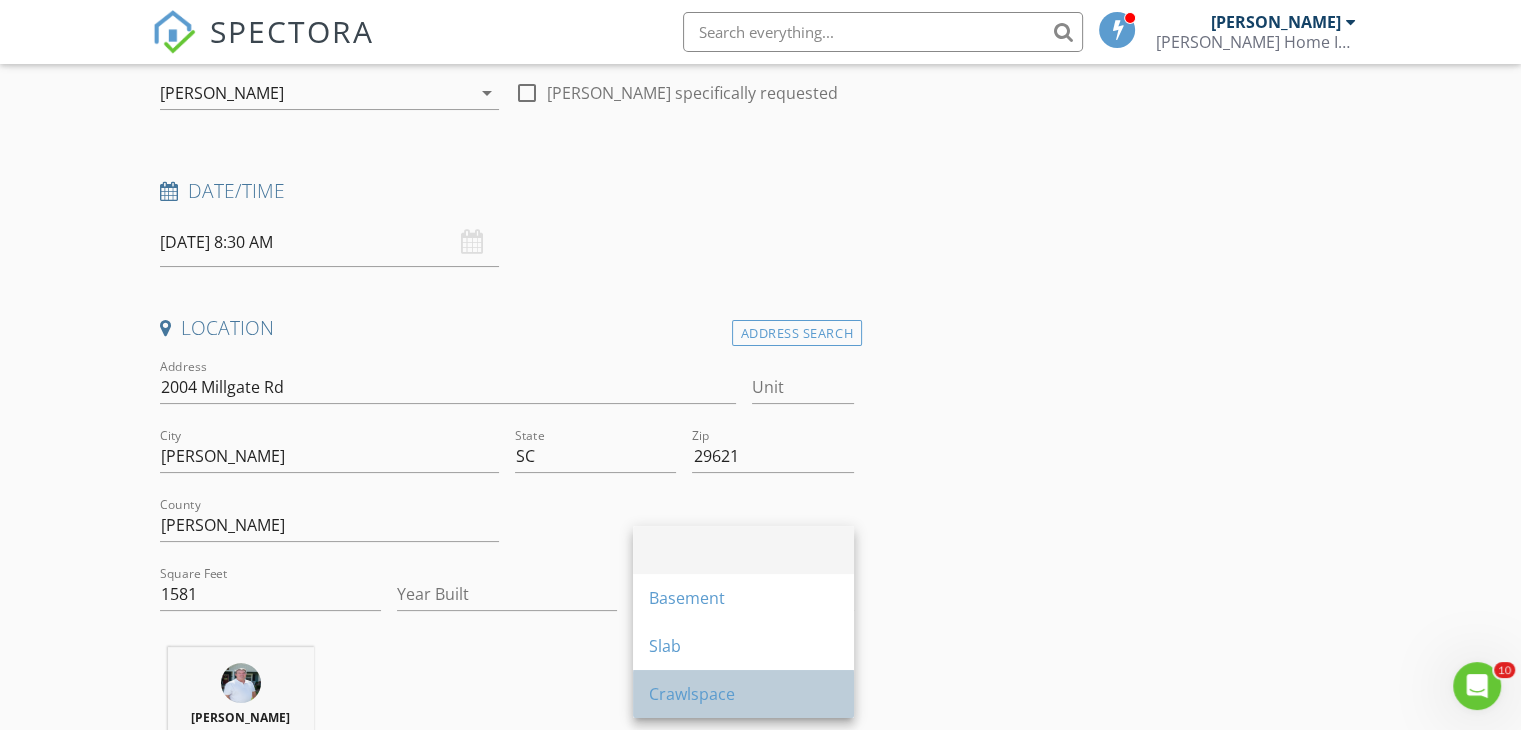 click on "Crawlspace" at bounding box center (743, 694) 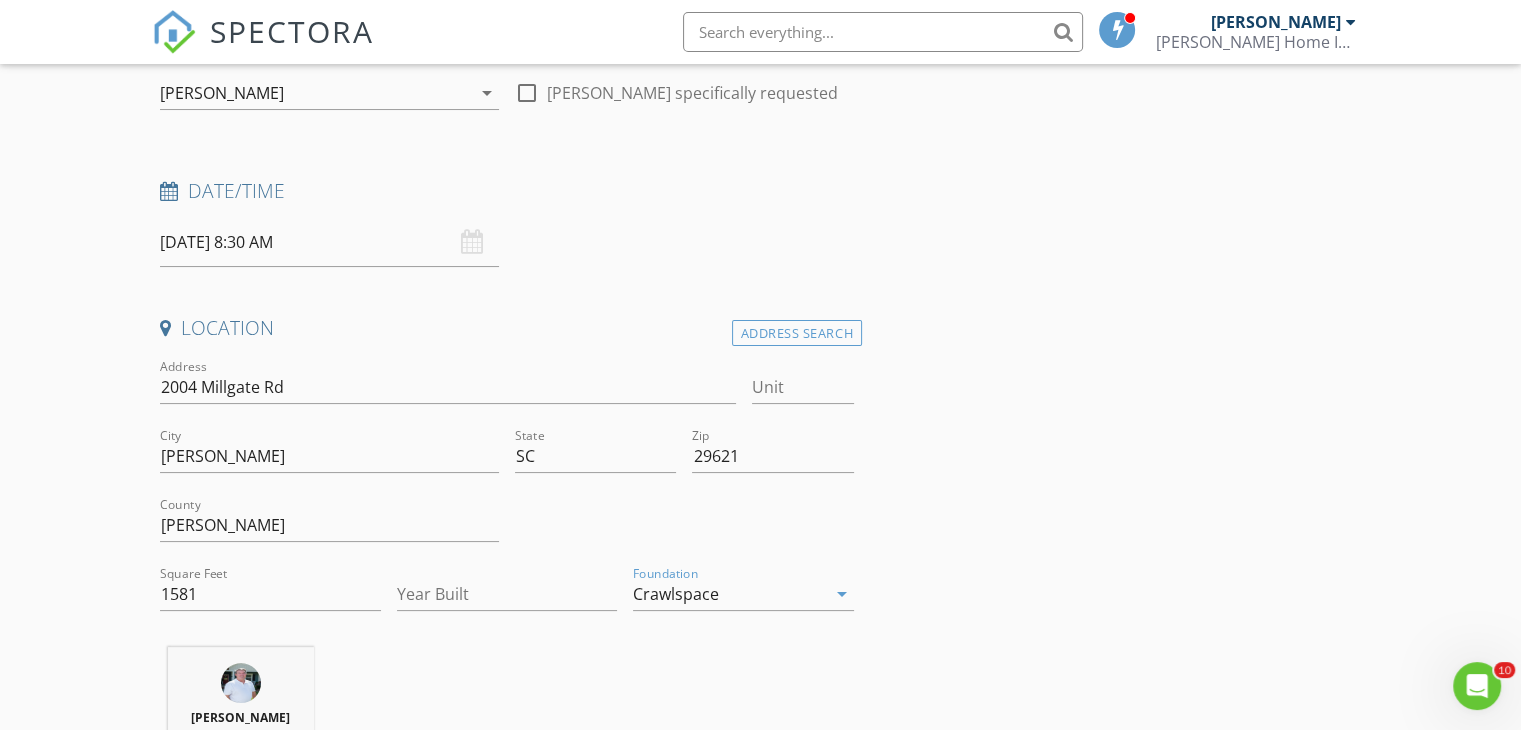 click on "INSPECTOR(S)
check_box   Phil Knox   PRIMARY   Phil Knox arrow_drop_down   check_box_outline_blank Phil Knox specifically requested
Date/Time
07/16/2025 8:30 AM
Location
Address Search       Address 2004 Millgate Rd   Unit   City Anderson   State SC   Zip 29621   County Anderson     Square Feet 1581   Year Built   Foundation Crawlspace arrow_drop_down     Phil Knox     59.6 miles     (an hour)
client
check_box Enable Client CC email for this inspection   Client Search     check_box_outline_blank Client is a Company/Organization     First Name Rebecca   Last Name Anthony   Email rranthony3@gmail.com   CC Email   Phone 704-778-1335           Notes   Private Notes
ADD ADDITIONAL client
SERVICES
check_box   Residential Inspection   Sq. Ft 0-1500 check_box_outline_blank" at bounding box center (760, 1682) 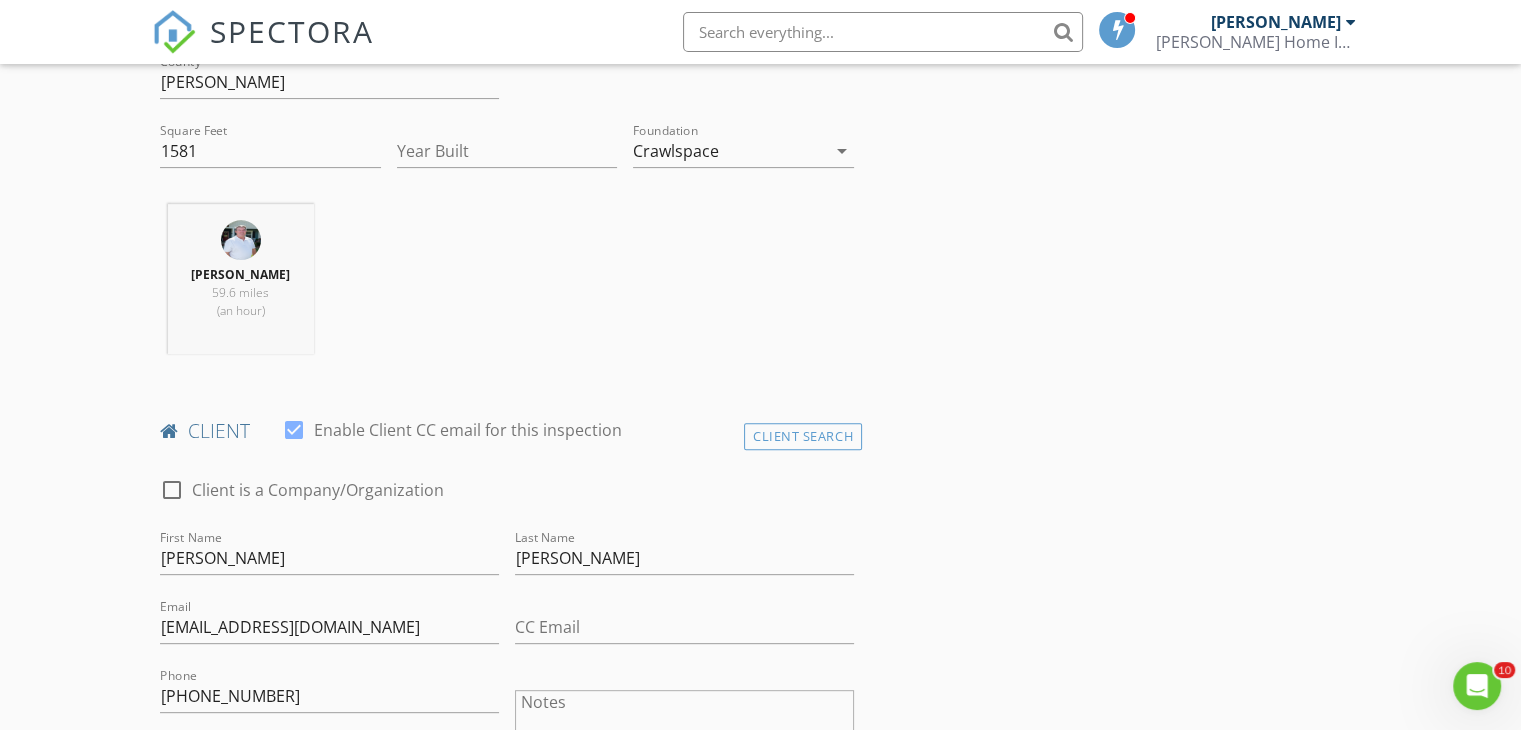 scroll, scrollTop: 652, scrollLeft: 0, axis: vertical 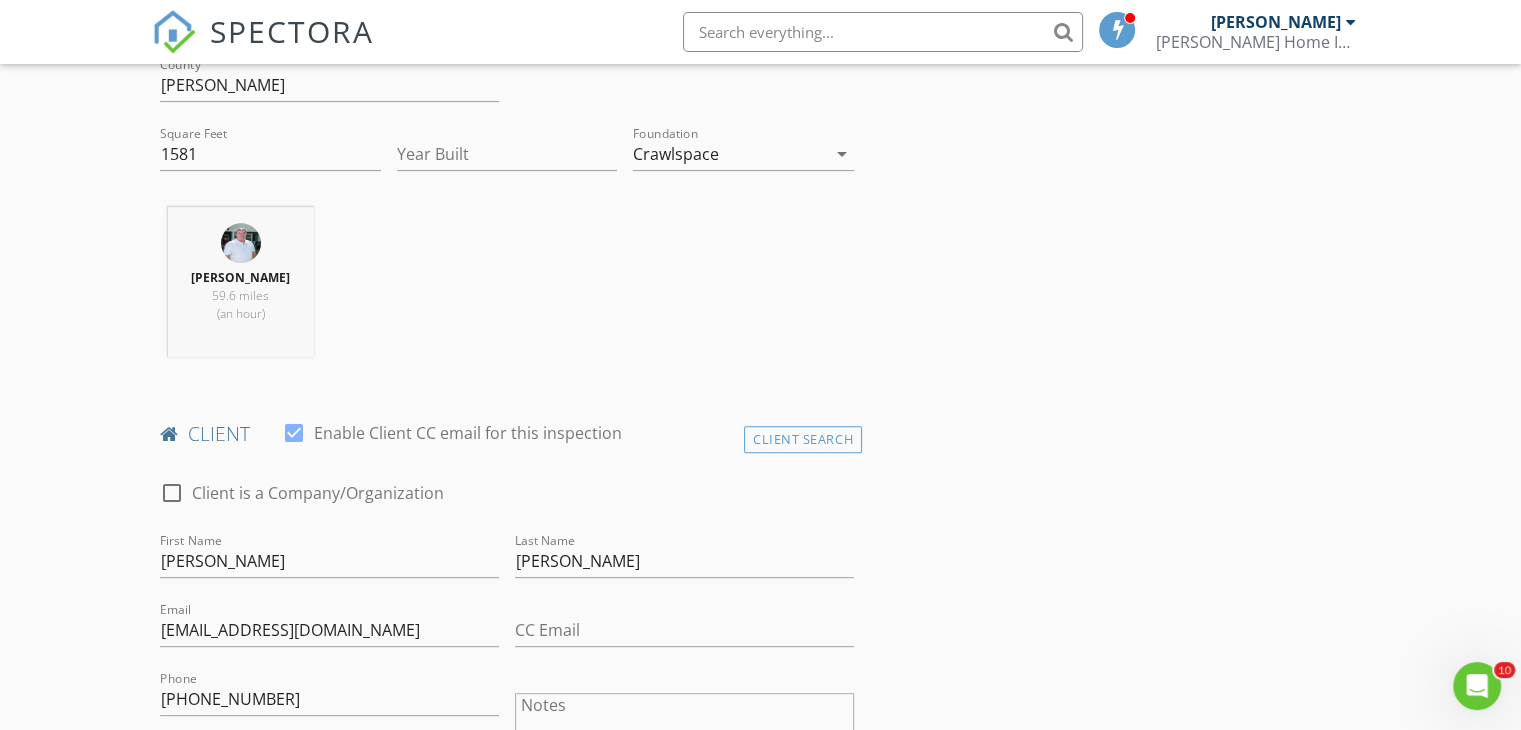 click on "INSPECTOR(S)
check_box   Phil Knox   PRIMARY   Phil Knox arrow_drop_down   check_box_outline_blank Phil Knox specifically requested
Date/Time
07/16/2025 8:30 AM
Location
Address Search       Address 2004 Millgate Rd   Unit   City Anderson   State SC   Zip 29621   County Anderson     Square Feet 1581   Year Built   Foundation Crawlspace arrow_drop_down     Phil Knox     59.6 miles     (an hour)
client
check_box Enable Client CC email for this inspection   Client Search     check_box_outline_blank Client is a Company/Organization     First Name Rebecca   Last Name Anthony   Email rranthony3@gmail.com   CC Email   Phone 704-778-1335           Notes   Private Notes
ADD ADDITIONAL client
SERVICES
check_box   Residential Inspection   Sq. Ft 0-1500 check_box_outline_blank" at bounding box center [760, 1242] 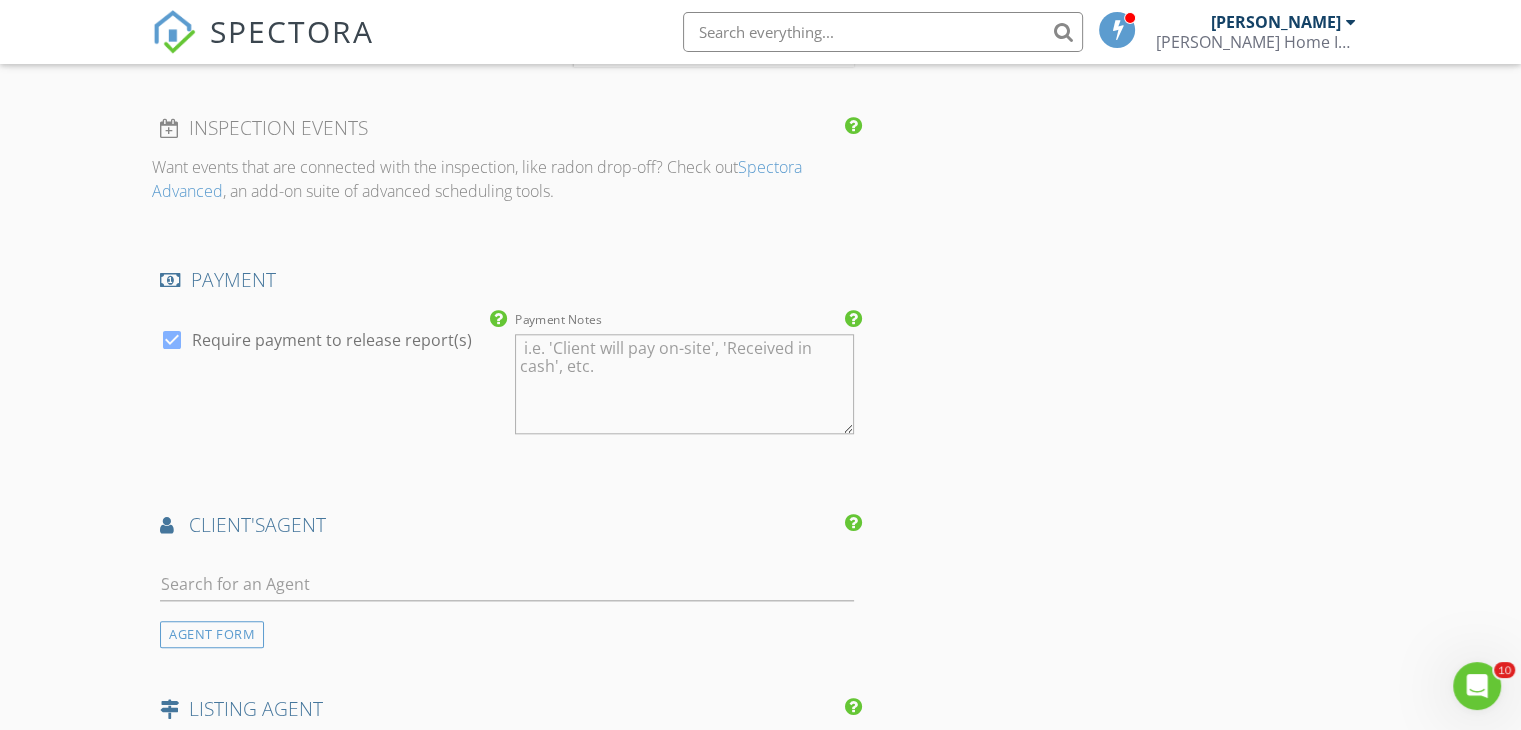 scroll, scrollTop: 2052, scrollLeft: 0, axis: vertical 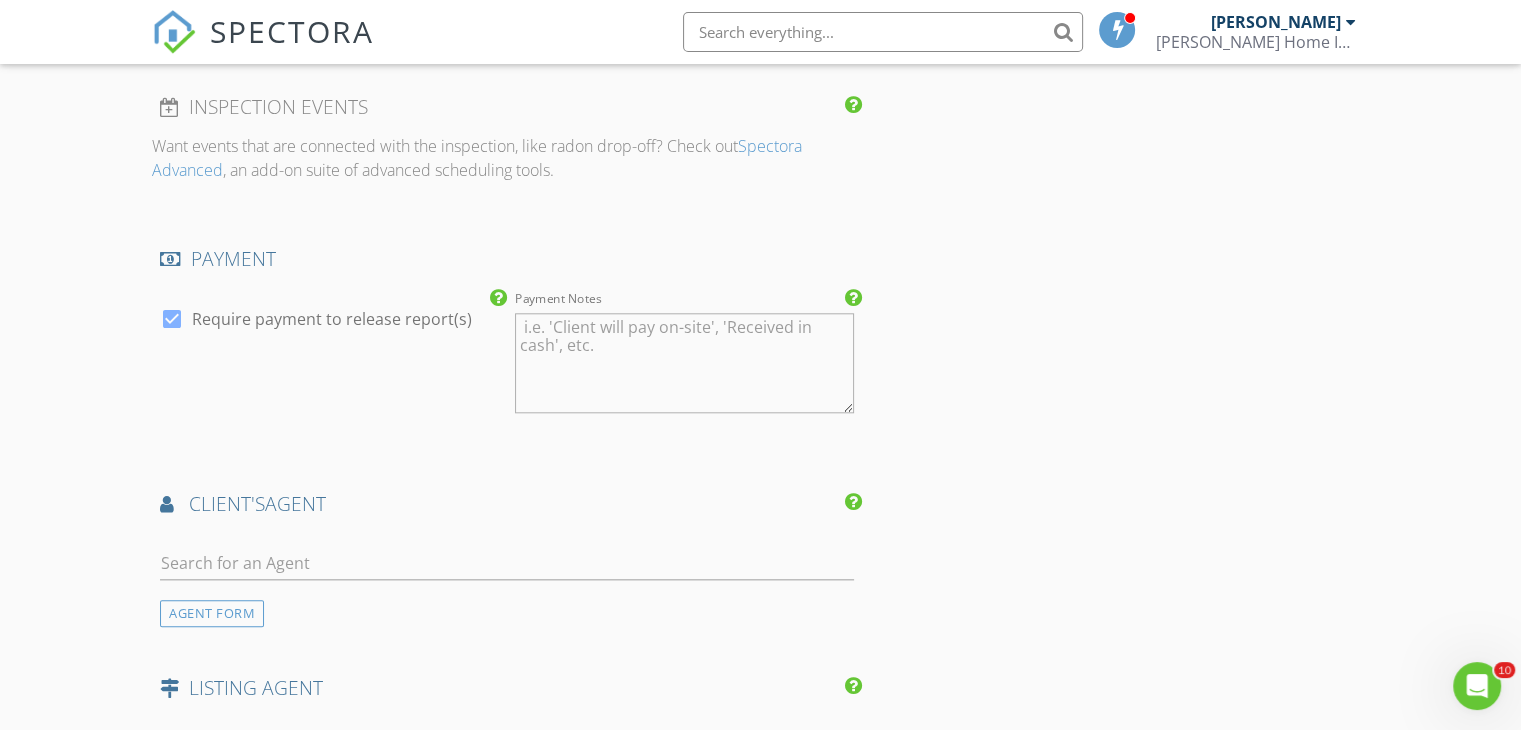 click on "INSPECTOR(S)
check_box   Phil Knox   PRIMARY   Phil Knox arrow_drop_down   check_box_outline_blank Phil Knox specifically requested
Date/Time
07/16/2025 8:30 AM
Location
Address Search       Address 2004 Millgate Rd   Unit   City Anderson   State SC   Zip 29621   County Anderson     Square Feet 1581   Year Built   Foundation Crawlspace arrow_drop_down     Phil Knox     59.6 miles     (an hour)
client
check_box Enable Client CC email for this inspection   Client Search     check_box_outline_blank Client is a Company/Organization     First Name Rebecca   Last Name Anthony   Email rranthony3@gmail.com   CC Email   Phone 704-778-1335           Notes   Private Notes
ADD ADDITIONAL client
SERVICES
check_box   Residential Inspection   Sq. Ft 0-1500 check_box_outline_blank" at bounding box center [760, -158] 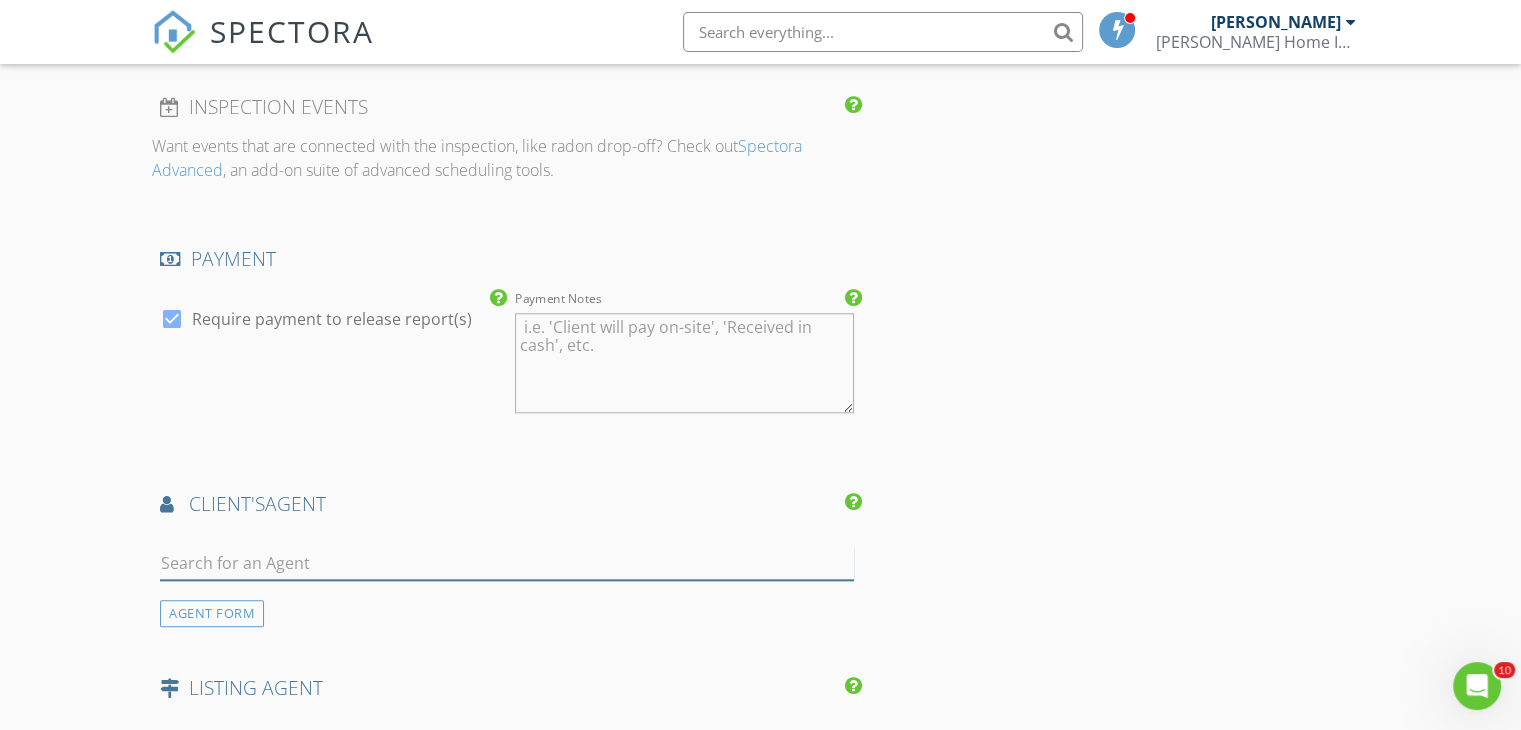 click at bounding box center (507, 563) 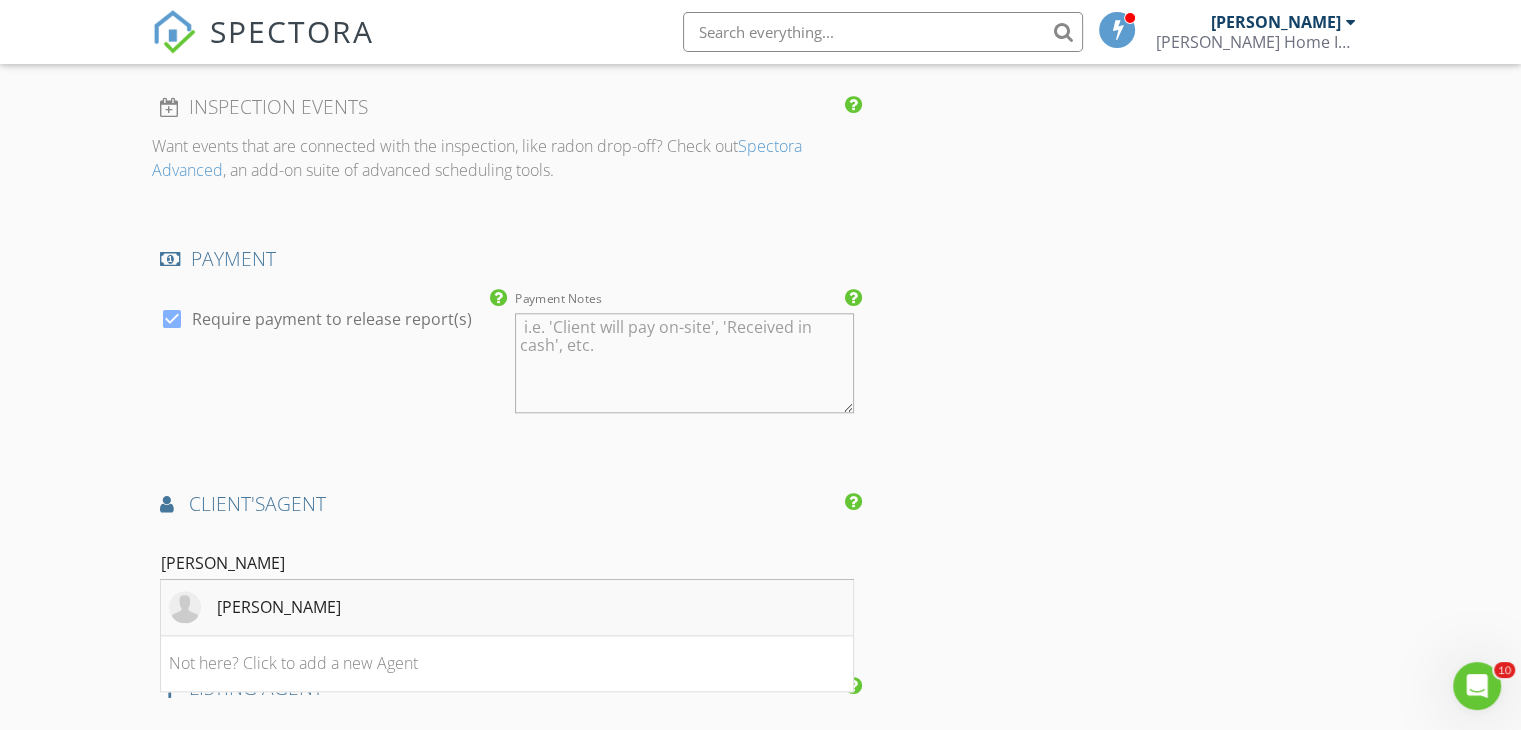 click on "Carter Patterson" at bounding box center [507, 608] 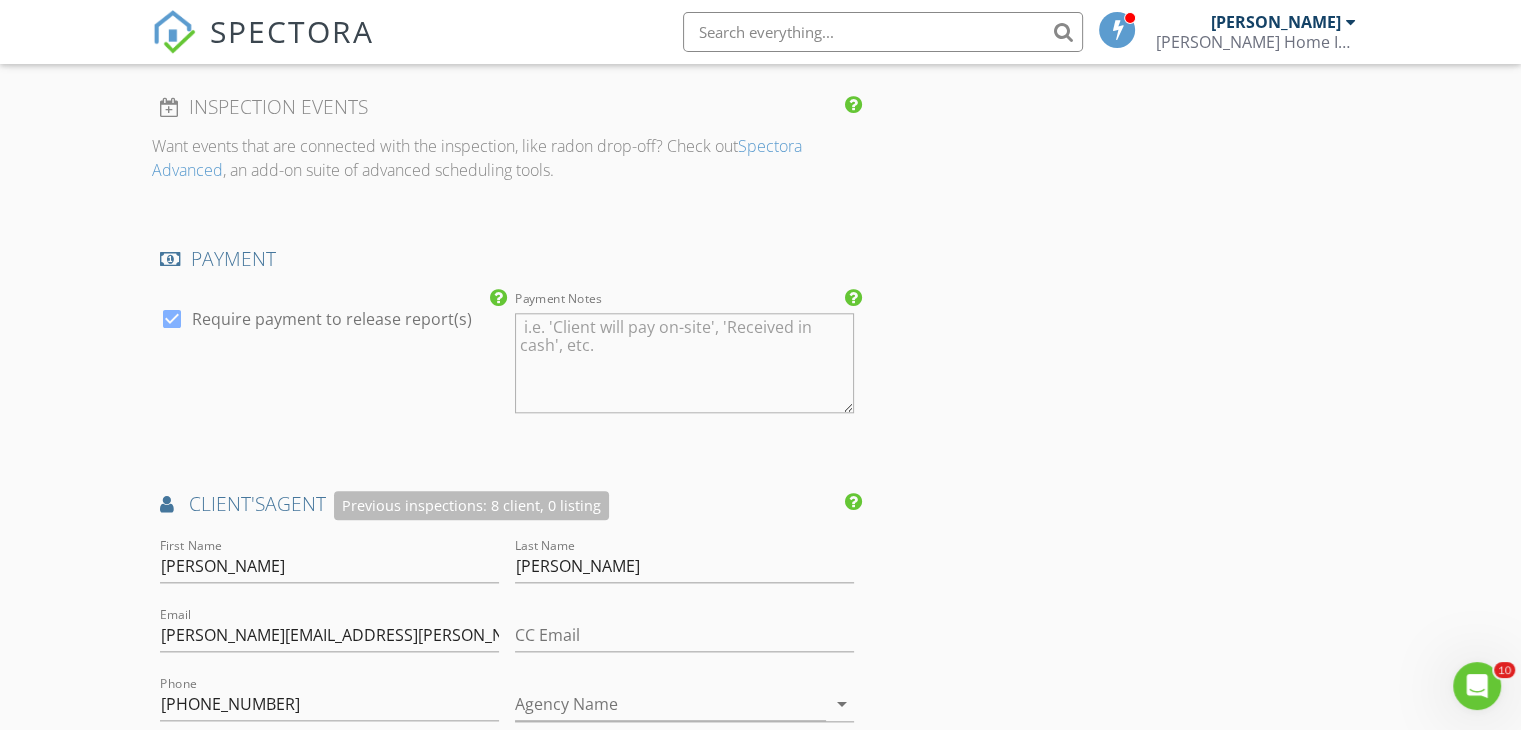 click on "INSPECTOR(S)
check_box   Phil Knox   PRIMARY   Phil Knox arrow_drop_down   check_box_outline_blank Phil Knox specifically requested
Date/Time
07/16/2025 8:30 AM
Location
Address Search       Address 2004 Millgate Rd   Unit   City Anderson   State SC   Zip 29621   County Anderson     Square Feet 1581   Year Built   Foundation Crawlspace arrow_drop_down     Phil Knox     59.6 miles     (an hour)
client
check_box Enable Client CC email for this inspection   Client Search     check_box_outline_blank Client is a Company/Organization     First Name Rebecca   Last Name Anthony   Email rranthony3@gmail.com   CC Email   Phone 704-778-1335           Notes   Private Notes
ADD ADDITIONAL client
SERVICES
check_box   Residential Inspection   Sq. Ft 0-1500 check_box_outline_blank" at bounding box center [760, 70] 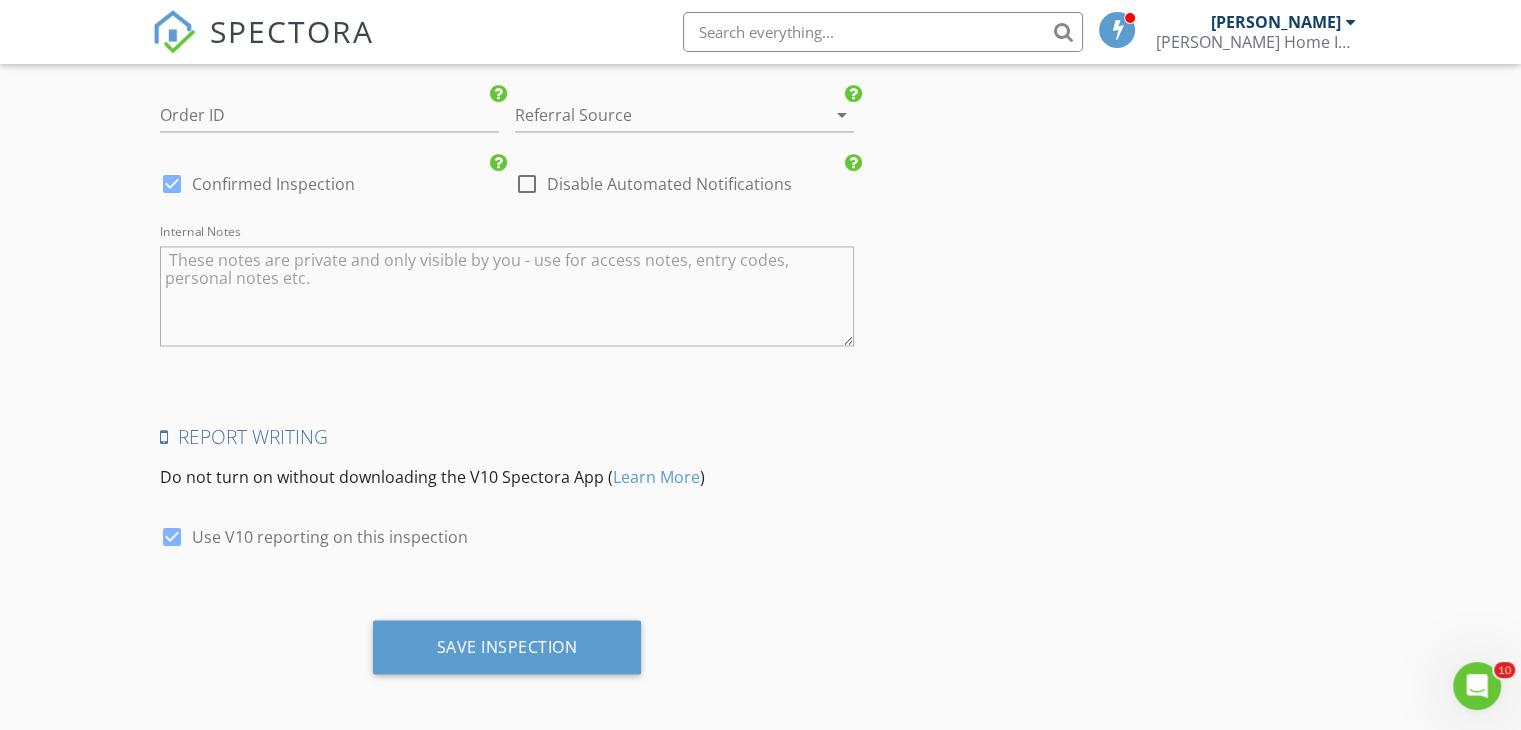 scroll, scrollTop: 3284, scrollLeft: 0, axis: vertical 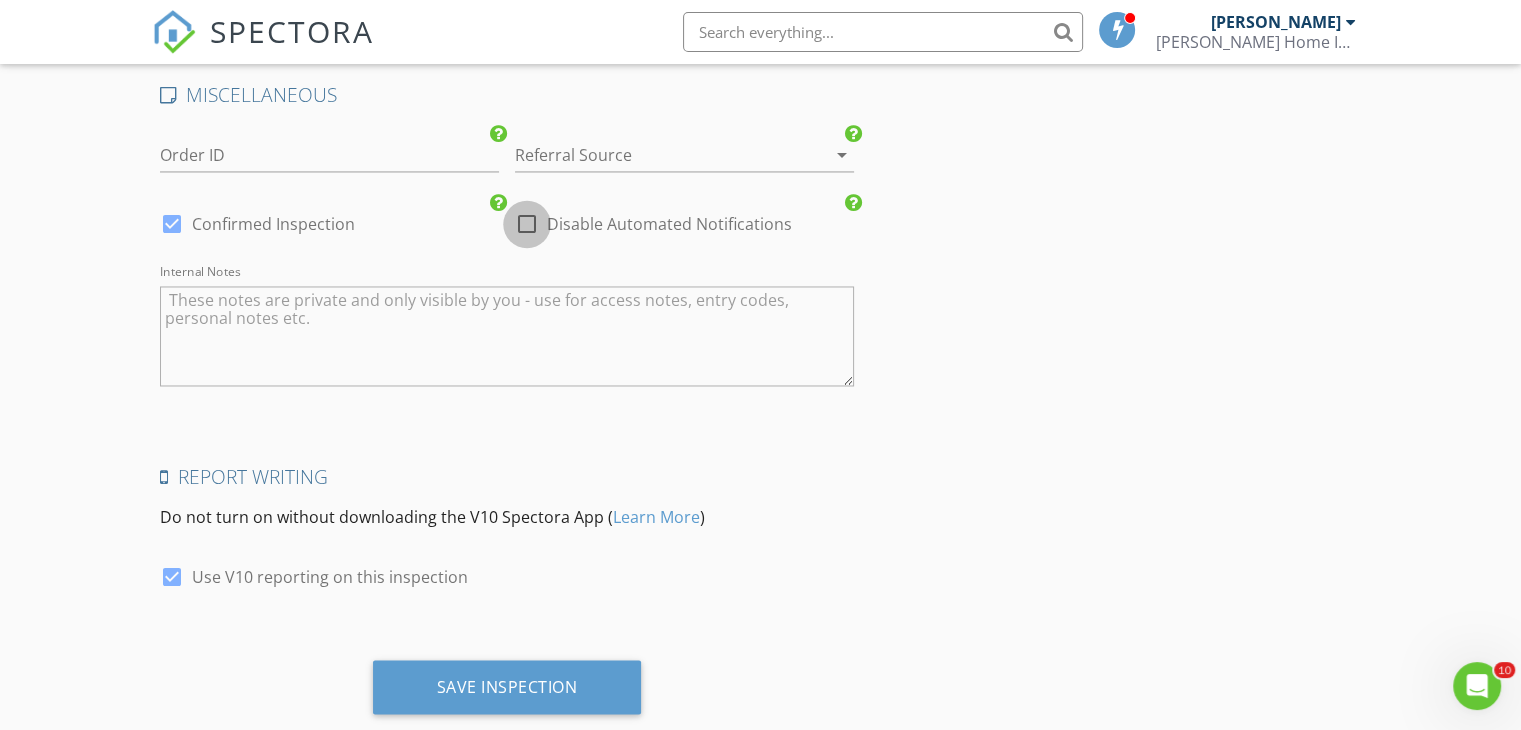 click at bounding box center [527, 224] 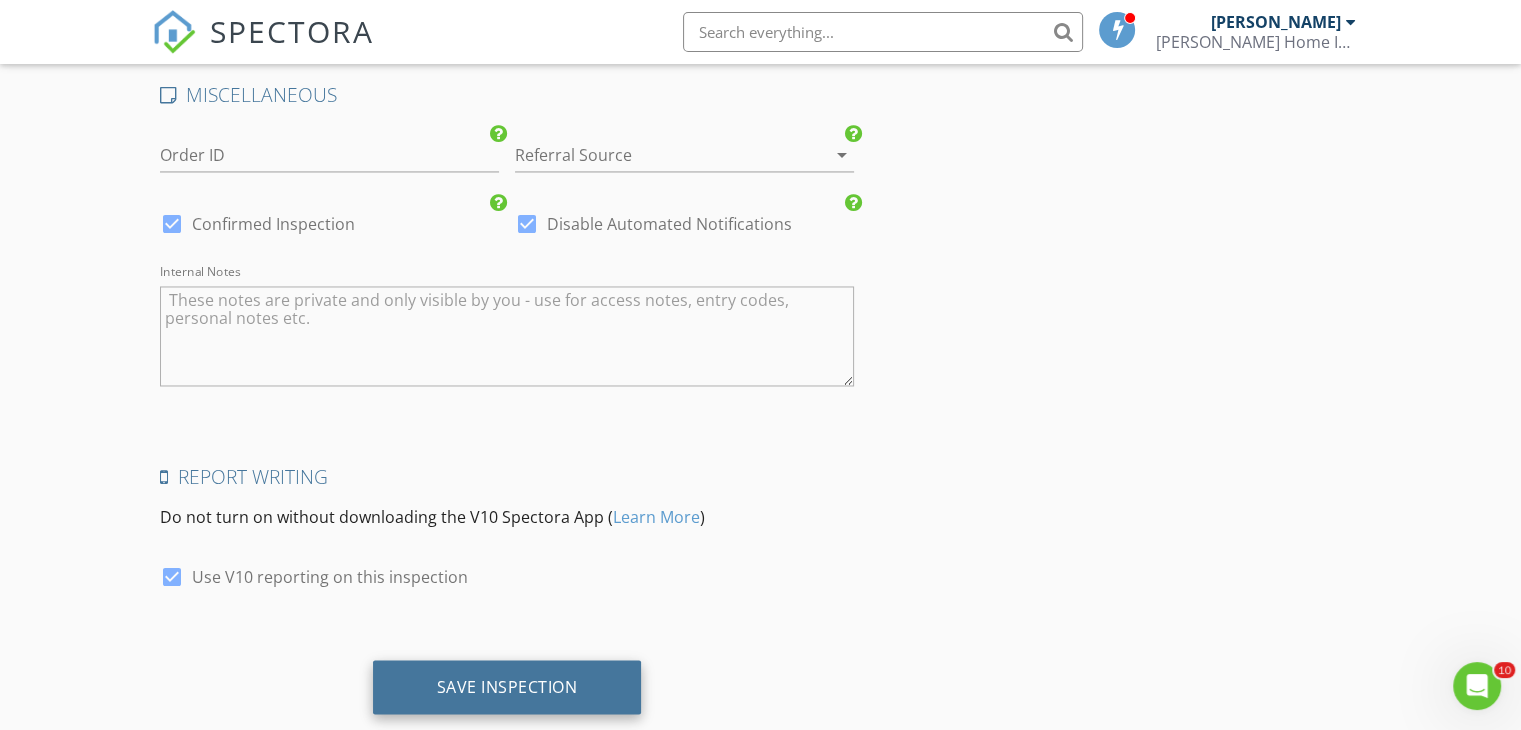click on "Save Inspection" at bounding box center [507, 686] 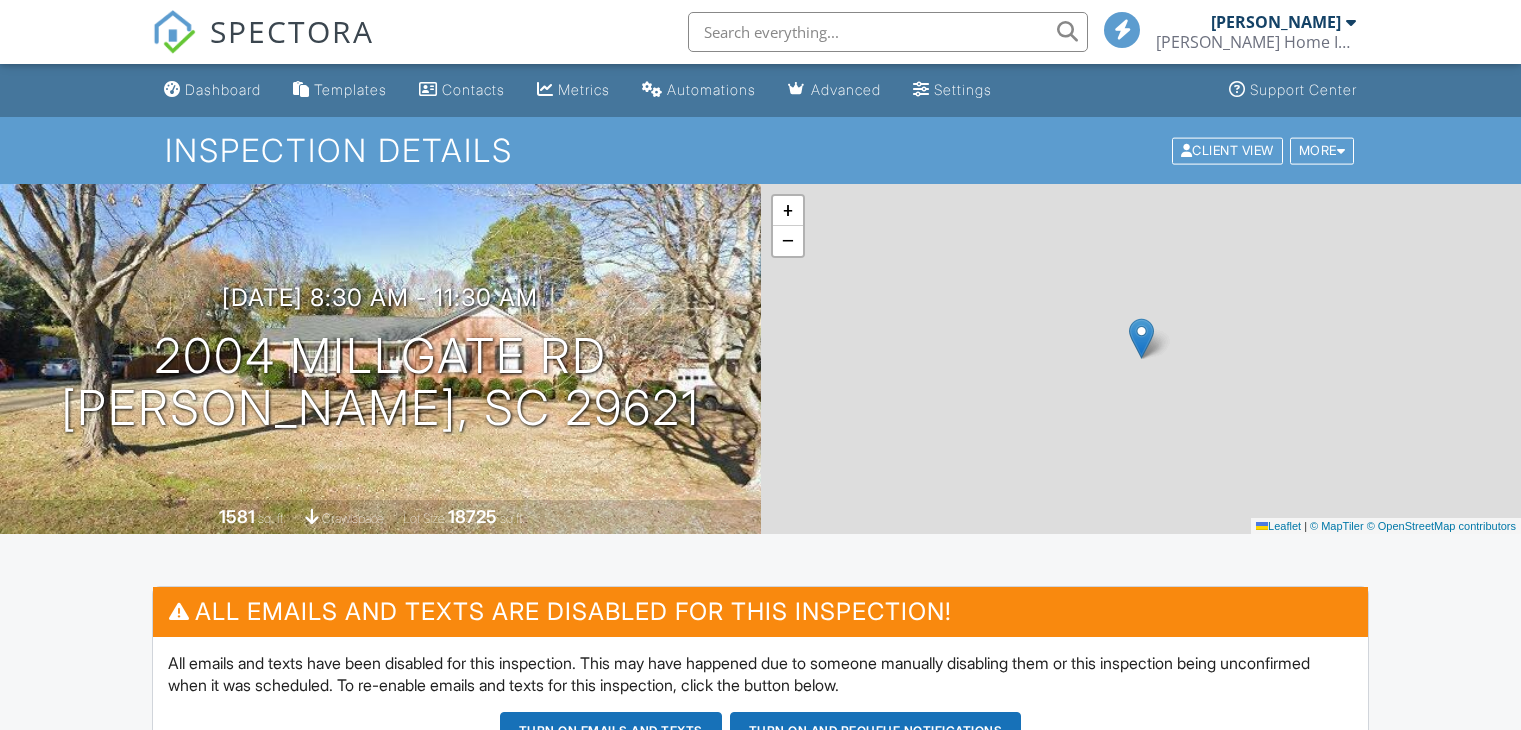 scroll, scrollTop: 0, scrollLeft: 0, axis: both 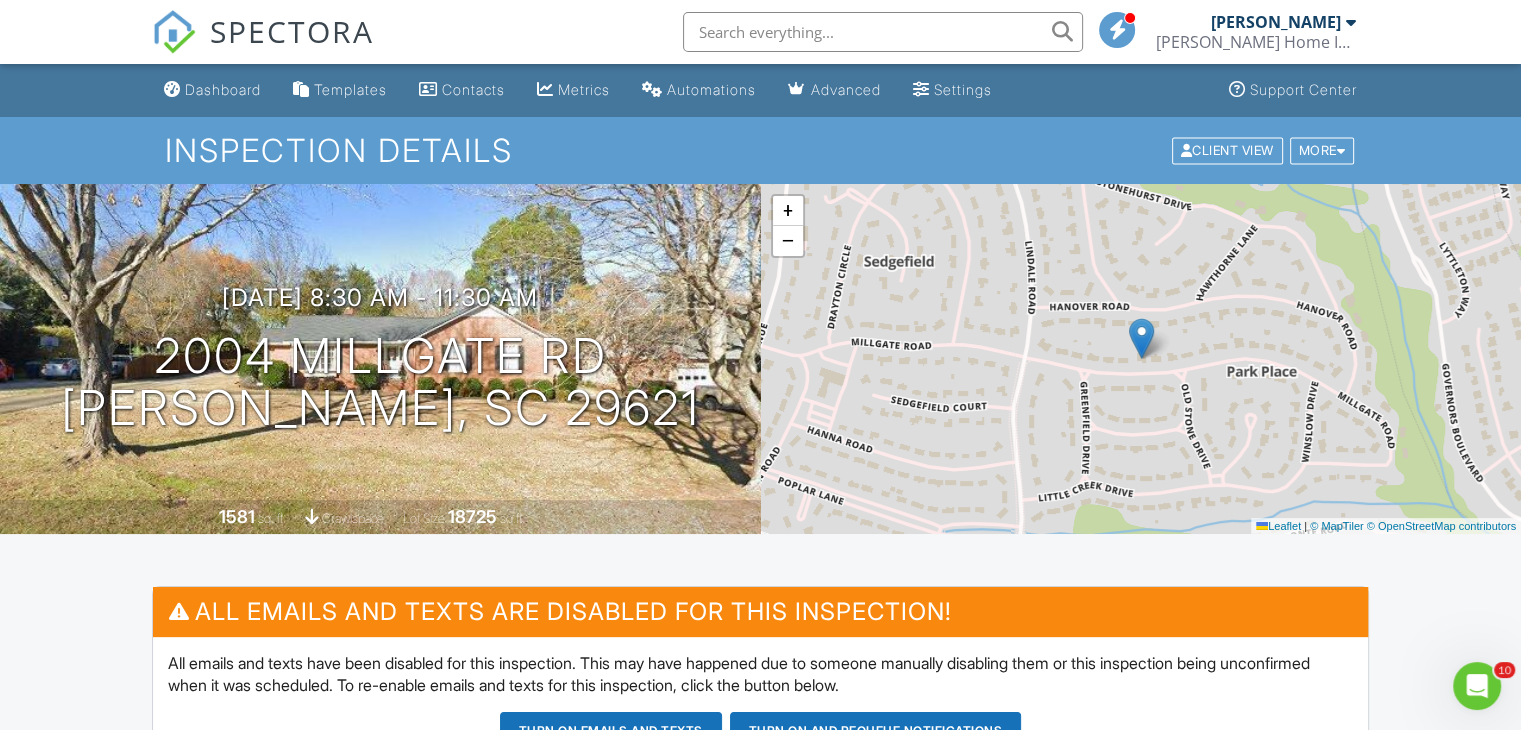 click on "Dashboard
Templates
Contacts
Metrics
Automations
Advanced
Settings
Support Center
Inspection Details
Client View
More
Property Details
Reschedule
Reorder / Copy
Share
Cancel
Delete
Print Order
Convert to V9
Enable Pass on CC Fees
View Change Log
07/16/2025  8:30 am
- 11:30 am
2004 Millgate Rd
Anderson, SC 29621
1581
sq. ft.
crawlspace
Lot Size
18725
sq.ft.
+ −  Leaflet   |   © MapTiler   © OpenStreetMap contributors
All emails and texts are disabled for this inspection!
Turn on emails and texts
Turn on and Requeue Notifications
Reports
Locked
Attach
New
InterNACHI Residential
InterNACHI Residential
Edit" at bounding box center [760, 1403] 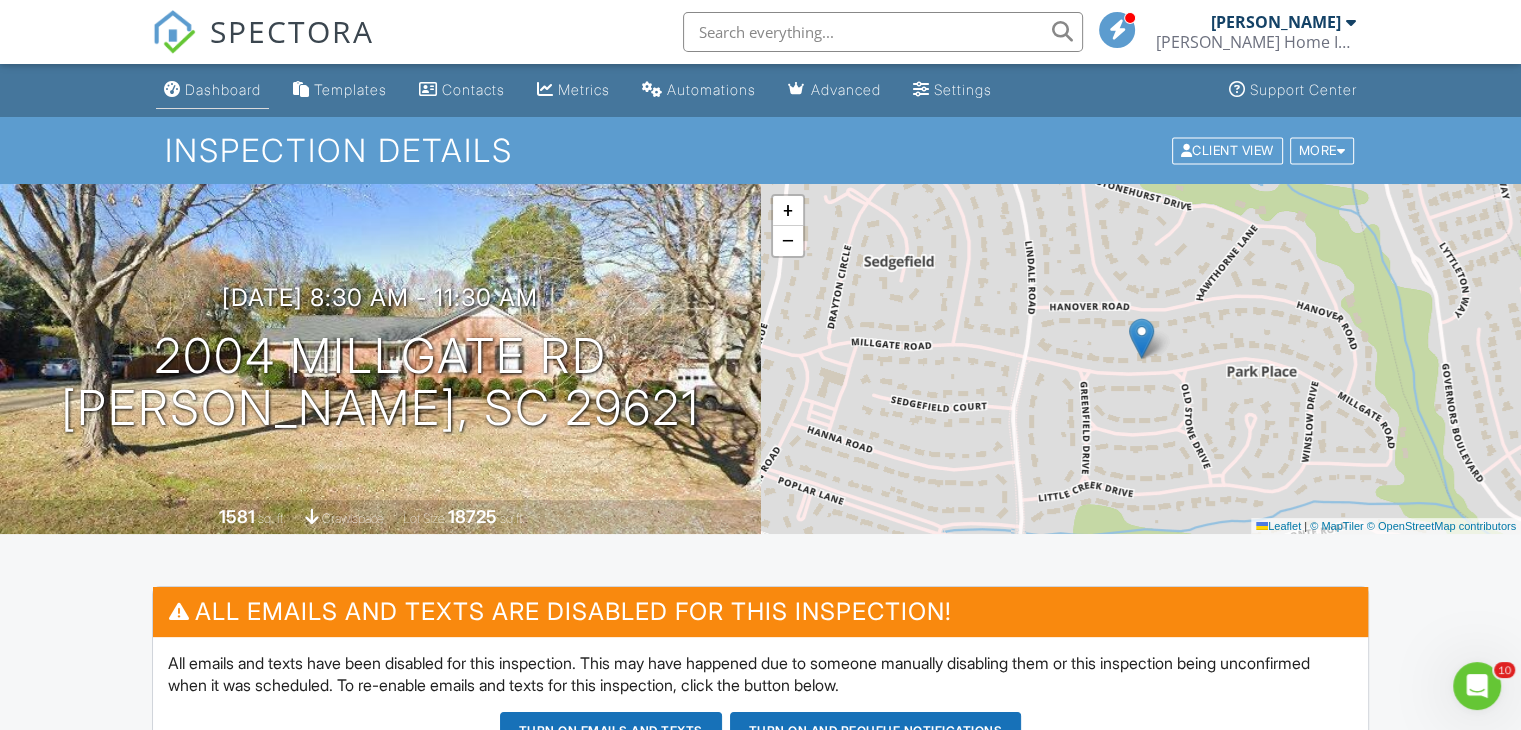 click on "Dashboard" at bounding box center [223, 89] 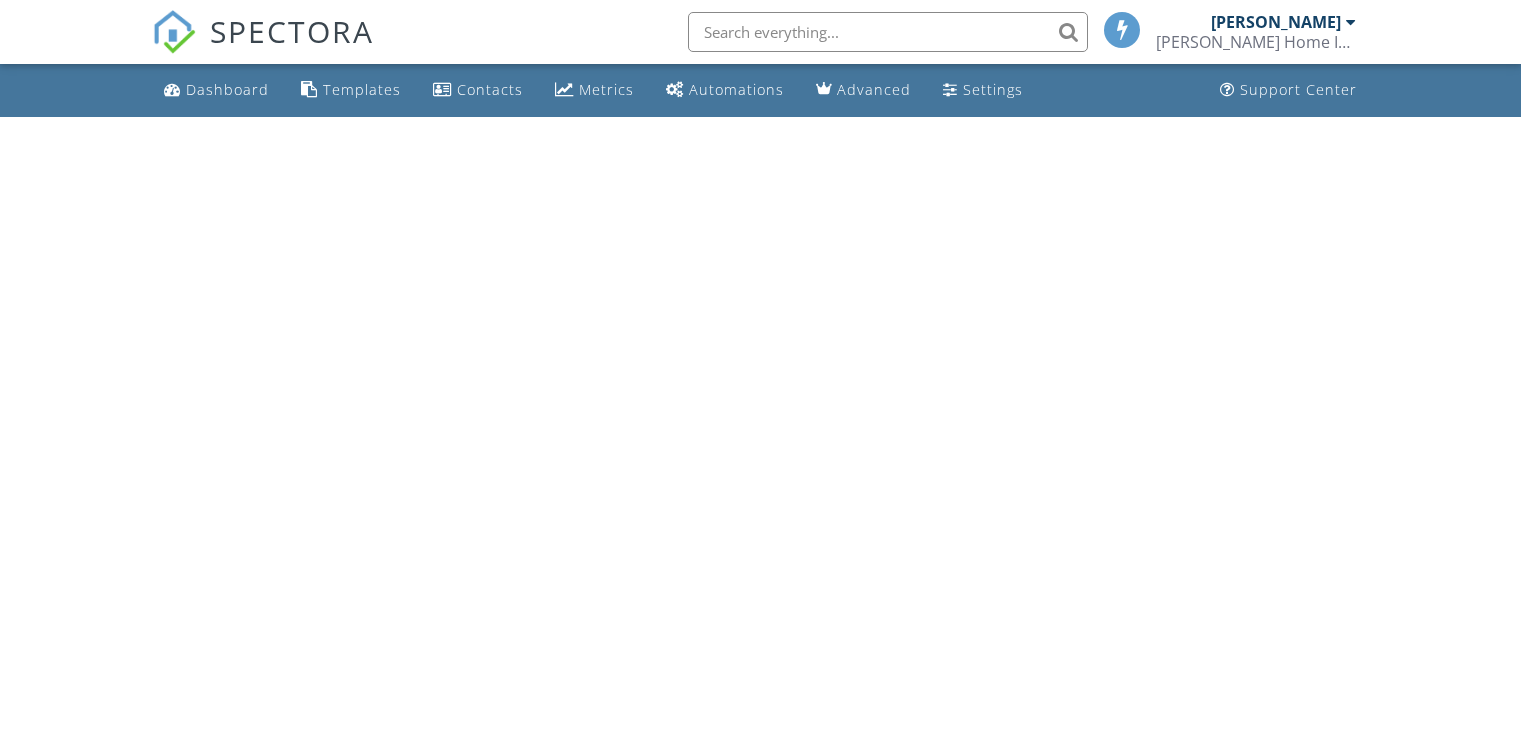 scroll, scrollTop: 0, scrollLeft: 0, axis: both 